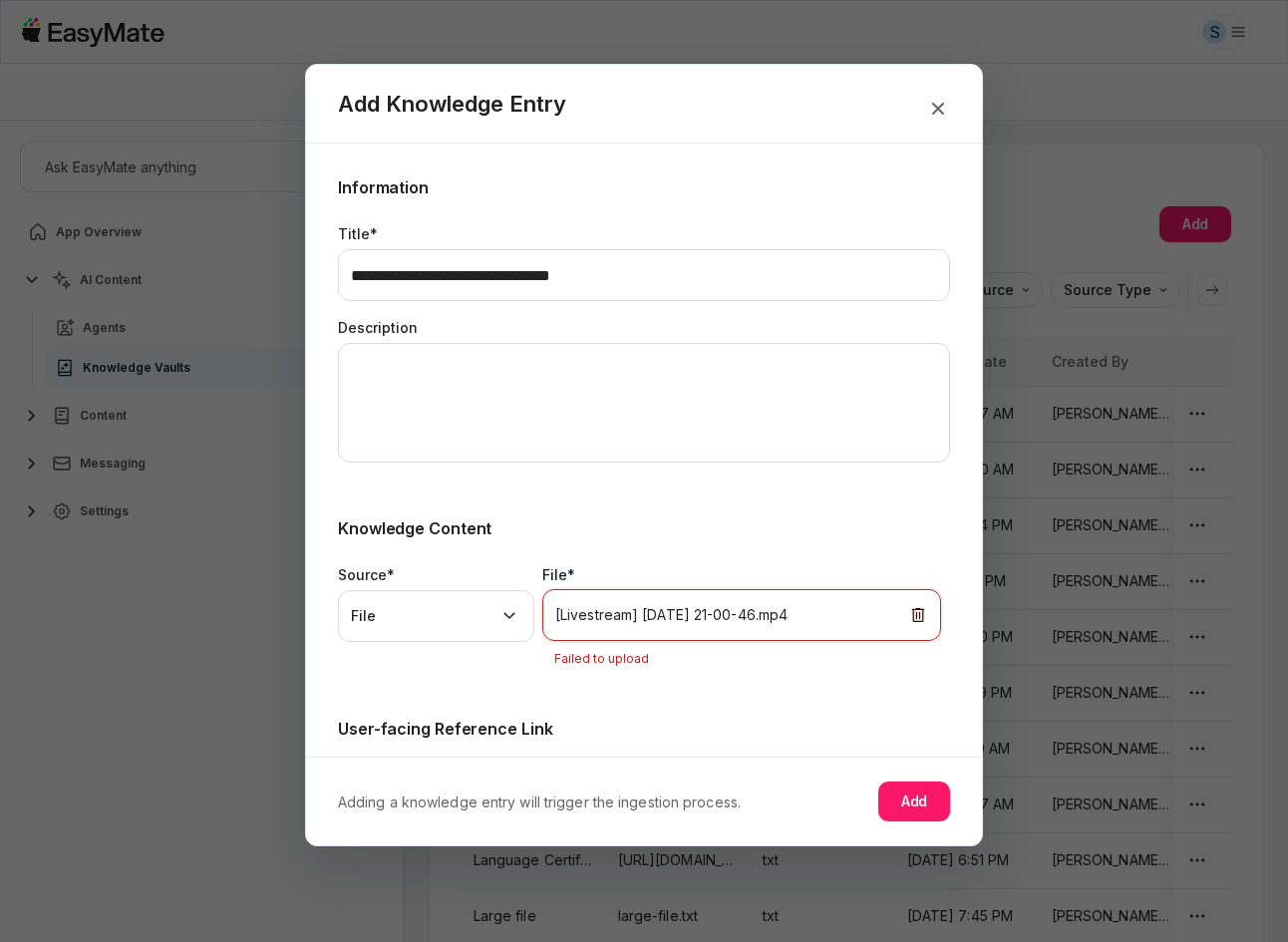scroll, scrollTop: 0, scrollLeft: 0, axis: both 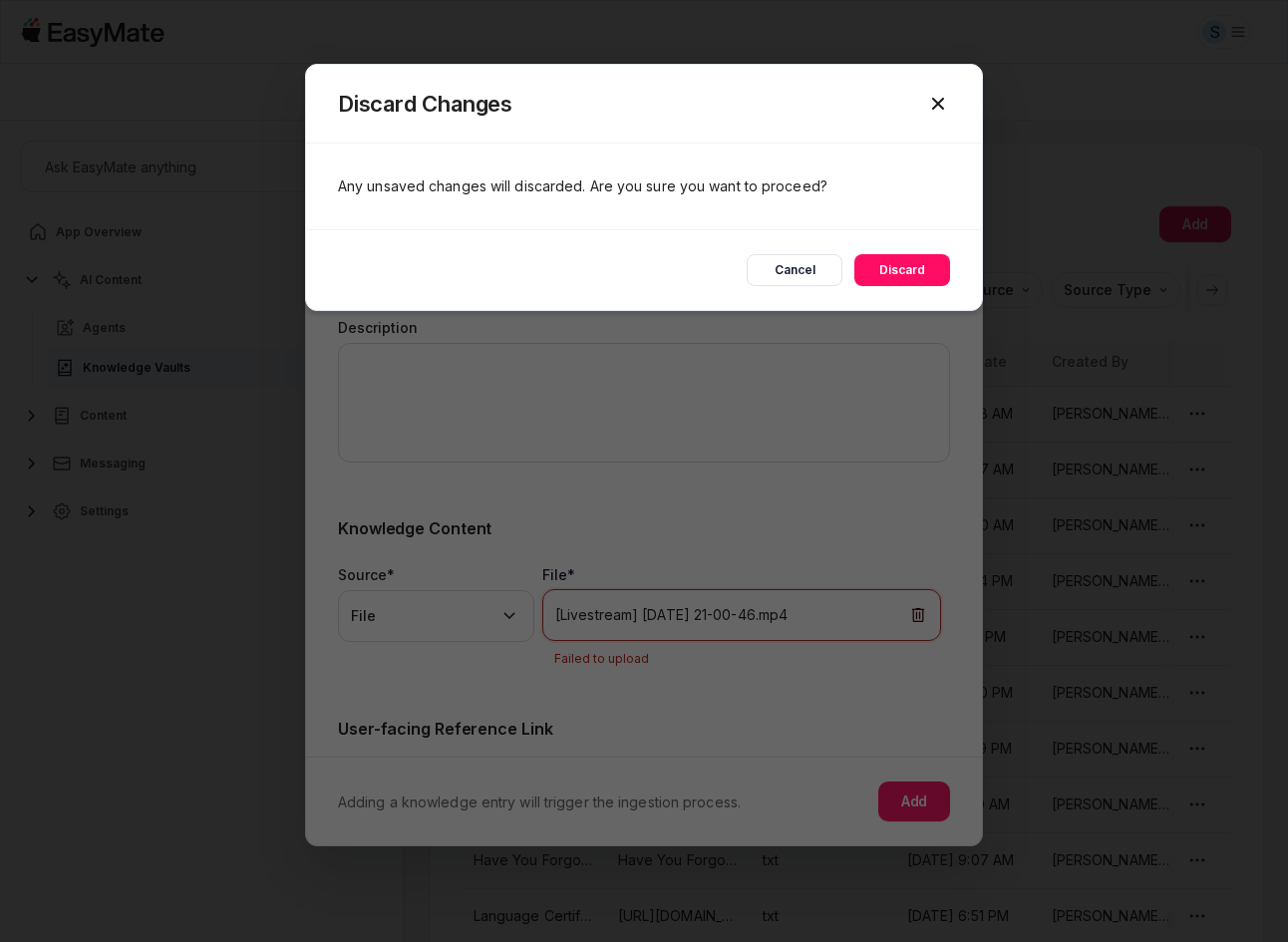 click on "S Sam - Core Of The Heart Ask EasyMate anything App Overview AI Content Agents 2 Knowledge Vaults 5 Content Messaging Settings B How can I help you today? Scroll to bottom Send Knowledge Vaults [Sam] File upload Knowledge Entries Add Sort by: default Direction Title Source Source Type Modified Date Created By Status Reference Link Title Source Source Type Modified Date Created By Status [07/02] Livestream 2025-04-16 [Livestream] 2025-04-16 21-00-46.mp4 mp4 Jul 2, 2025, 9:28 AM Sam  Sam Completed [07/02] Livestream 2025-04-05 2025-04-05 11-51-44.mp4 mp4 Jul 2, 2025, 8:47 AM Sam  Sam Completed [07/02] Leviticus 6 Hangout Leviticus 6 Hangout Session mp4 (1).mp4 mp4 Jul 2, 2025, 8:40 AM Sam  Sam Completed 2025-04-15 2025-04-15 14-00-41.mp4 mp4 Jun 30, 2025, 4:54 PM Sam  Sam Completed Leviticus 6 hangout  Leviticus 6 Hangout Session mp4.mp4 mp4 Jun 30, 2025, 4:11 PM Sam  Sam Completed [Firefox] Discover the secret to reading bible  Discover the SECRET to Reading Your Bible ACCURATELY!.mp4 mp4 Jun 30, 2025, 3:00 PM" at bounding box center (644, 471) 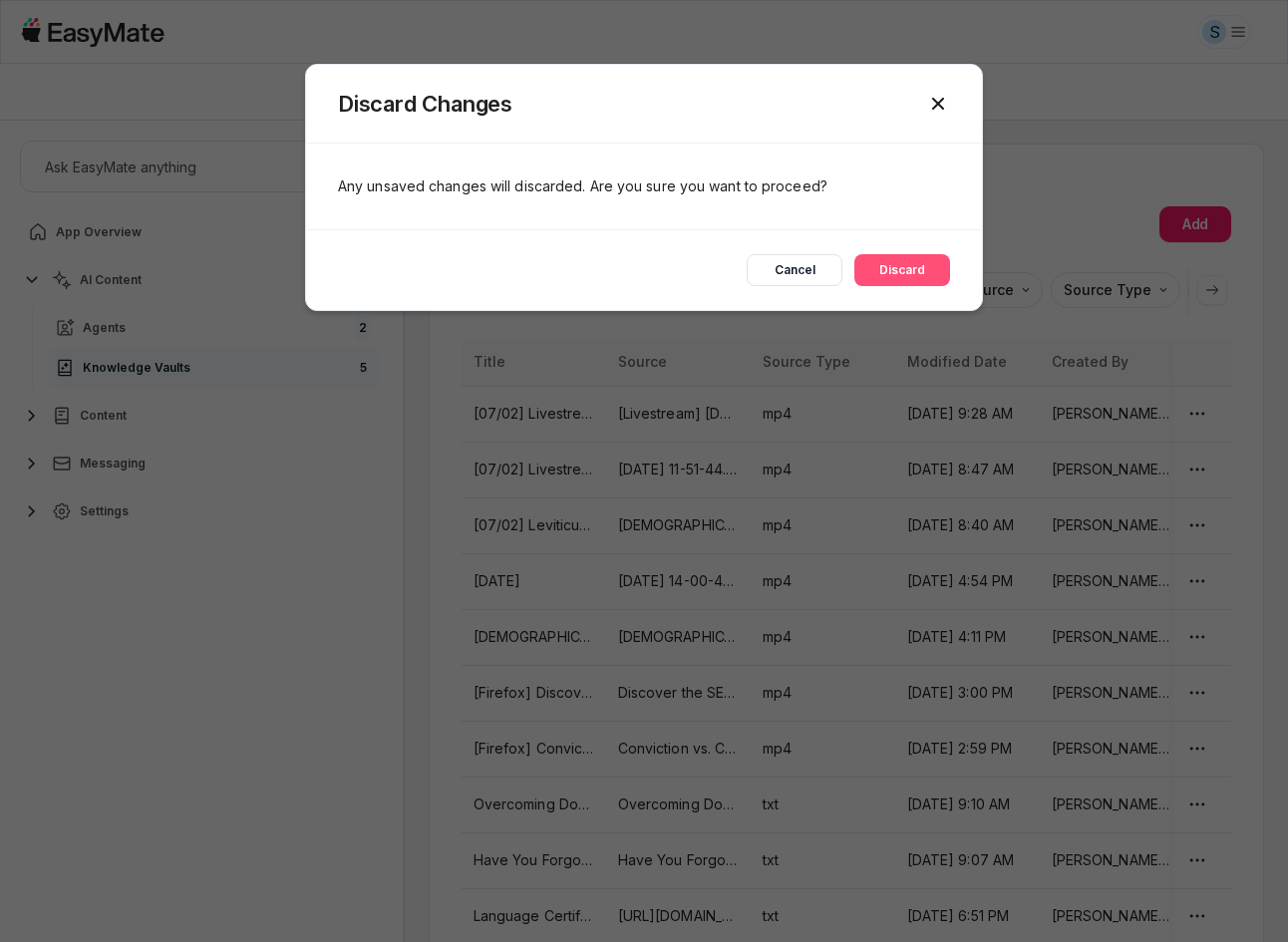 click on "Discard" at bounding box center [902, 270] 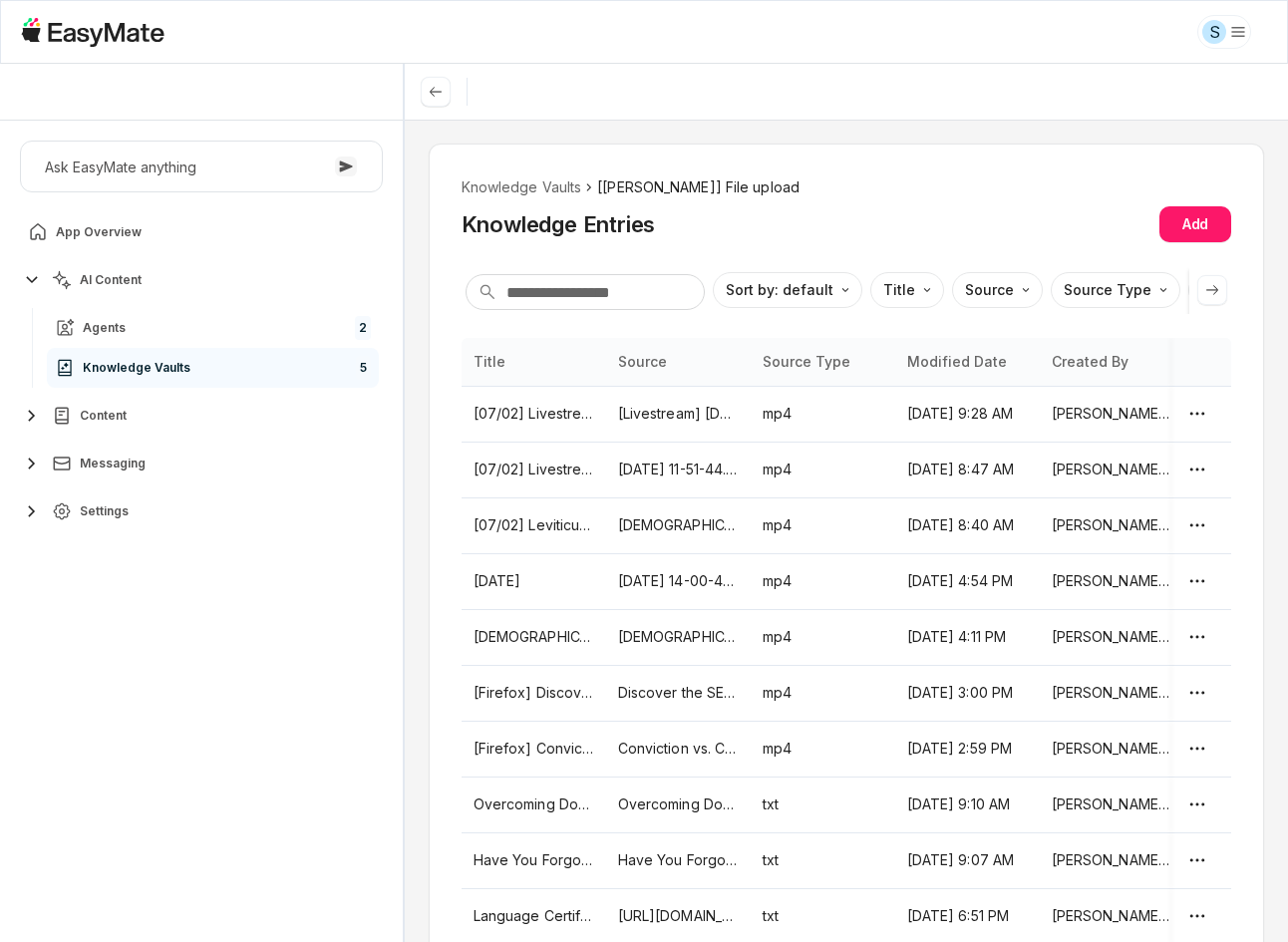 click on "S Sam - Core Of The Heart Ask EasyMate anything App Overview AI Content Agents 2 Knowledge Vaults 5 Content Messaging Settings B How can I help you today? Scroll to bottom Send Knowledge Vaults [Sam] File upload Knowledge Entries Add Sort by: default Direction Title Source Source Type Modified Date Created By Status Reference Link Title Source Source Type Modified Date Created By Status [07/02] Livestream 2025-04-16 [Livestream] 2025-04-16 21-00-46.mp4 mp4 Jul 2, 2025, 9:28 AM Sam  Sam Completed [07/02] Livestream 2025-04-05 2025-04-05 11-51-44.mp4 mp4 Jul 2, 2025, 8:47 AM Sam  Sam Completed [07/02] Leviticus 6 Hangout Leviticus 6 Hangout Session mp4 (1).mp4 mp4 Jul 2, 2025, 8:40 AM Sam  Sam Completed 2025-04-15 2025-04-15 14-00-41.mp4 mp4 Jun 30, 2025, 4:54 PM Sam  Sam Completed Leviticus 6 hangout  Leviticus 6 Hangout Session mp4.mp4 mp4 Jun 30, 2025, 4:11 PM Sam  Sam Completed [Firefox] Discover the secret to reading bible  Discover the SECRET to Reading Your Bible ACCURATELY!.mp4 mp4 Jun 30, 2025, 3:00 PM" at bounding box center [644, 471] 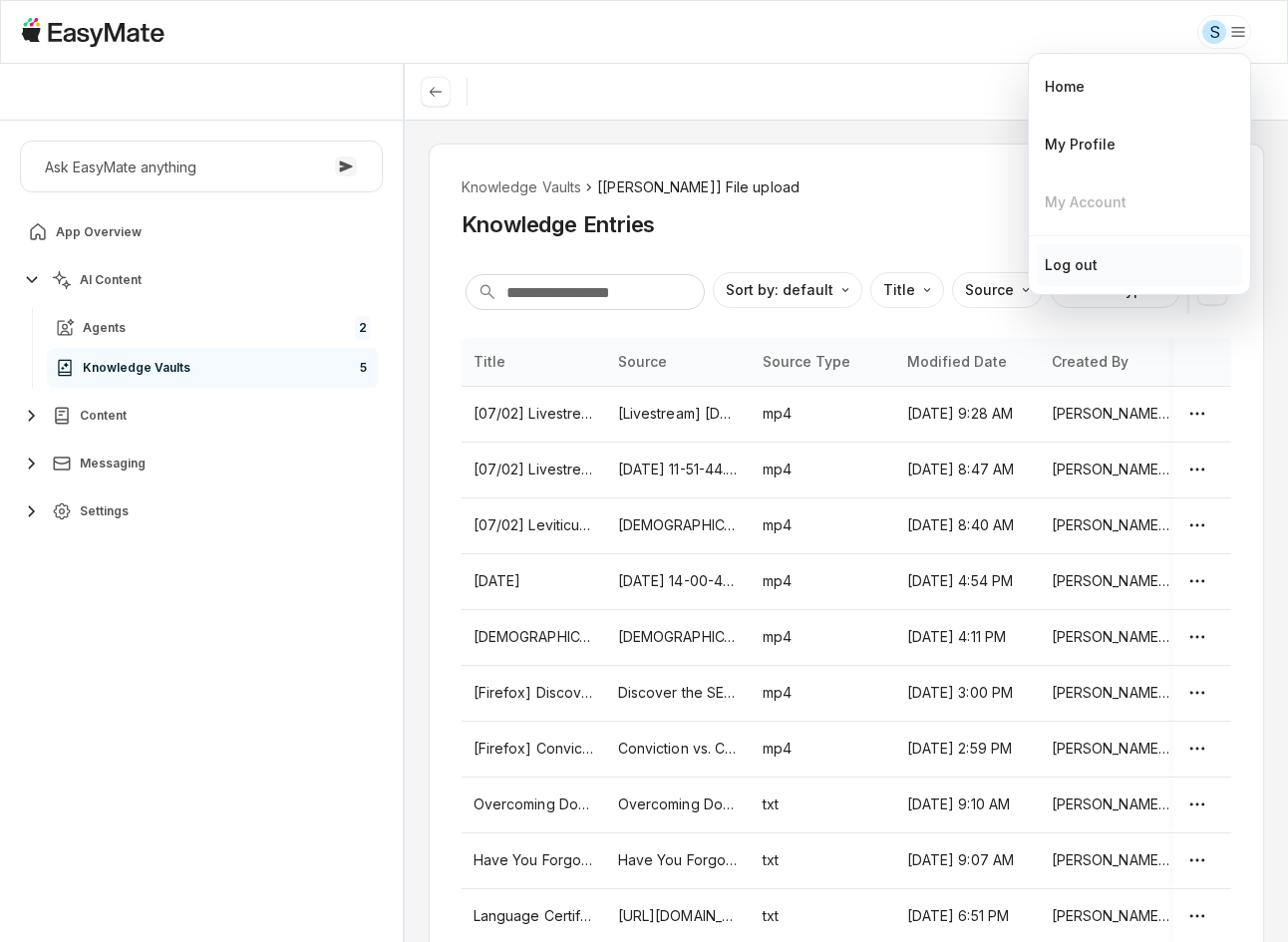 click on "Log out" at bounding box center [1139, 265] 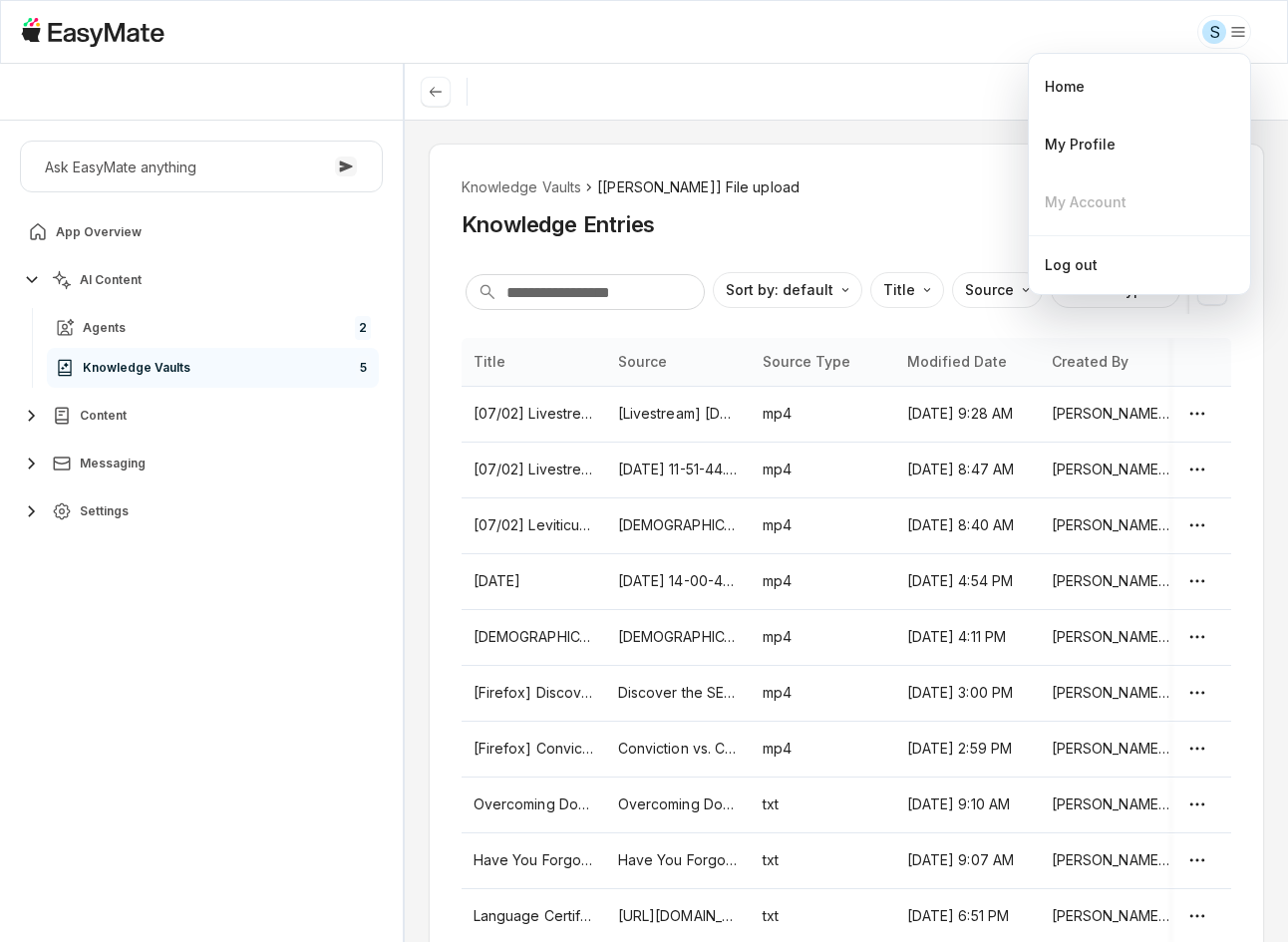 type on "*" 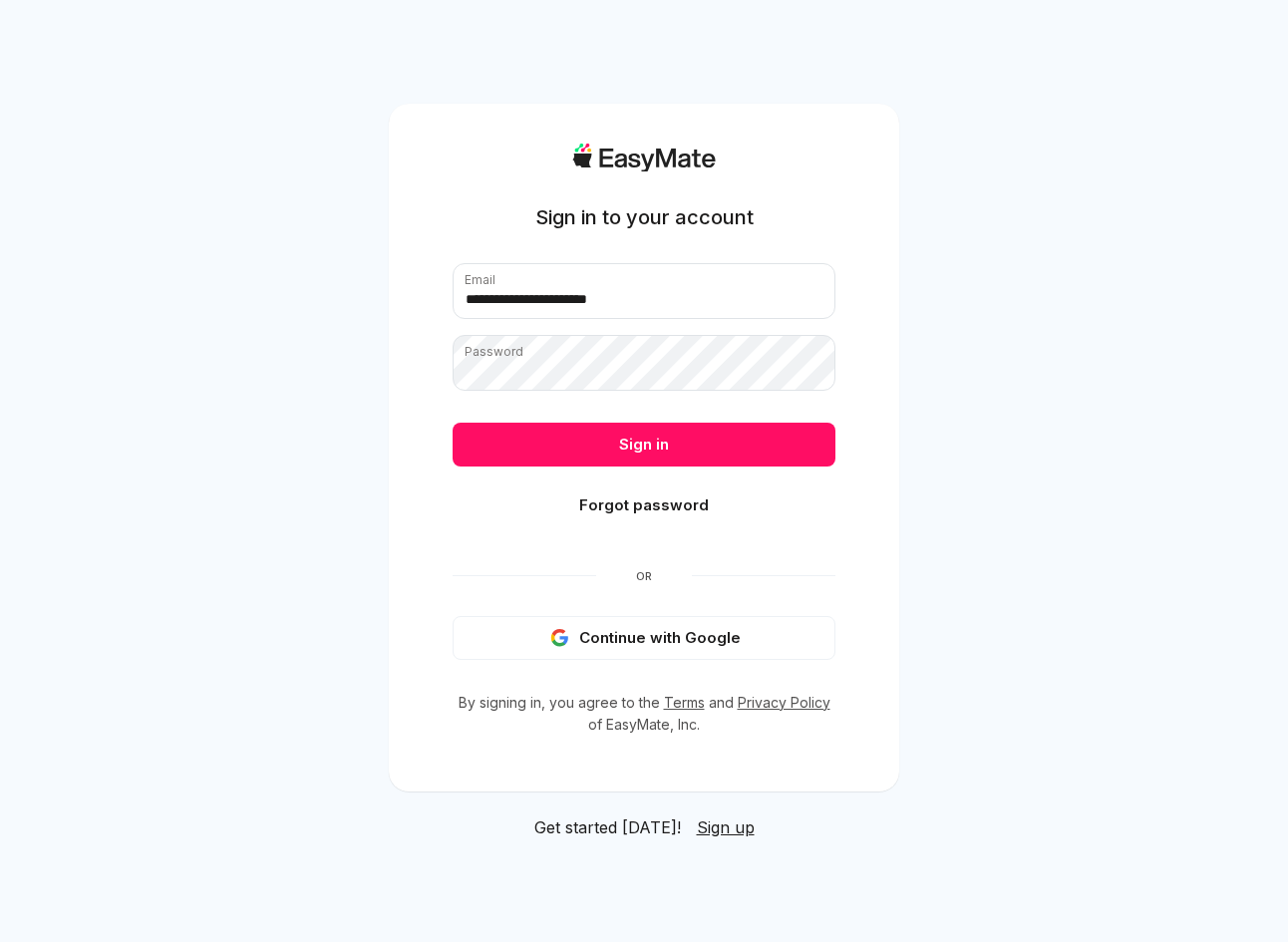 scroll, scrollTop: 0, scrollLeft: 0, axis: both 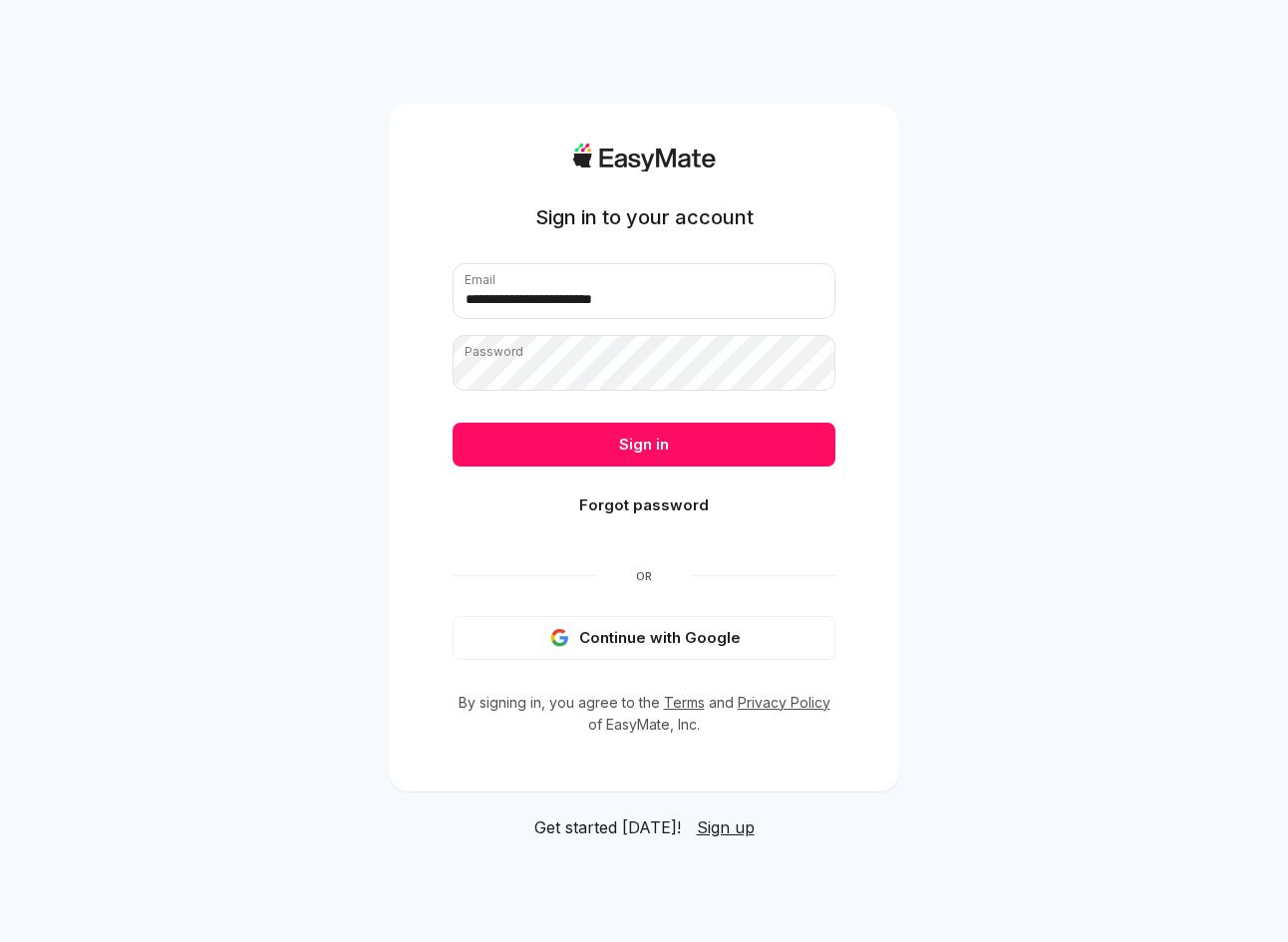 type on "**********" 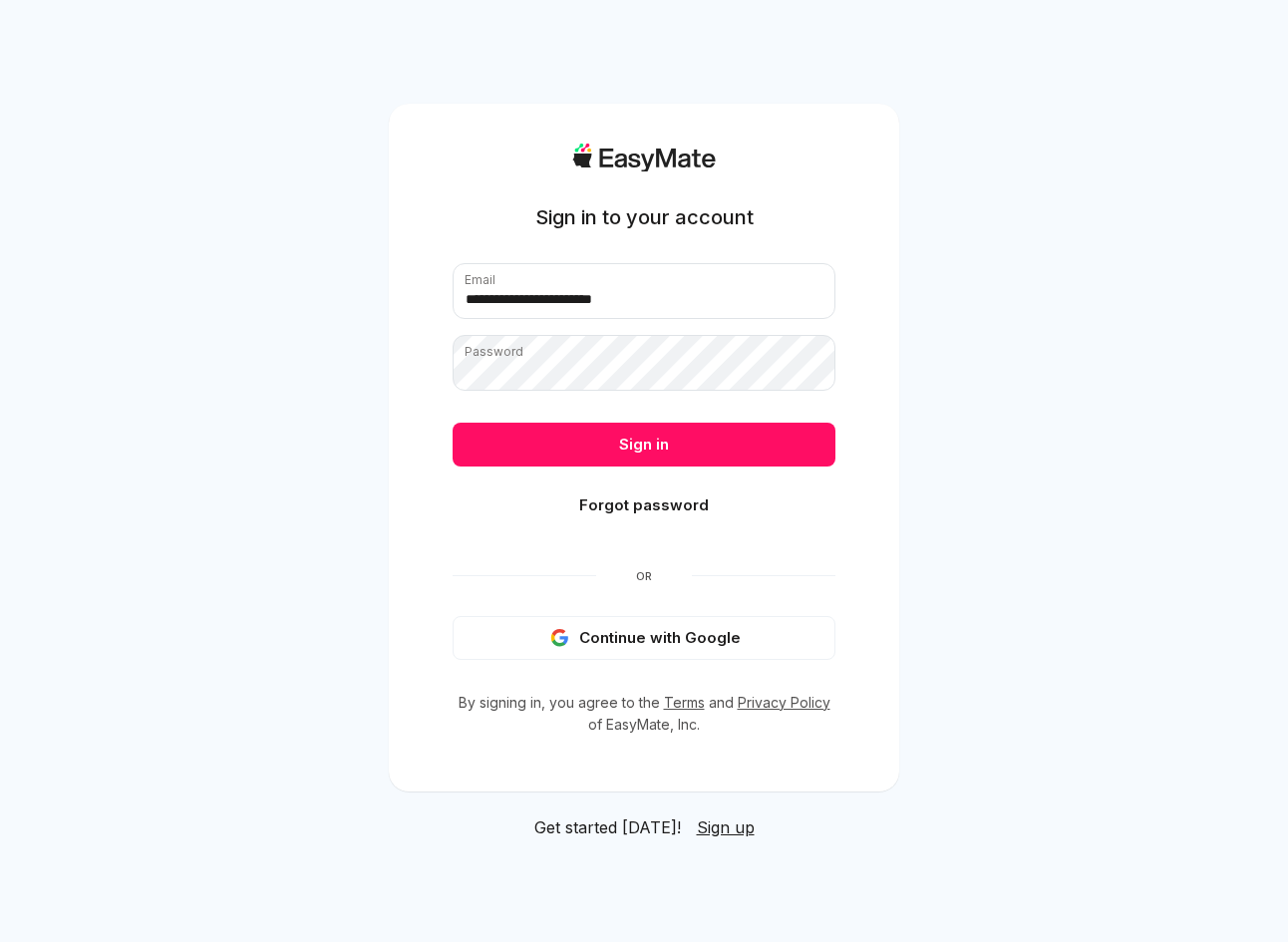 drag, startPoint x: 391, startPoint y: 564, endPoint x: 417, endPoint y: 530, distance: 42.80187 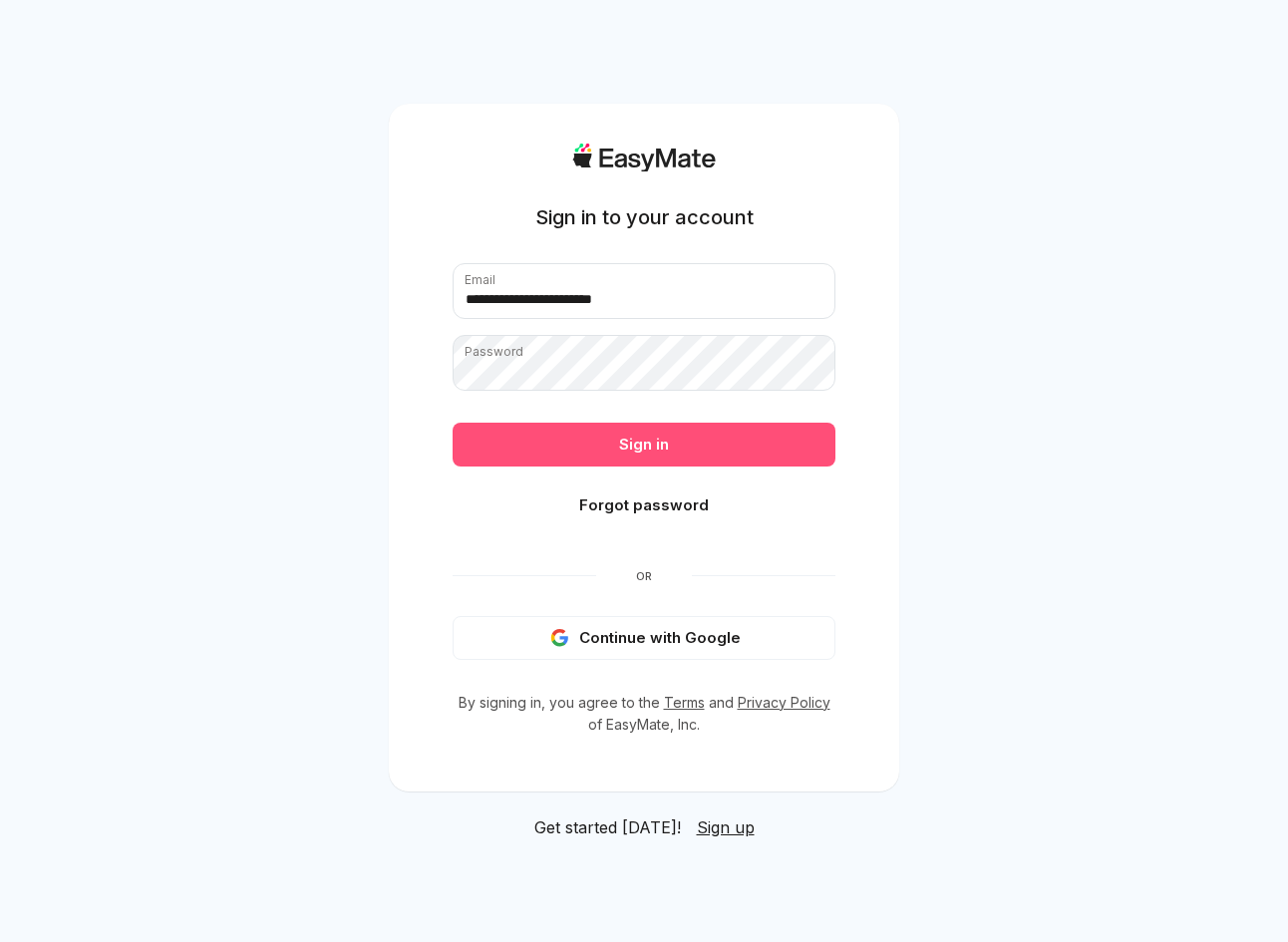 click on "Sign in" at bounding box center (644, 445) 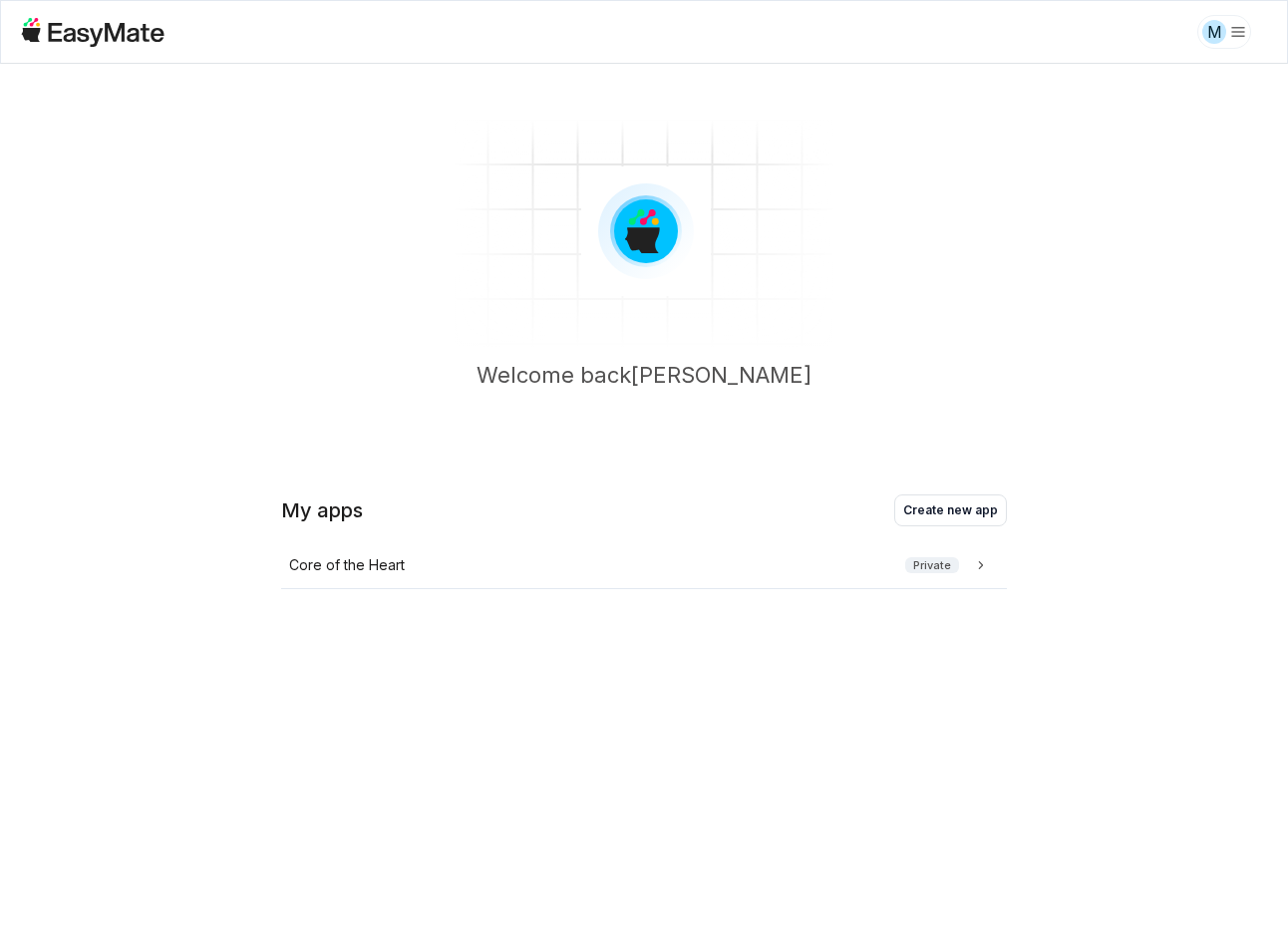 click on "My apps Create new app Core of the Heart Private" at bounding box center [644, 662] 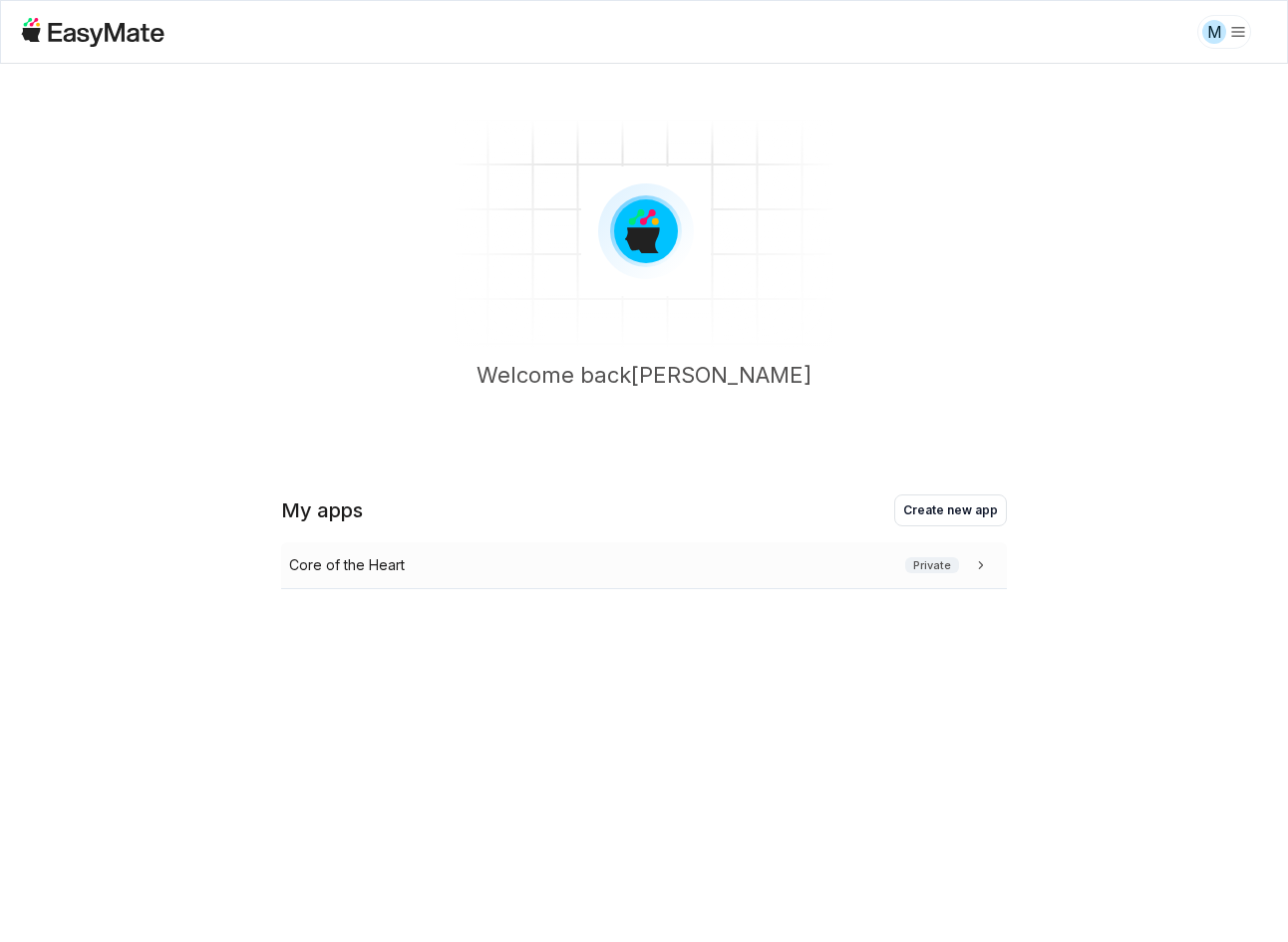 click on "Core of the Heart Private" at bounding box center (640, 565) 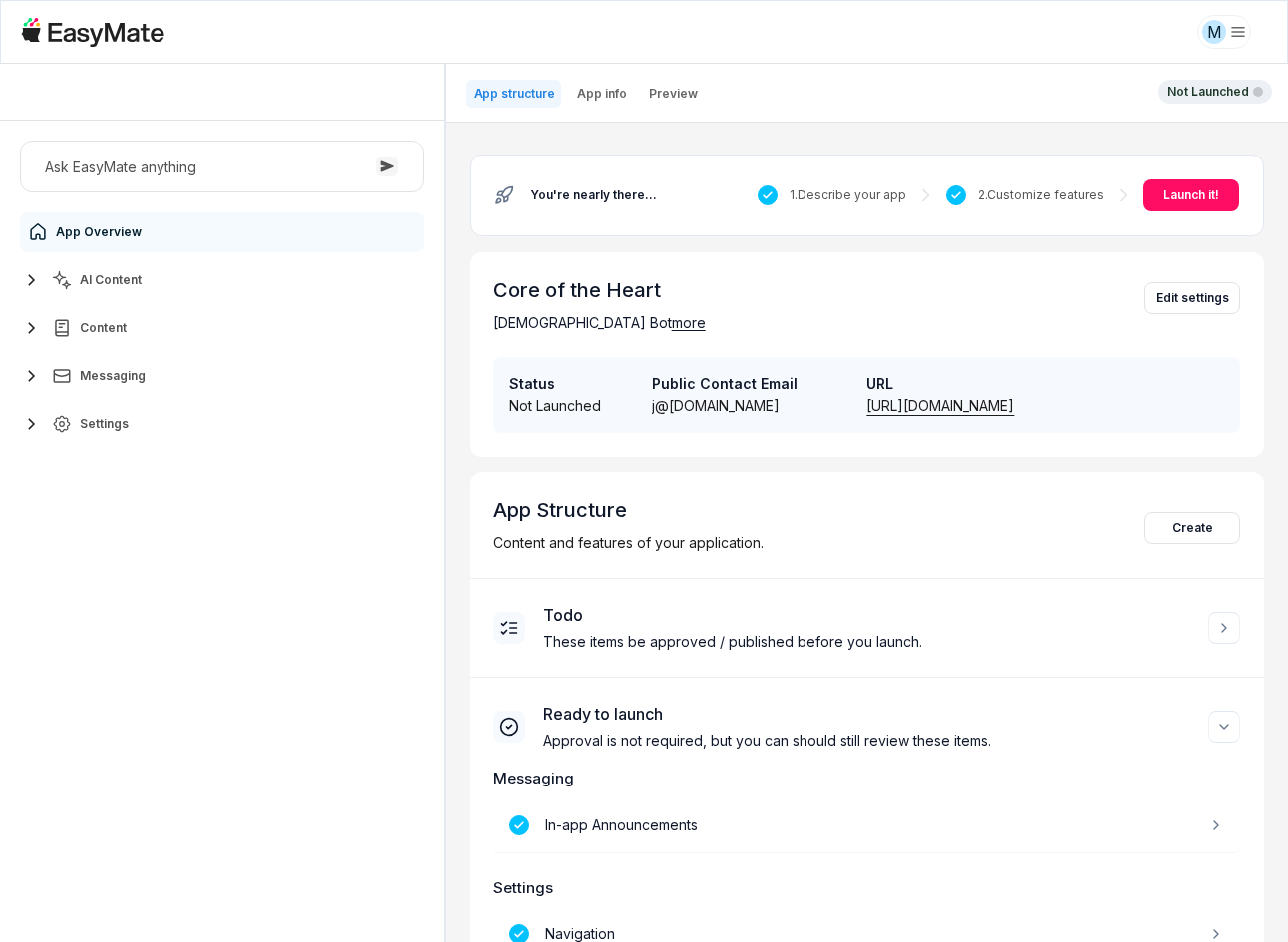 click on "Ask EasyMate anything App Overview AI Content Content Messaging Settings" at bounding box center (221, 531) 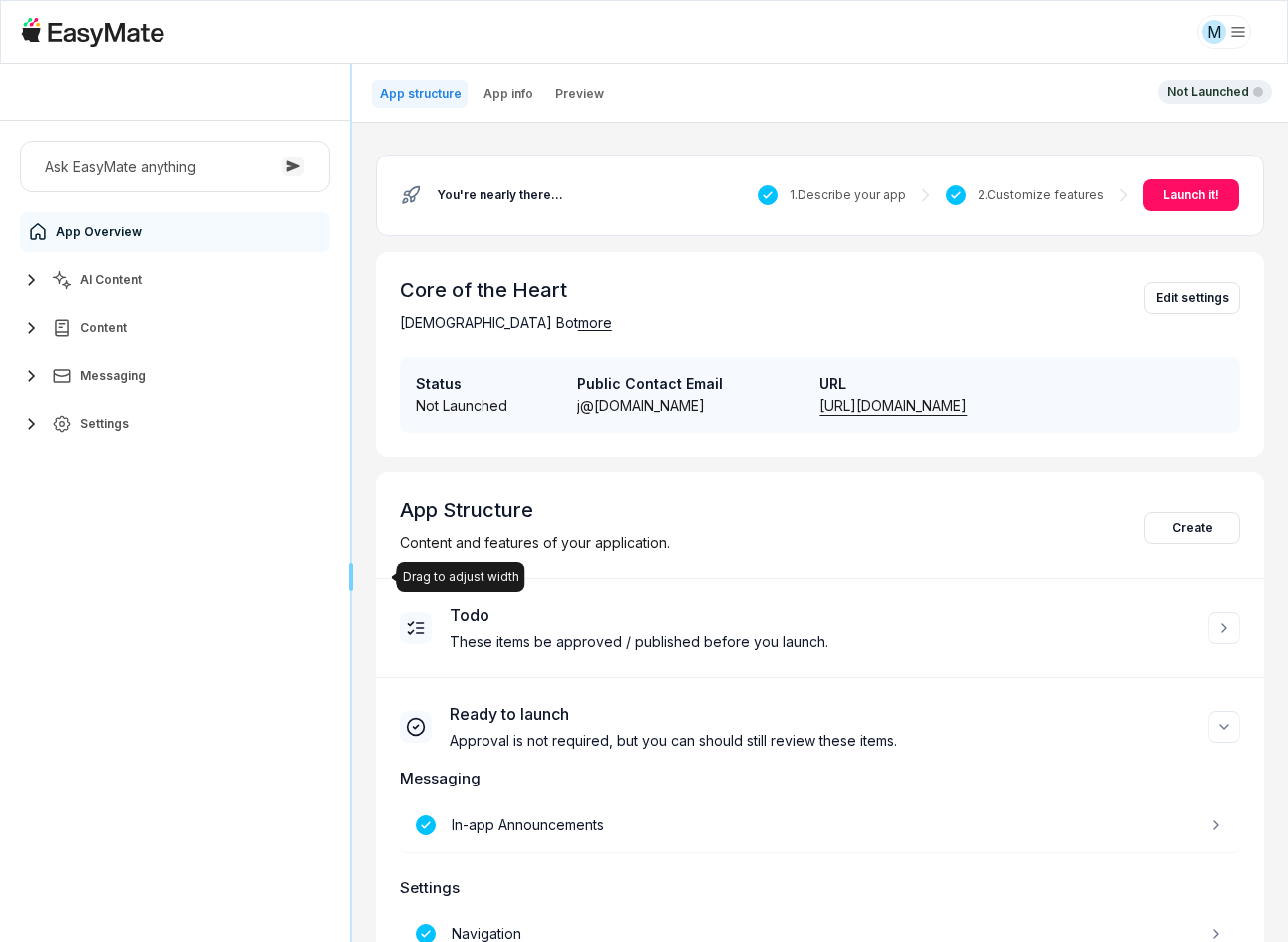 click on "Core of the Heart Ask EasyMate anything App Overview AI Content Content Messaging Settings B How can I help you today? Scroll to bottom Send Drag to adjust width Drag to adjust width App structure App info Preview Not Launched You're nearly there... 1 .  Describe your app 2 .  Customize features Launch it! Core of the Heart Gospel Bot more Edit settings Status Not Launched Public Contact Email j@coreoftheheart.com URL https://core-of-the-heart-acqwf.app.easymate.io App Structure Content and features of your application. Create Todo These items be approved / published before you launch. Ready to launch Approval is not required, but you can should still review these items. Messaging In-app Announcements Settings Navigation Styling Terms of use User Management Onboarding Profile & Registration" at bounding box center (644, 502) 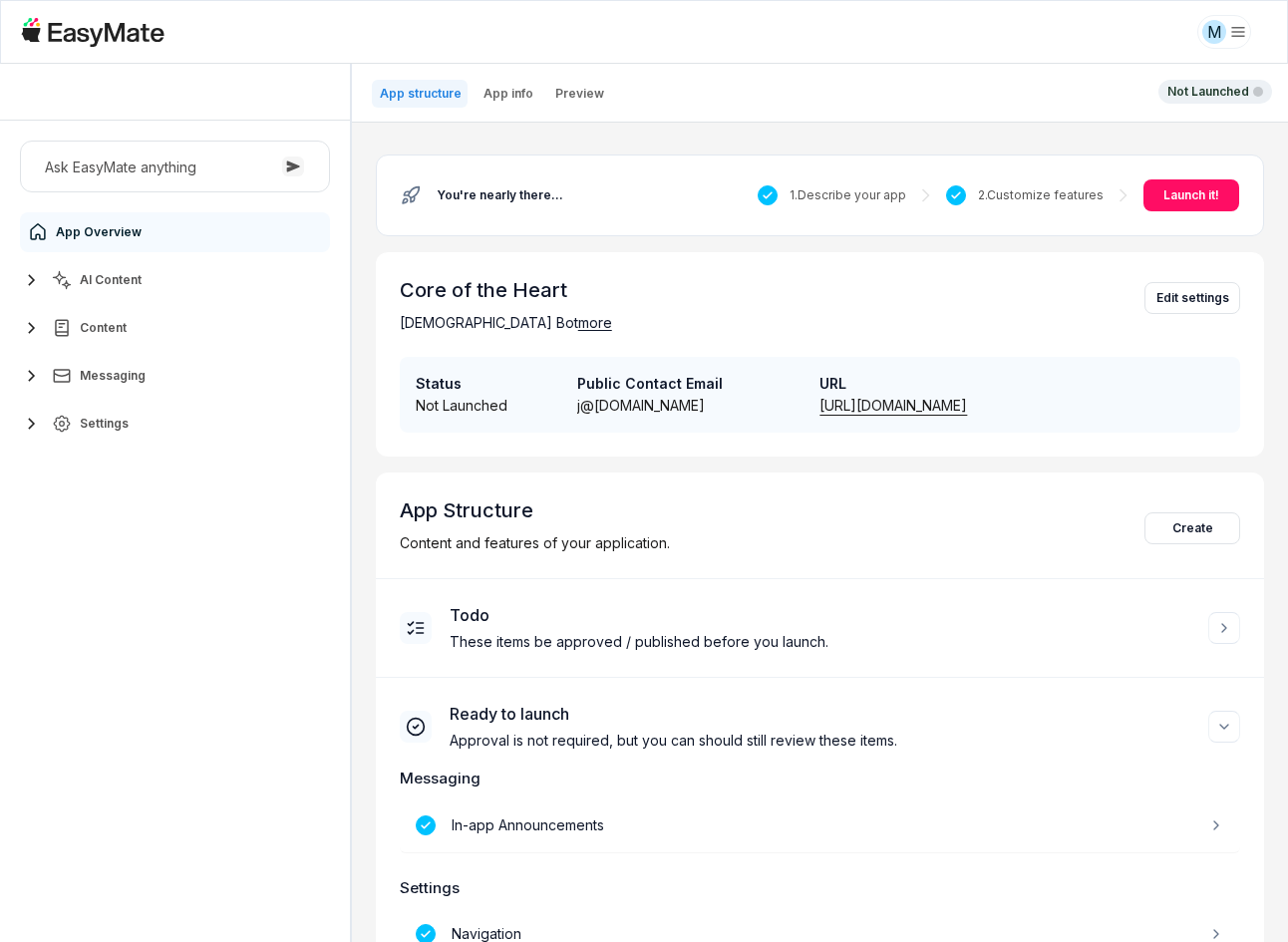 click on "Ask EasyMate anything App Overview AI Content Content Messaging Settings" at bounding box center (174, 531) 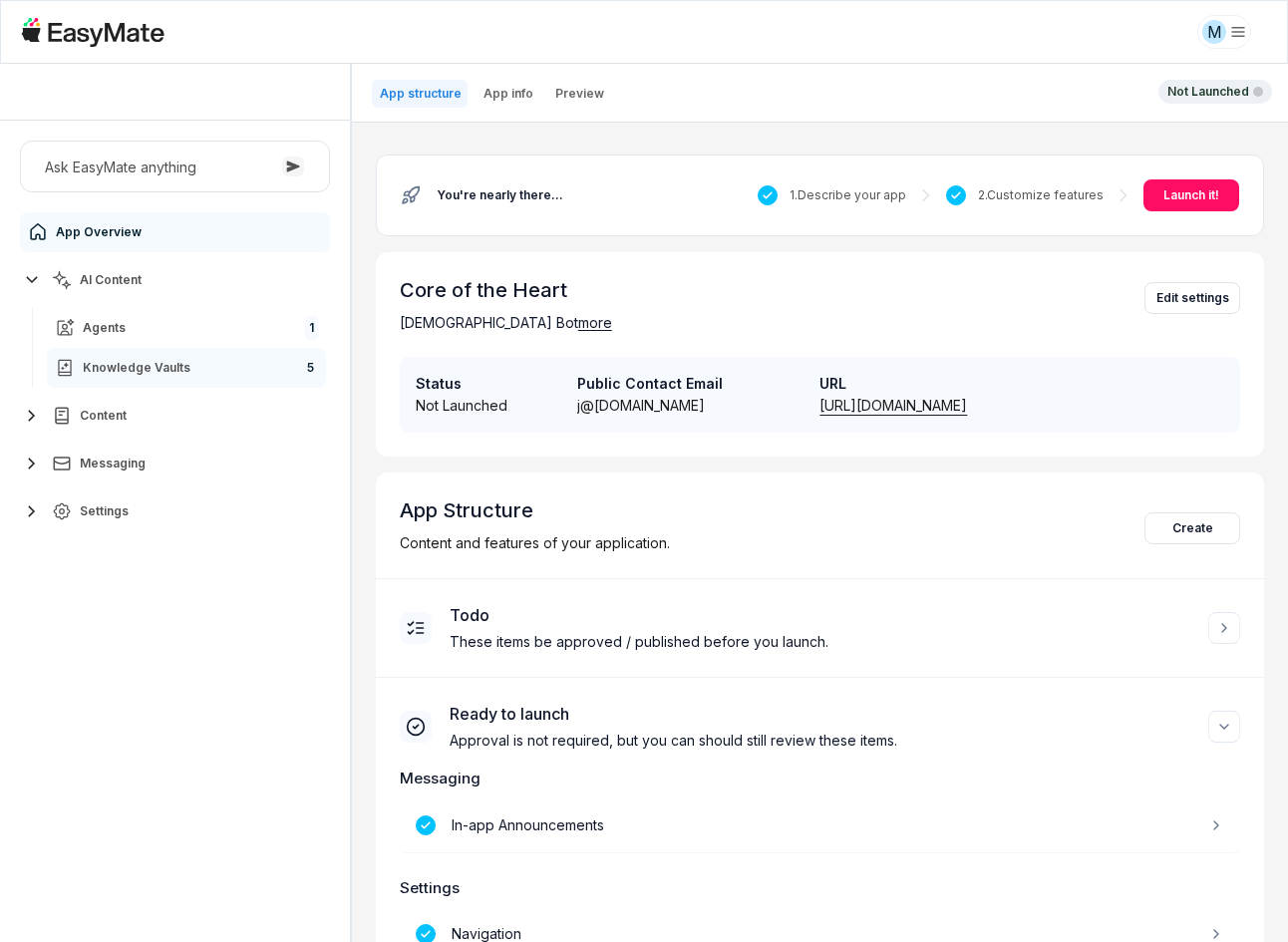 click on "Knowledge Vaults" at bounding box center (137, 368) 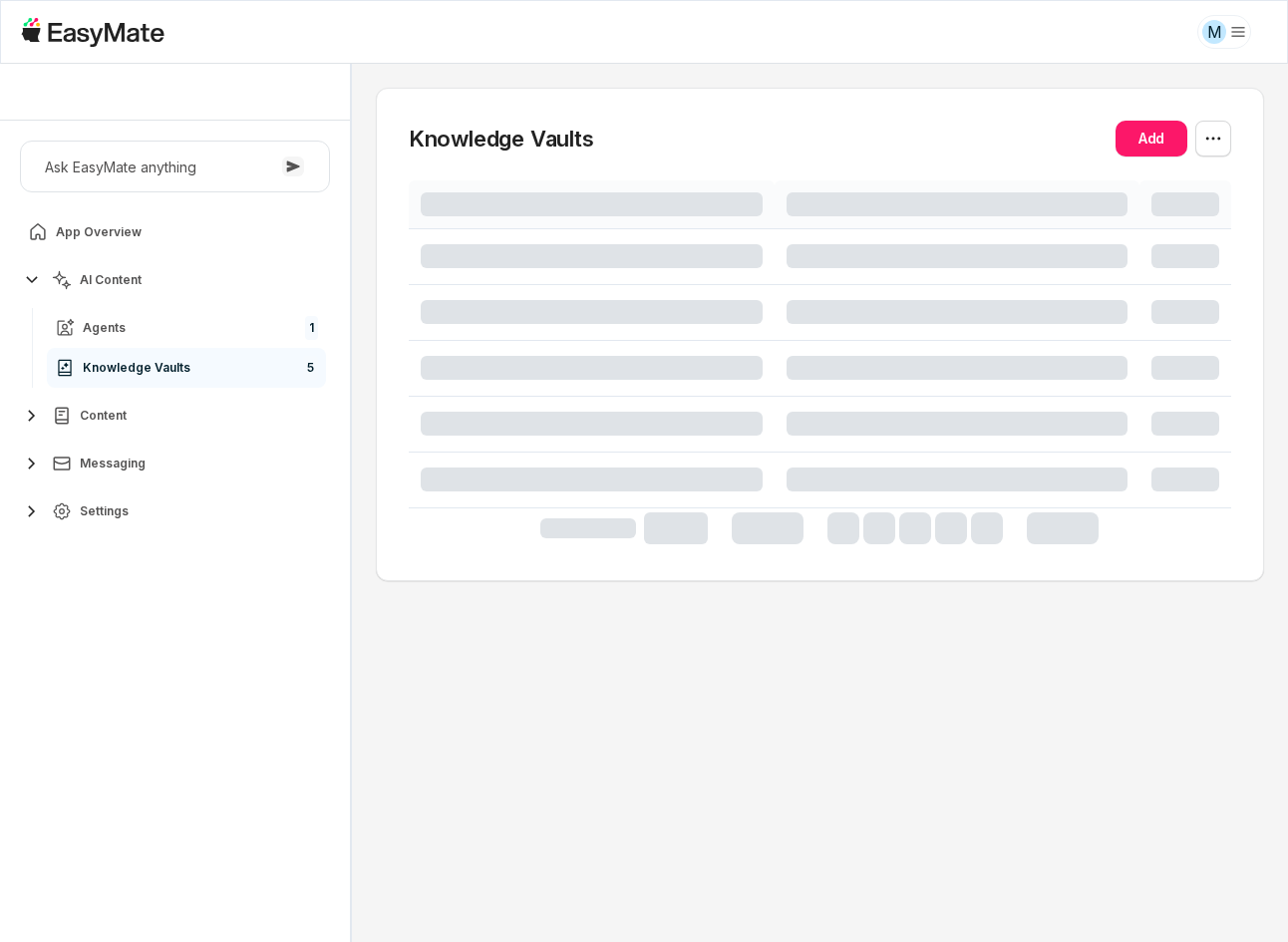 click on "Ask EasyMate anything App Overview AI Content Agents 1 Knowledge Vaults 5 Content Messaging Settings" at bounding box center [174, 531] 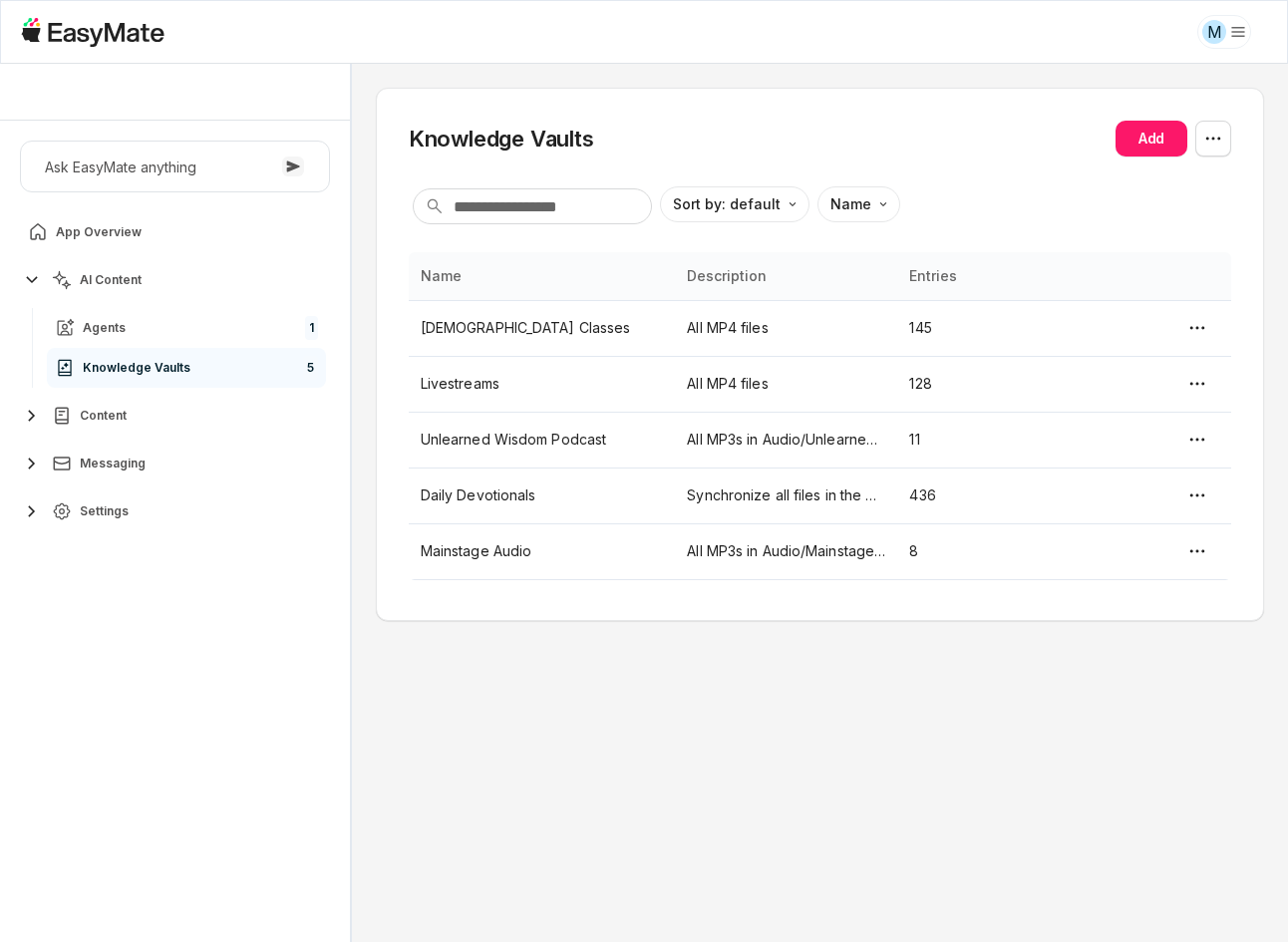 click on "Ask EasyMate anything App Overview AI Content Agents 1 Knowledge Vaults 5 Content Messaging Settings" at bounding box center [174, 531] 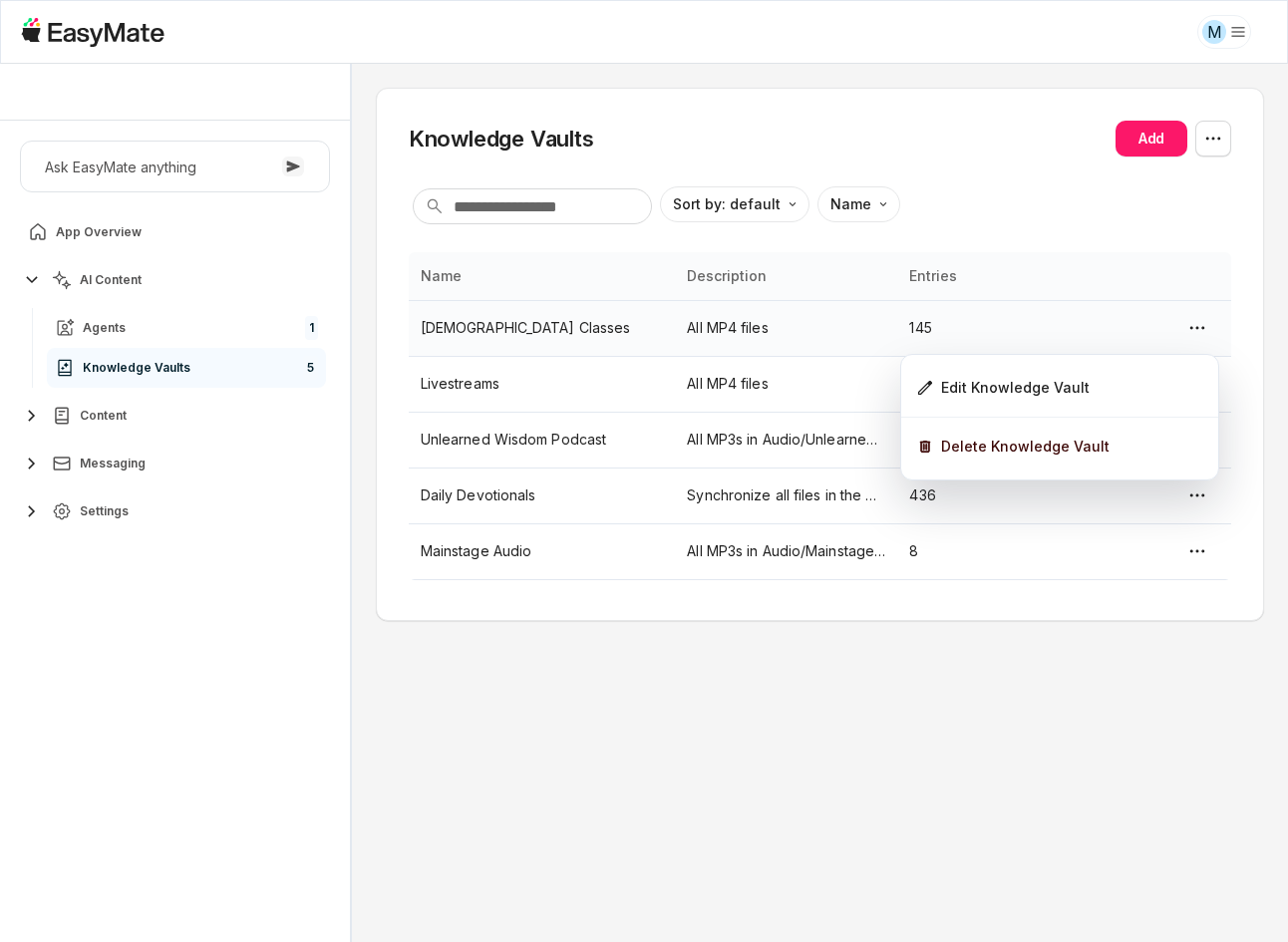 click on "M Core of the Heart Ask EasyMate anything App Overview AI Content Agents 1 Knowledge Vaults 5 Content Messaging Settings B How can I help you today? Scroll to bottom Send Knowledge Vaults Add Sort by: default Direction Name Name Description Entries Bible Classes All MP4 files 145 Livestreams All MP4 files 128 Unlearned Wisdom Podcast All MP3s in Audio/Unlearned Wisdom.
File names must end in ".mp3" 11 Daily Devotionals Synchronize all files in the TEXT/Daily Devotional folder.
All file names must end in ".txt" 436 Mainstage Audio All MP3s in Audio/Mainstage folder
File names must end in ".mp3" 8 * Edit Knowledge Vault Delete Knowledge Vault Beta 0  /  0 used queries" at bounding box center [644, 471] 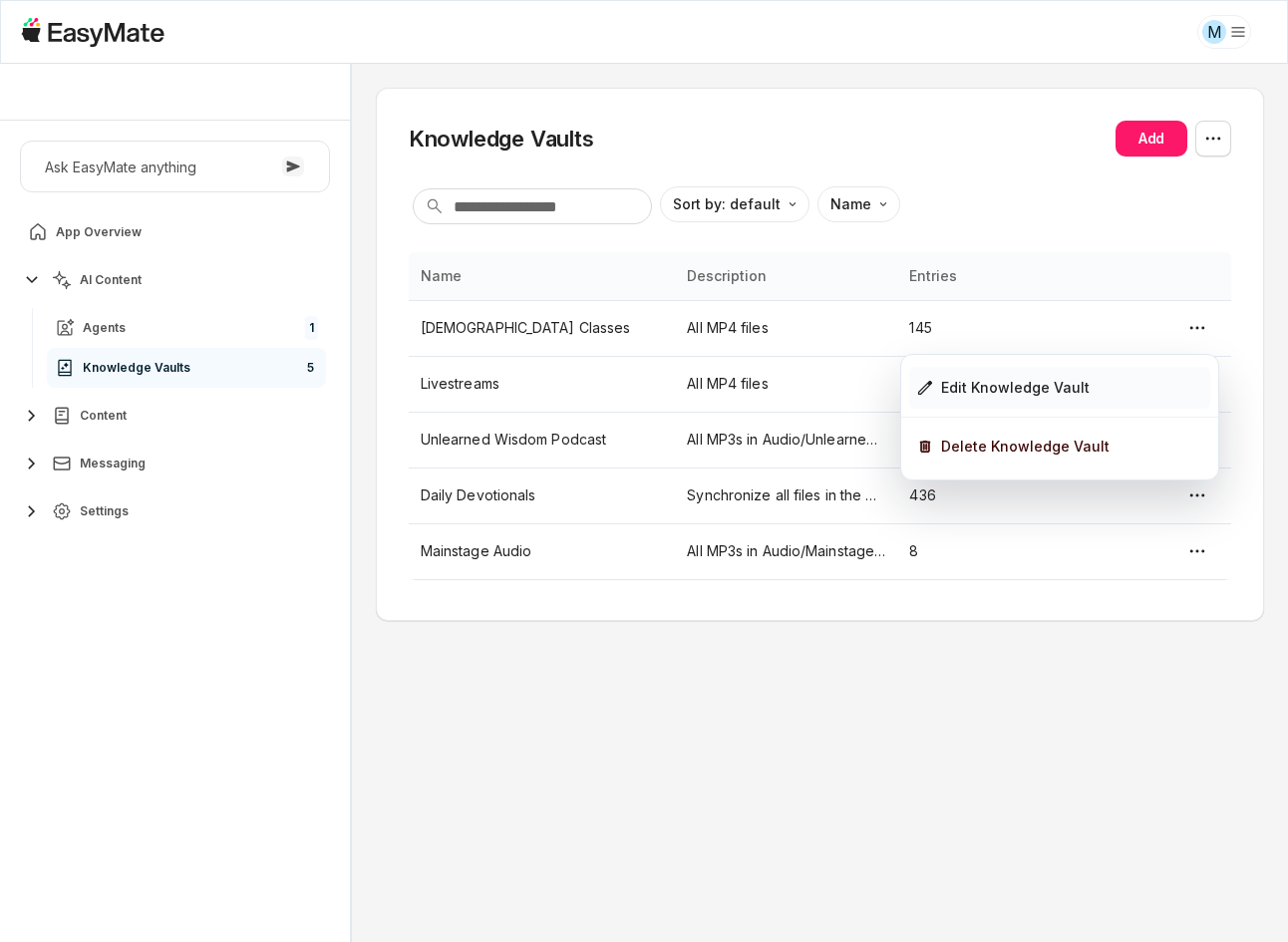 click on "Edit Knowledge Vault" at bounding box center [1060, 388] 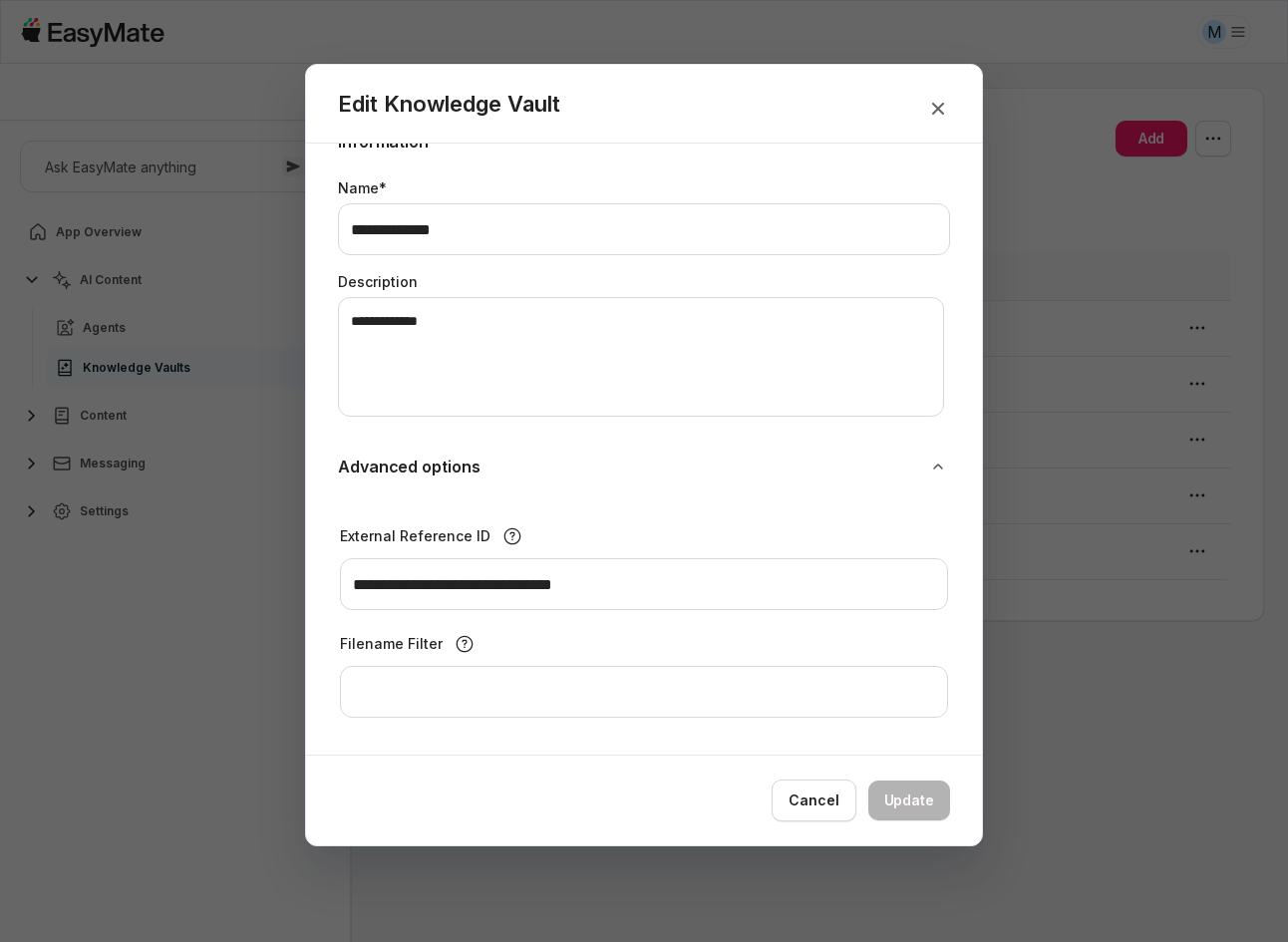 scroll, scrollTop: 59, scrollLeft: 0, axis: vertical 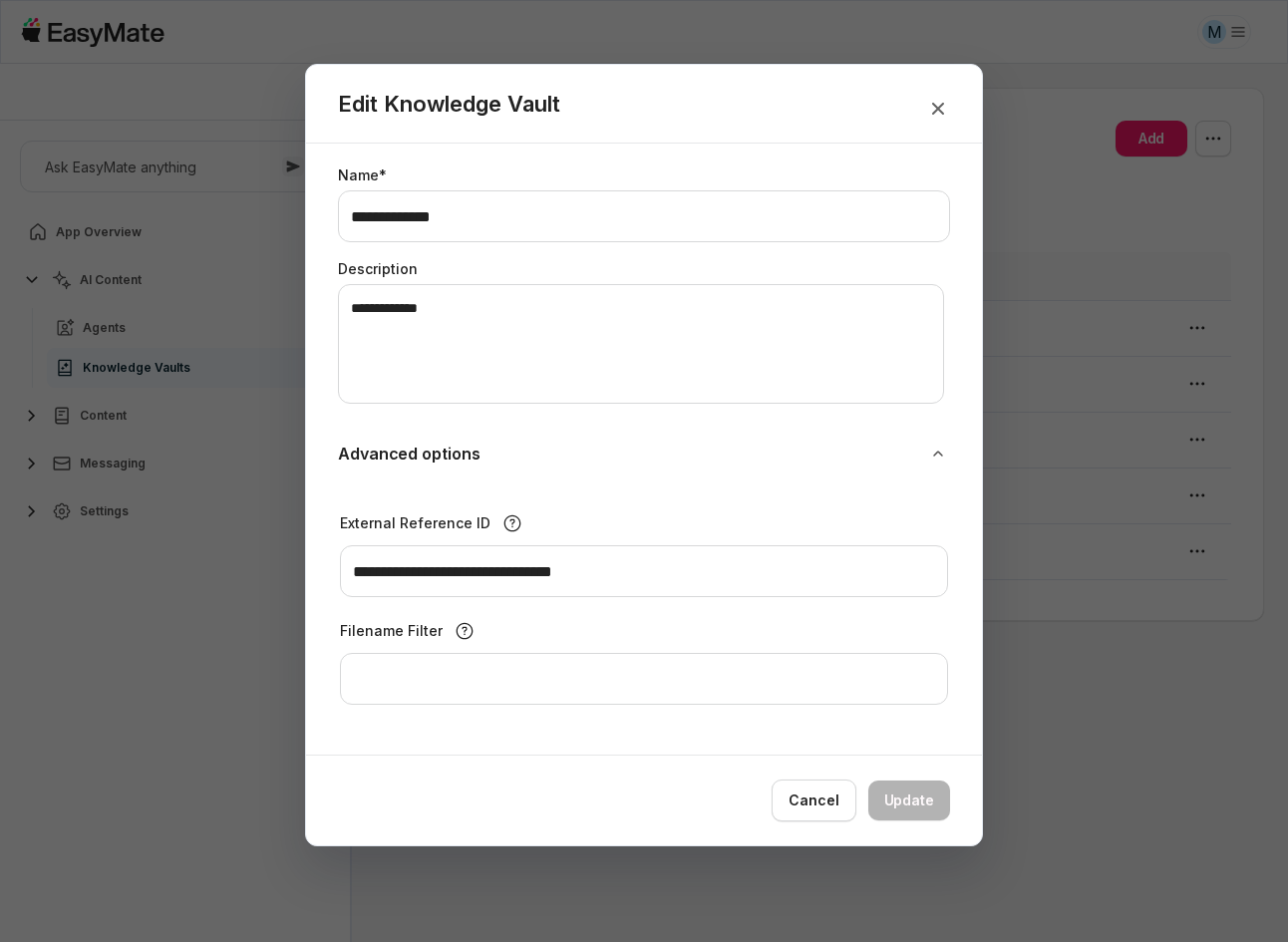 click at bounding box center (644, 471) 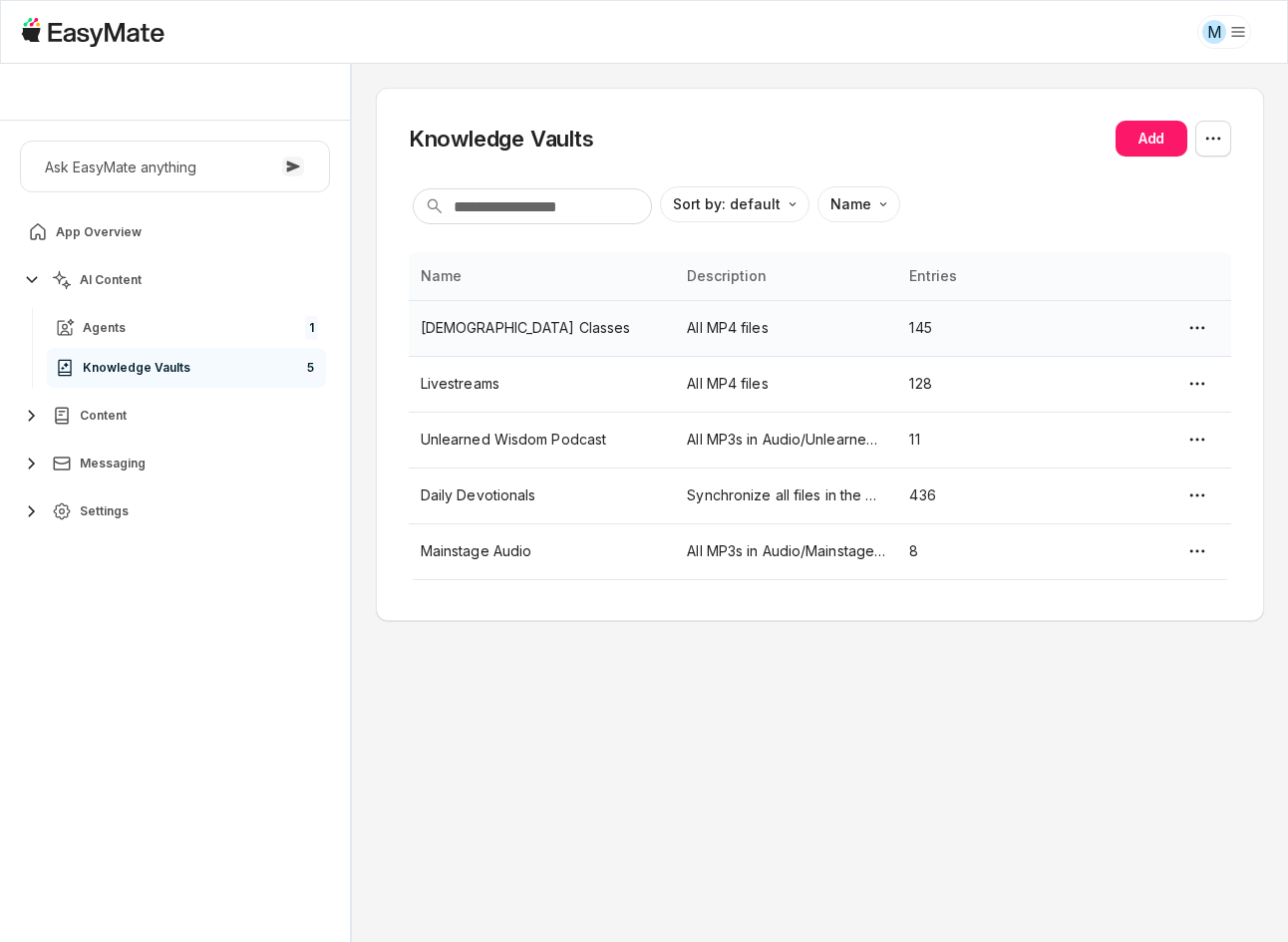 click on "145" at bounding box center [980, 328] 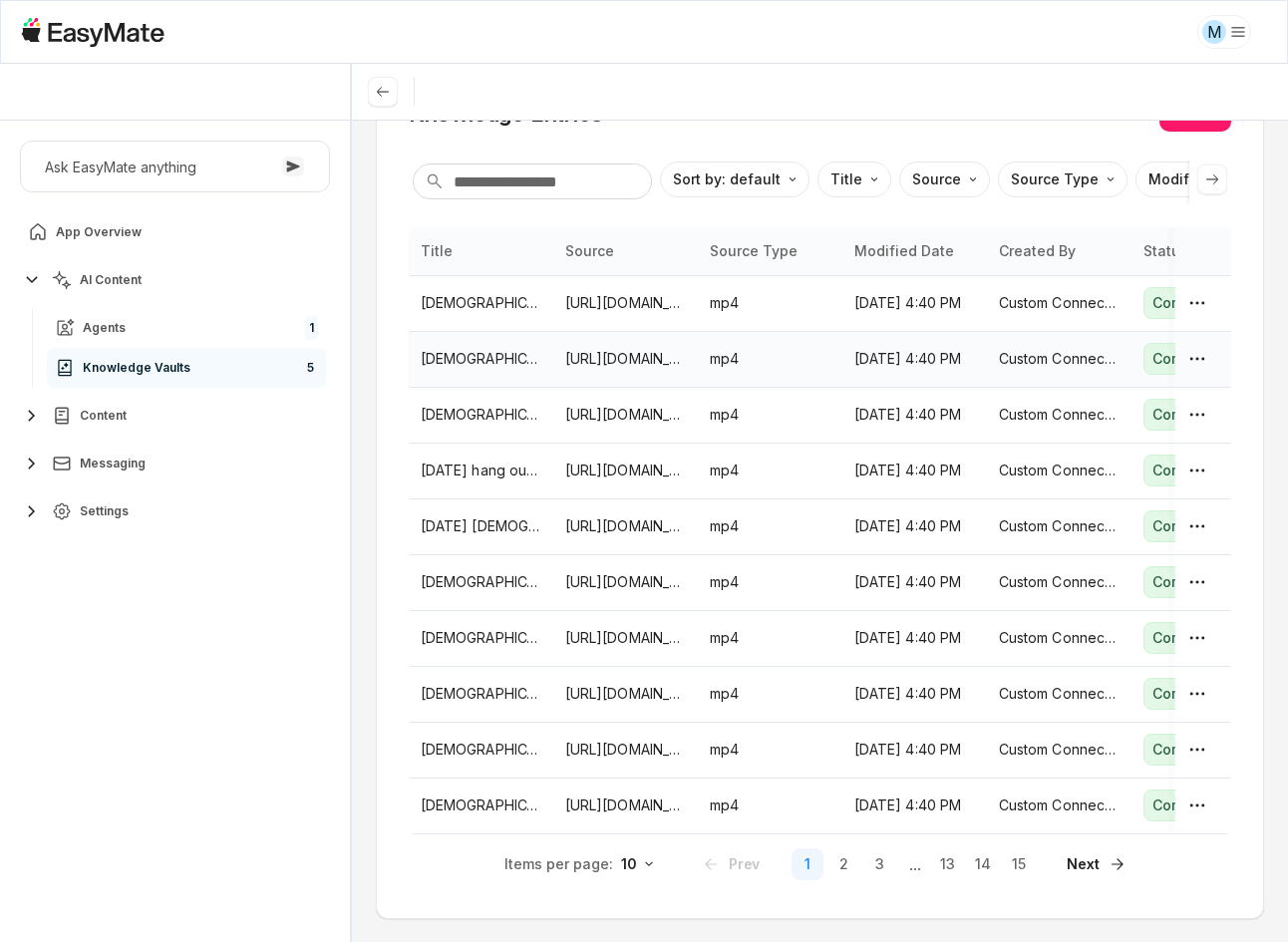 scroll, scrollTop: 117, scrollLeft: 0, axis: vertical 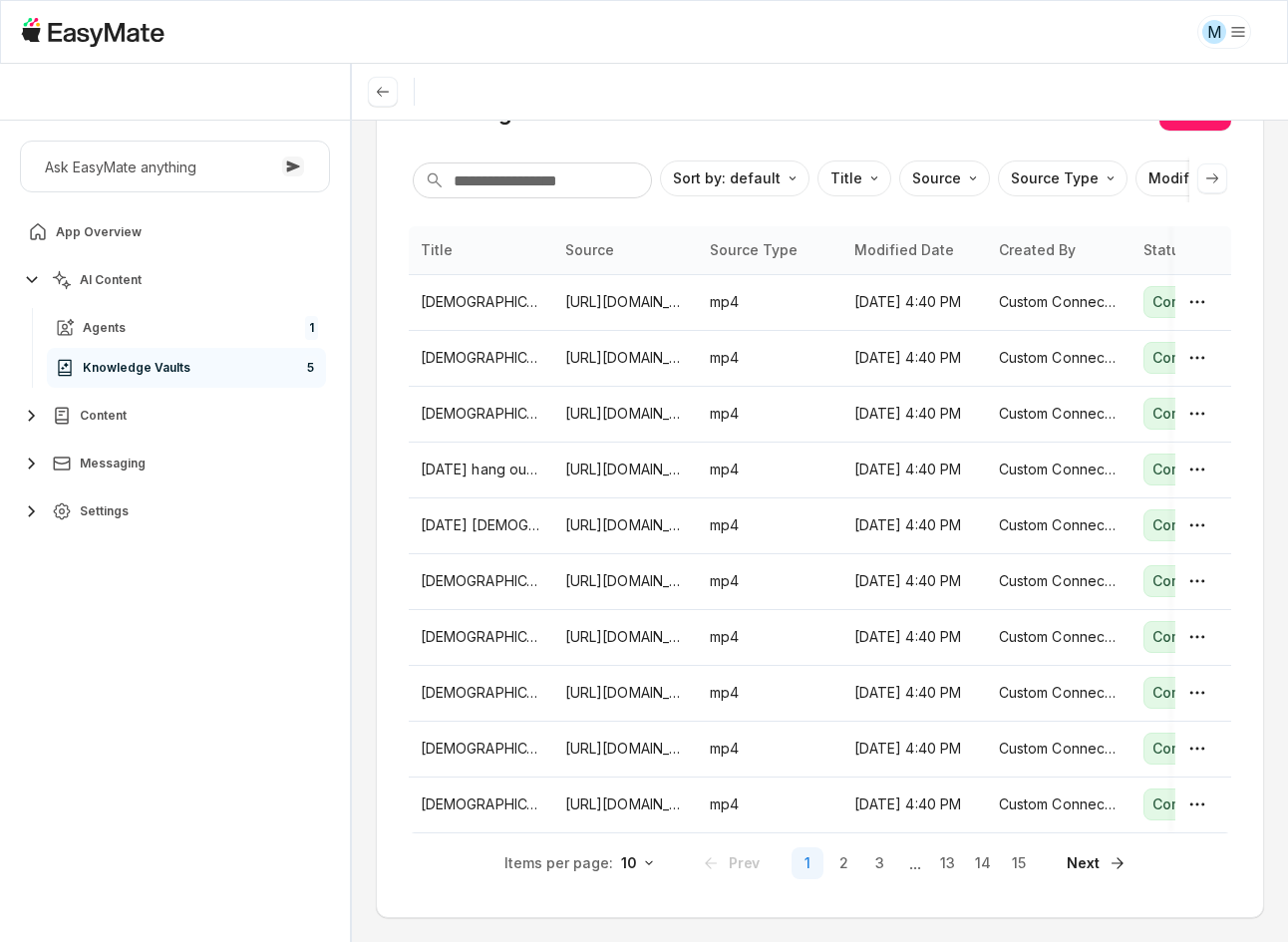 click 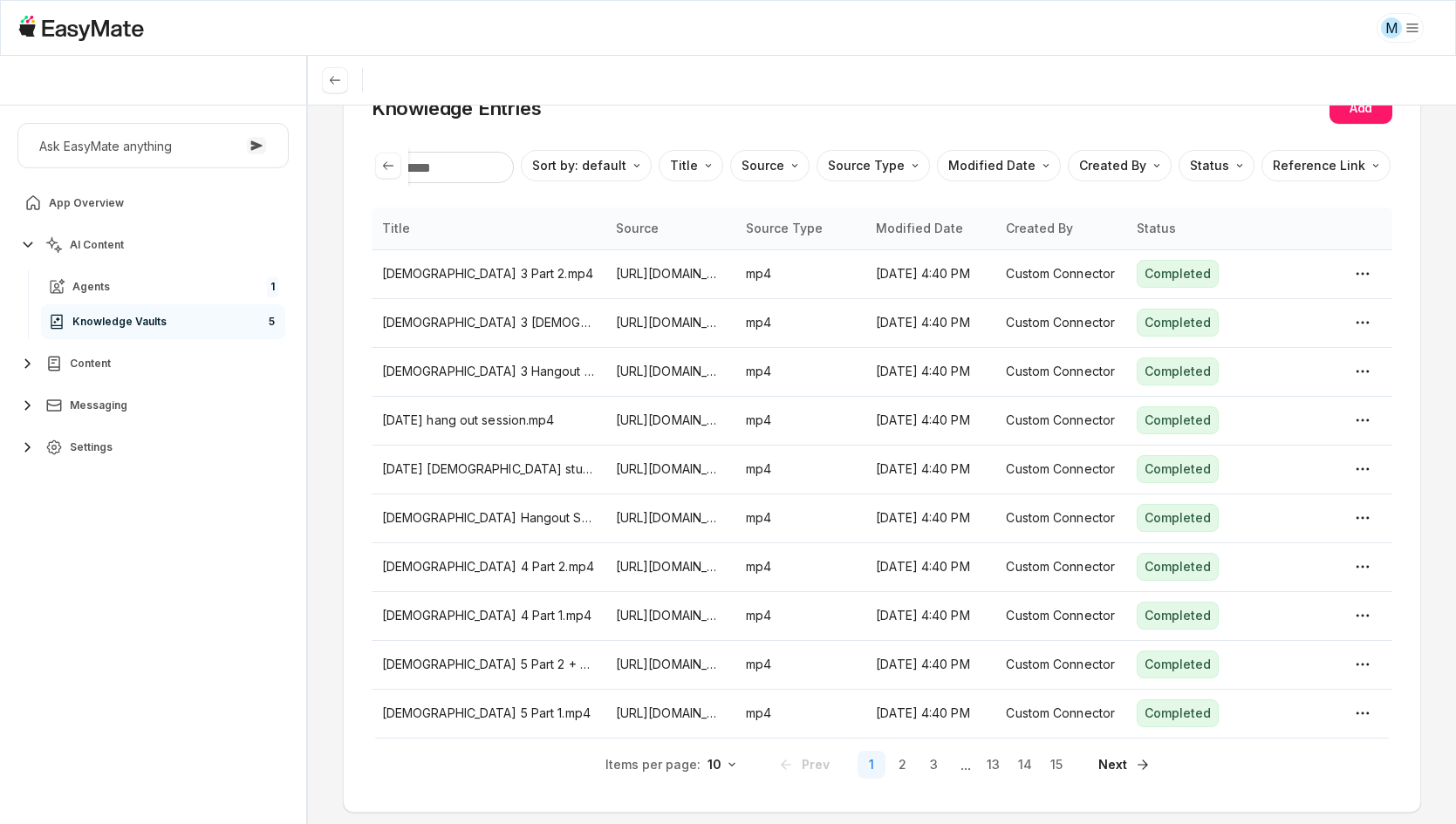 scroll, scrollTop: 0, scrollLeft: 51, axis: horizontal 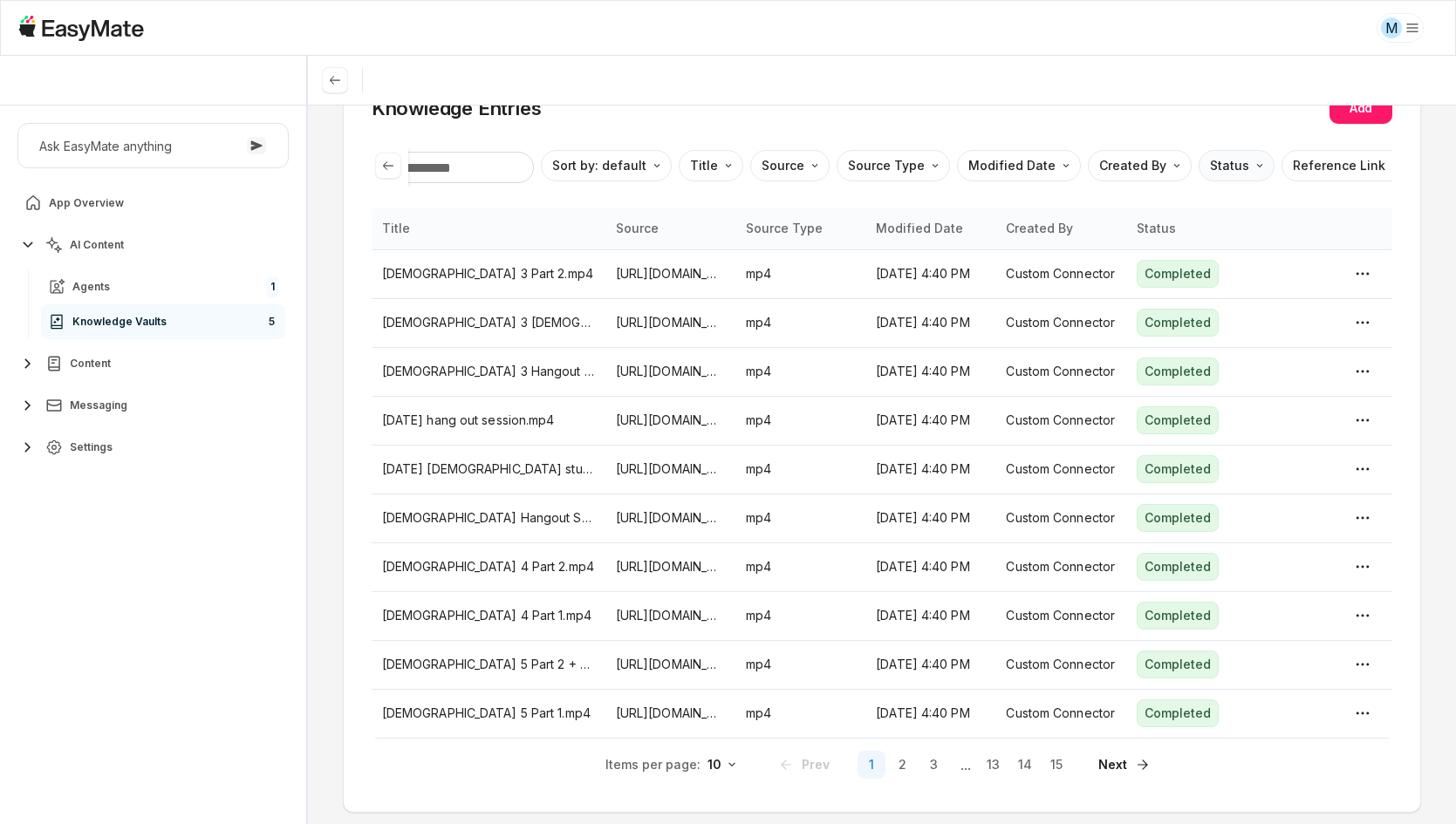 click on "M Core of the Heart Ask EasyMate anything App Overview AI Content Agents 1 Knowledge Vaults 5 Content Messaging Settings B How can I help you today? Scroll to bottom Send Knowledge Vaults Bible Classes Knowledge Entries Add Sort by: default Direction Title Source Source Type Modified Date Created By Status Reference Link Title Source Source Type Modified Date Created By Status Leviticus 3 Part 2.mp4 https://drive.google.com/file/d/1Q-LjkHeS8oFz7oyehjj65nJbHMgtrXxd/view?usp=drivesdk mp4 Jul 1, 2025, 4:40 PM Custom Connector Completed Leviticus 3 Bible Study 01-11 Part 1.mp4 https://drive.google.com/file/d/1S2CyoToZpoBaGTn5i4DVoySihUGLGGzA/view?usp=drivesdk mp4 Jul 1, 2025, 4:40 PM Custom Connector Completed Leviticus 3 Hangout Session https://drive.google.com/file/d/1OtXKAKQcdGIQkheGmhdV162tplLhnFiQ/view?usp=drivesdk mp4 Jul 1, 2025, 4:40 PM Custom Connector Completed Jan 4 hang out session.mp4 https://drive.google.com/file/d/1OrPQ16M6gh8BzuoMVcJrh_70gOyzWNHk/view?usp=drivesdk mp4" at bounding box center [728, 412] 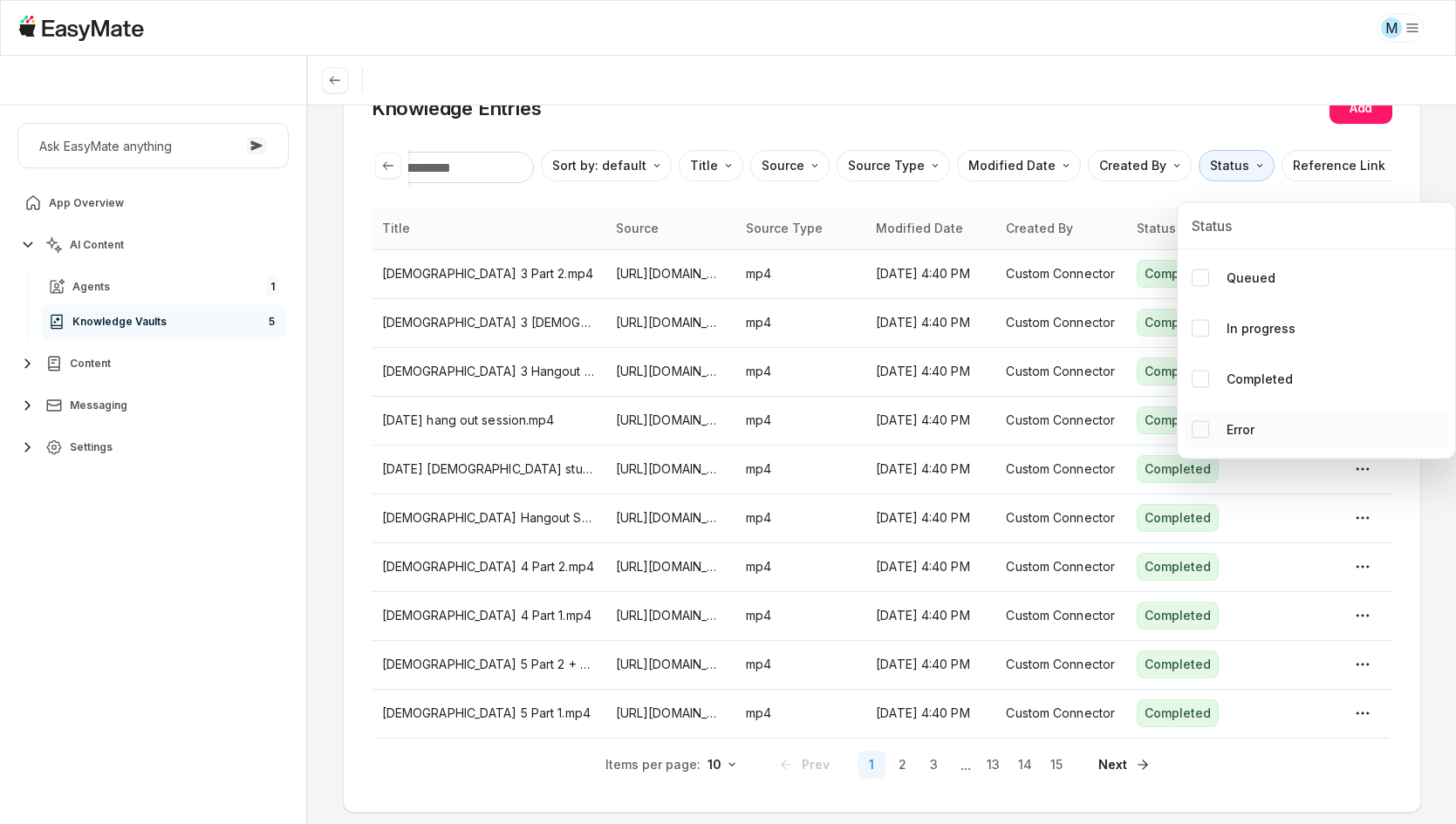 click at bounding box center (1200, 430) 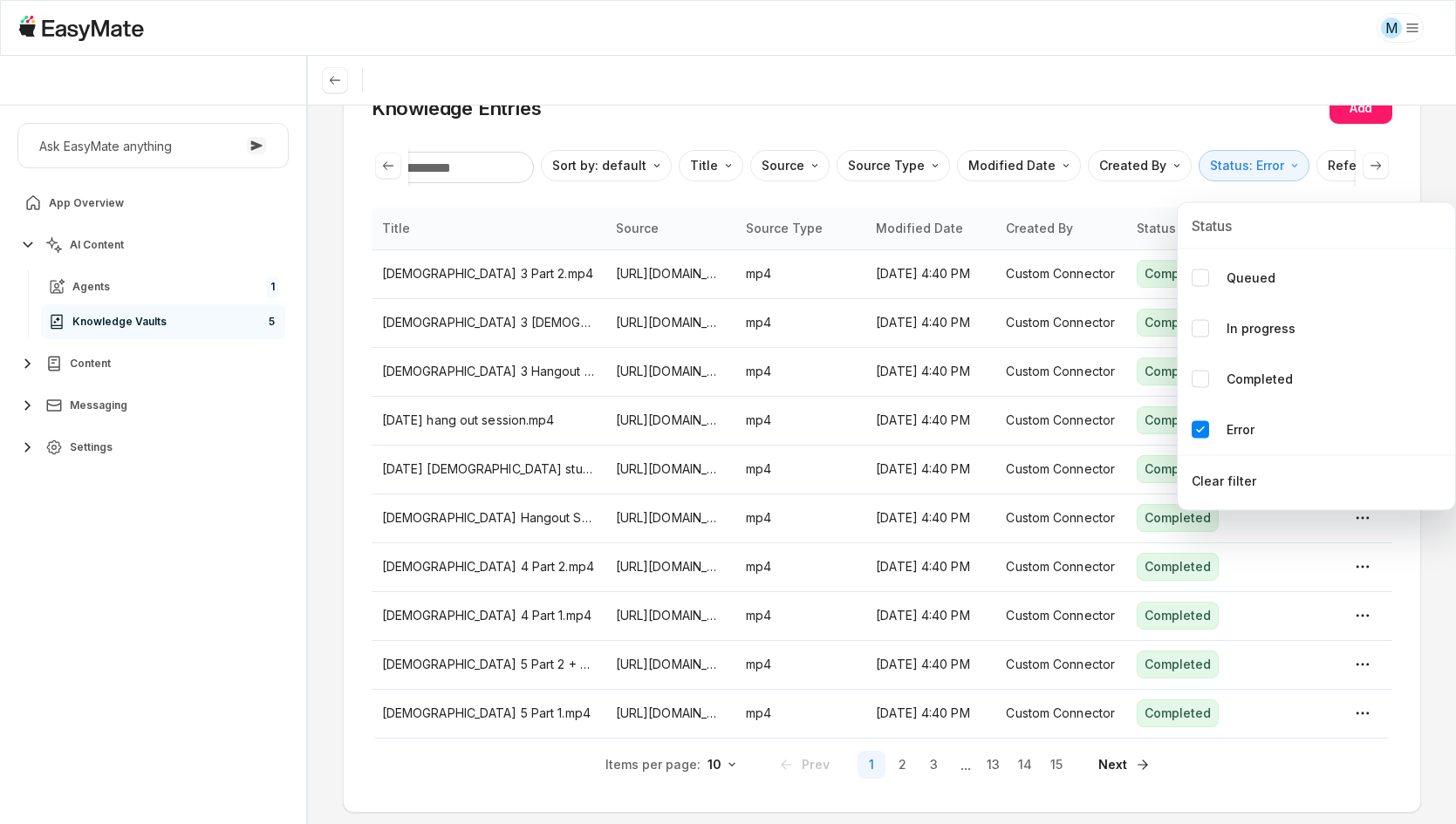 scroll, scrollTop: 0, scrollLeft: 0, axis: both 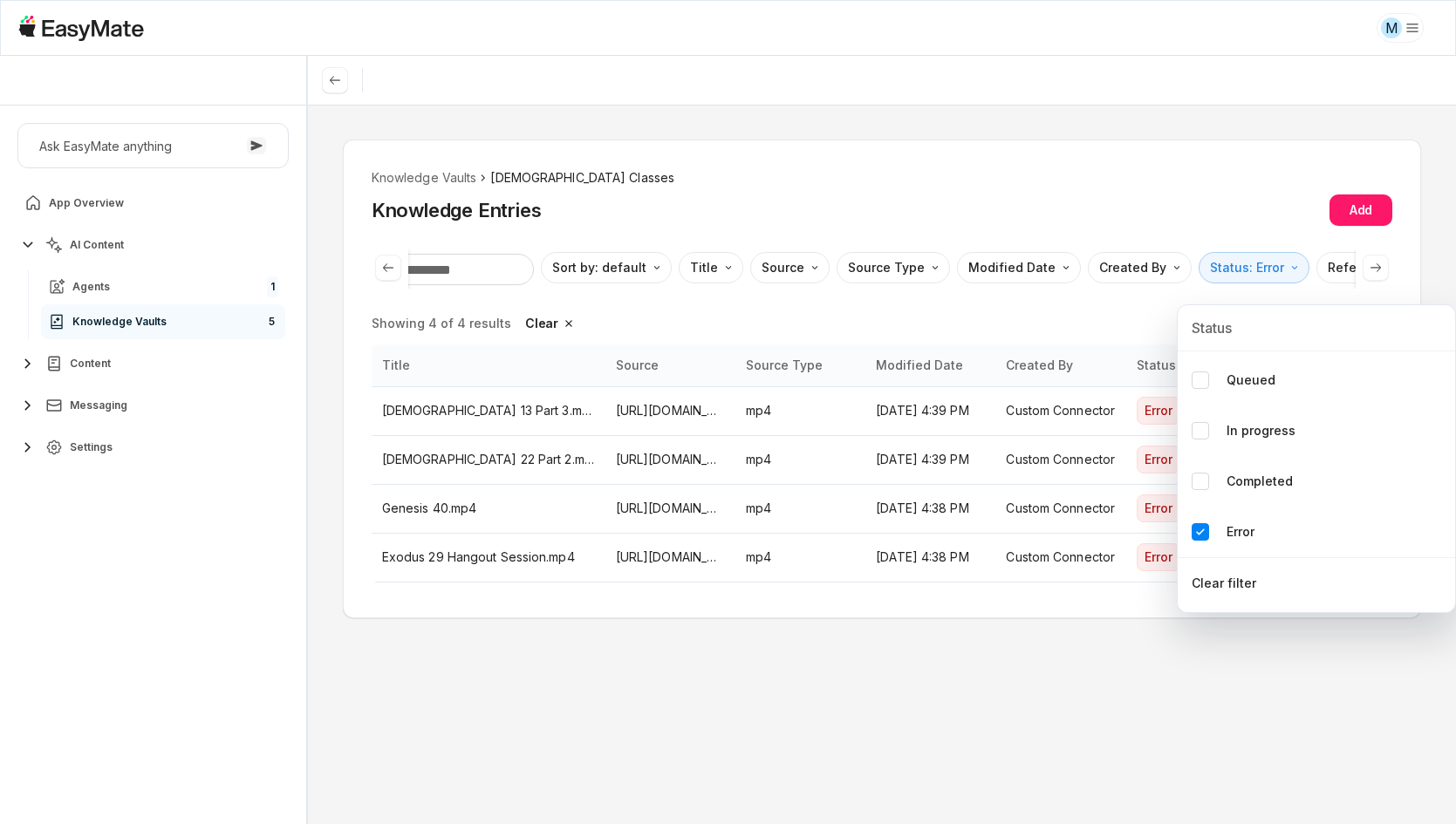 click on "M Core of the Heart Ask EasyMate anything App Overview AI Content Agents 1 Knowledge Vaults 5 Content Messaging Settings B How can I help you today? Scroll to bottom Send Knowledge Vaults Bible Classes Knowledge Entries Add Sort by: default Direction Title Source Source Type Modified Date Created By Status: Error Reference Link Showing 4 of 4 results Clear Title Source Source Type Modified Date Created By Status Leviticus 13 Part 3.mp4 https://drive.google.com/file/d/1p2u-befkX0TxcwRo_ly6bvJPWSWLoPBi/view?usp=drivesdk mp4 Jul 1, 2025, 4:39 PM Custom Connector Error Leviticus 22 Part 2.mp4 https://drive.google.com/file/d/18H_17fETJSbEGwy0WzCMms1itiE3xcf9/view?usp=drivesdk mp4 Jul 1, 2025, 4:39 PM Custom Connector Error Genesis 40.mp4 https://drive.google.com/file/d/1vbFIH1M6f8S_llU8mG4AxtIAbxNFdfkO/view?usp=drivesdk mp4 Jul 1, 2025, 4:38 PM Custom Connector Error Exodus 29 Hangout Session.mp4 https://drive.google.com/file/d/1YBB_C3f0MAg-u-K32T63FNl7w41gH7ss/view?usp=drivesdk mp4 *" at bounding box center [728, 412] 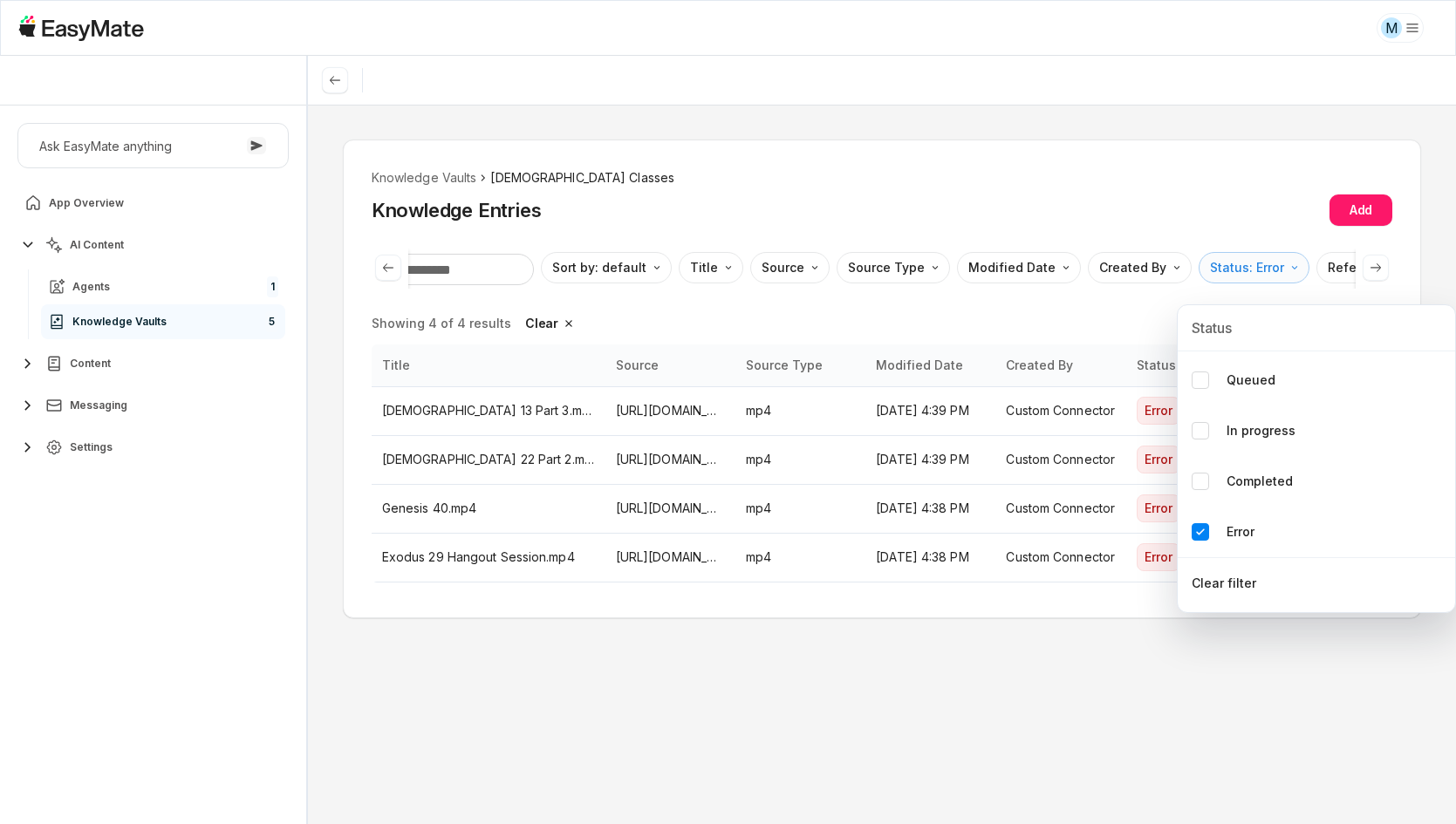 click on "M Core of the Heart Ask EasyMate anything App Overview AI Content Agents 1 Knowledge Vaults 5 Content Messaging Settings B How can I help you today? Scroll to bottom Send Knowledge Vaults Bible Classes Knowledge Entries Add Sort by: default Direction Title Source Source Type Modified Date Created By Status: Error Reference Link Showing 4 of 4 results Clear Title Source Source Type Modified Date Created By Status Leviticus 13 Part 3.mp4 https://drive.google.com/file/d/1p2u-befkX0TxcwRo_ly6bvJPWSWLoPBi/view?usp=drivesdk mp4 Jul 1, 2025, 4:39 PM Custom Connector Error Leviticus 22 Part 2.mp4 https://drive.google.com/file/d/18H_17fETJSbEGwy0WzCMms1itiE3xcf9/view?usp=drivesdk mp4 Jul 1, 2025, 4:39 PM Custom Connector Error Genesis 40.mp4 https://drive.google.com/file/d/1vbFIH1M6f8S_llU8mG4AxtIAbxNFdfkO/view?usp=drivesdk mp4 Jul 1, 2025, 4:38 PM Custom Connector Error Exodus 29 Hangout Session.mp4 https://drive.google.com/file/d/1YBB_C3f0MAg-u-K32T63FNl7w41gH7ss/view?usp=drivesdk mp4 *" at bounding box center [728, 412] 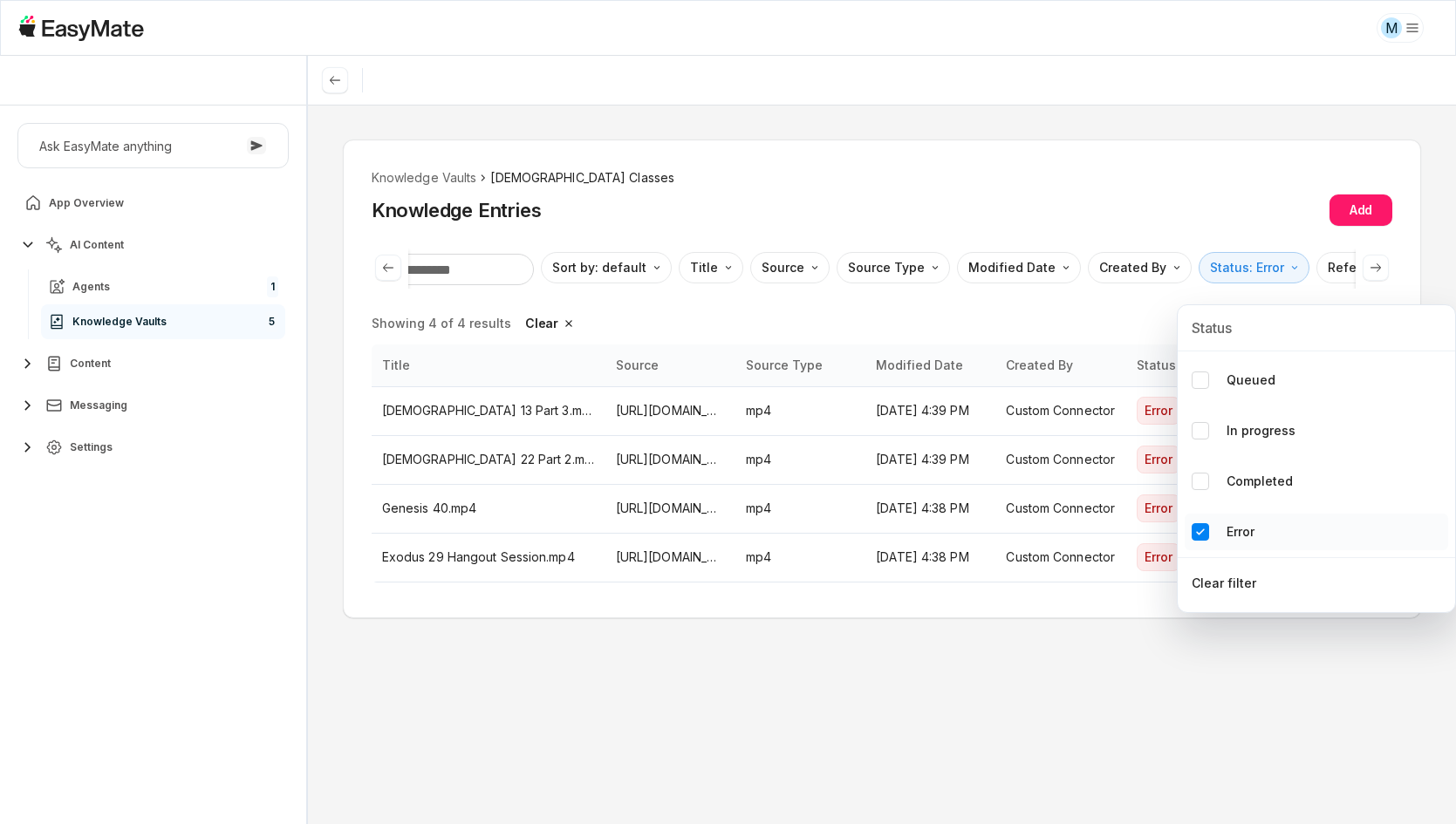 click at bounding box center (1200, 532) 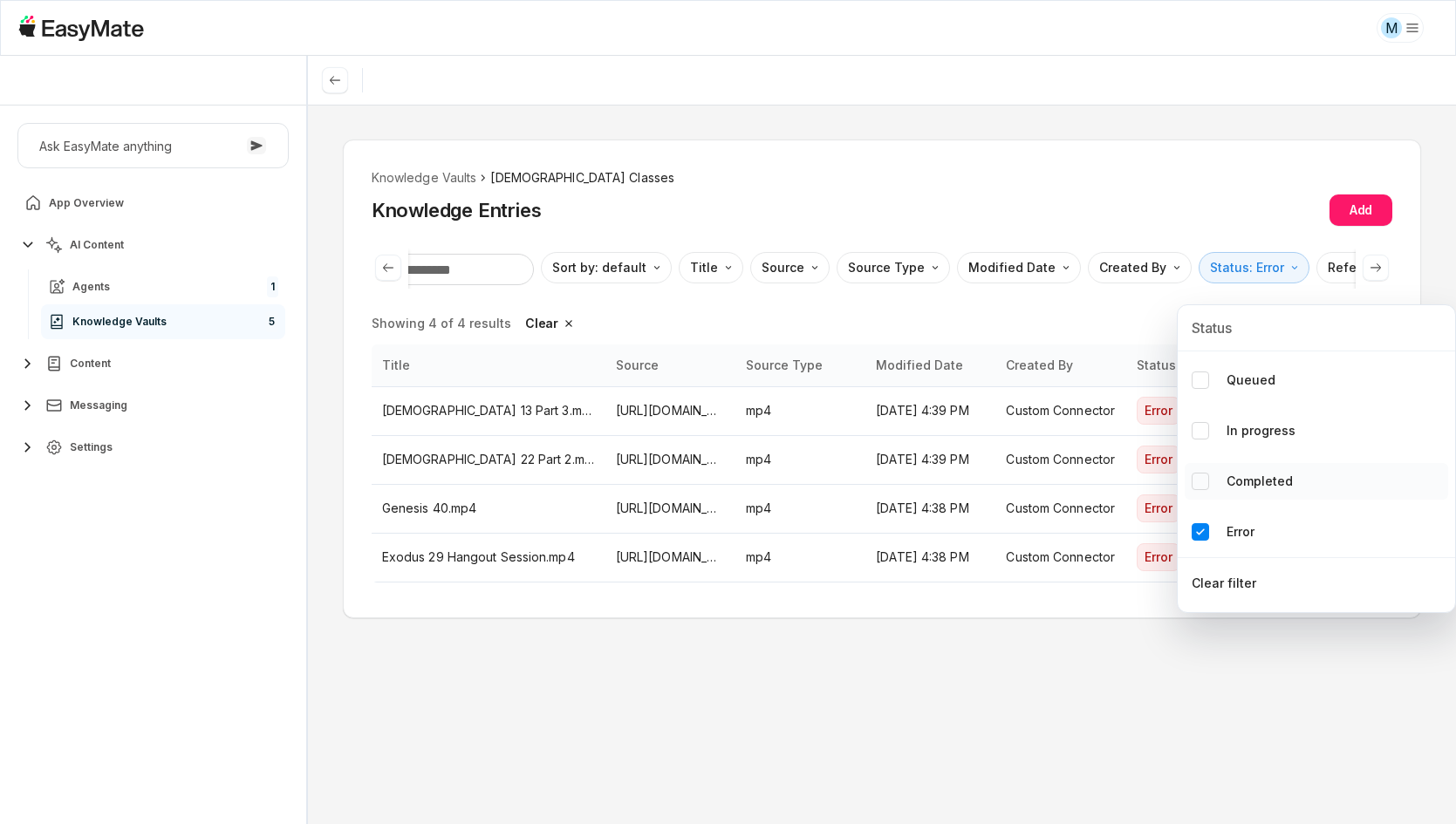 scroll, scrollTop: 0, scrollLeft: 45, axis: horizontal 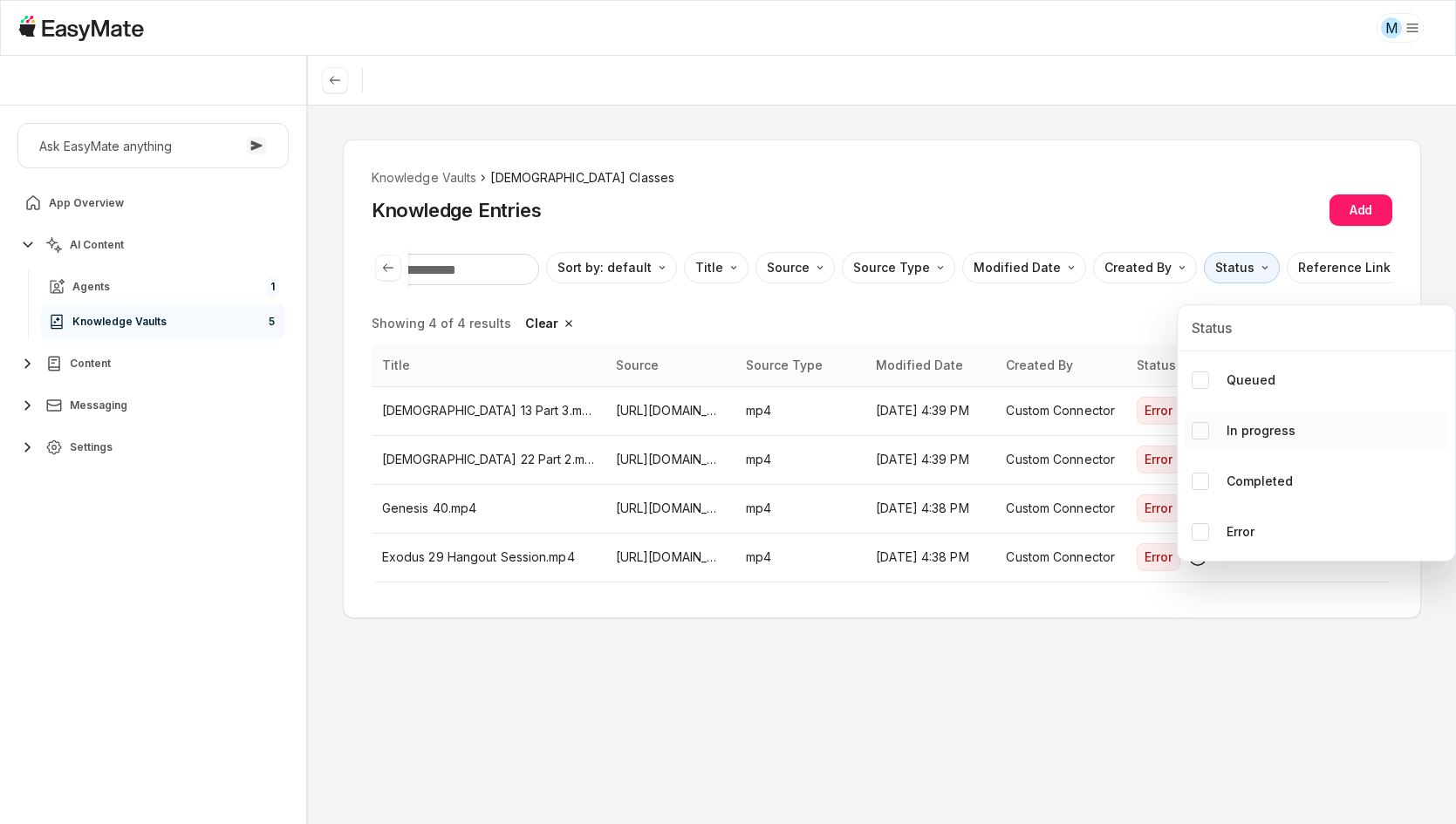 click at bounding box center (1200, 431) 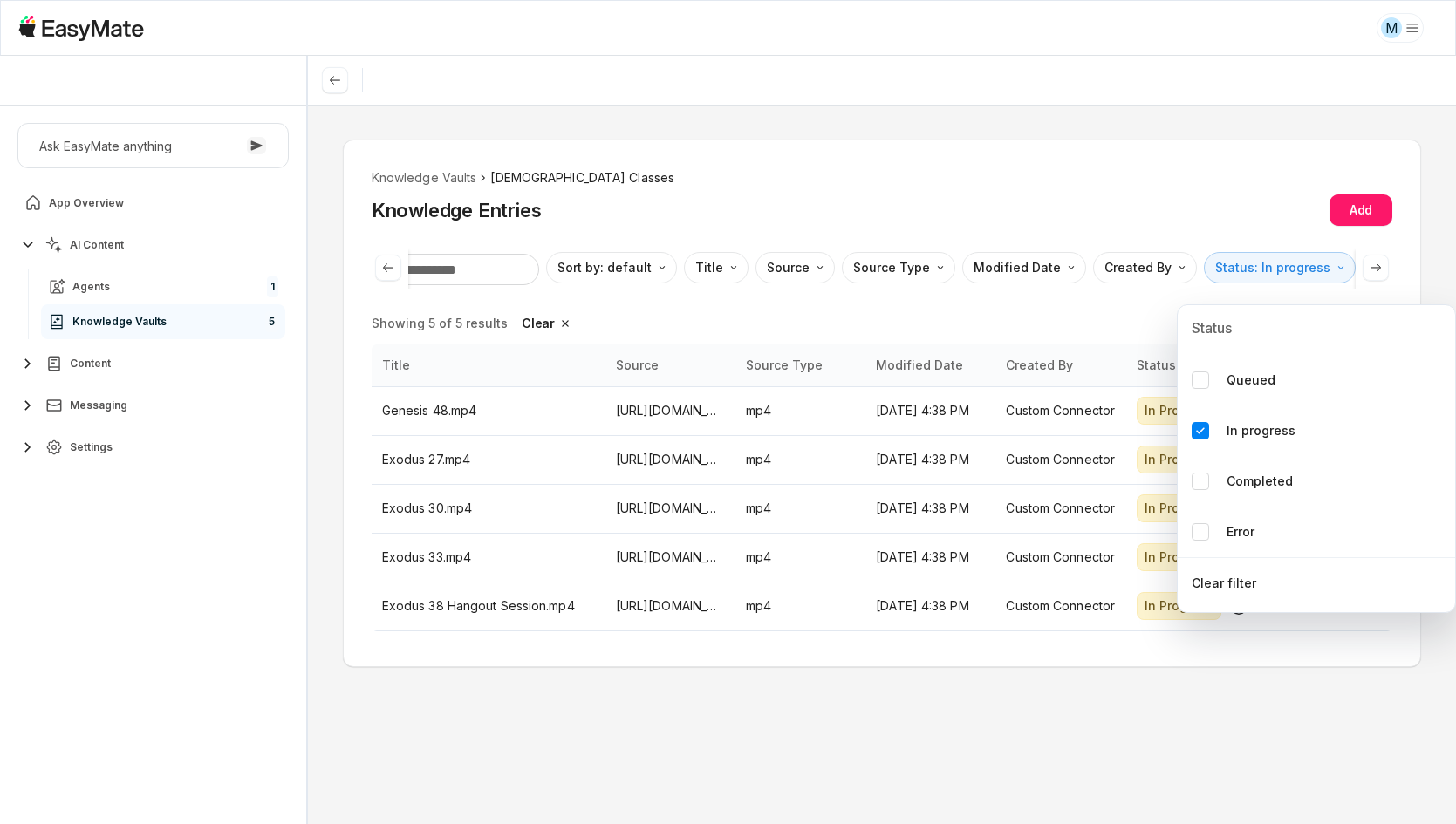 click on "M Core of the Heart Ask EasyMate anything App Overview AI Content Agents 1 Knowledge Vaults 5 Content Messaging Settings B How can I help you today? Scroll to bottom Send Knowledge Vaults Bible Classes Knowledge Entries Add Sort by: default Direction Title Source Source Type Modified Date Created By Status: In progress Reference Link Showing 5 of 5 results Clear Title Source Source Type Modified Date Created By Status Genesis 48.mp4 https://drive.google.com/file/d/1_isI7xQcfeBTn_eTXXYciDSuegcS5s1W/view?usp=drivesdk mp4 Jul 1, 2025, 4:38 PM Custom Connector In Progress Exodus 27.mp4 https://drive.google.com/file/d/1iTqHVLdrcbO9NMORDXWM3tNj0ynSiBzx/view?usp=drivesdk mp4 Jul 1, 2025, 4:38 PM Custom Connector In Progress Exodus 30.mp4 https://drive.google.com/file/d/13S9649_0LIfZL0gZJYeRVd_JRFUbJzVM/view?usp=drivesdk mp4 Jul 1, 2025, 4:38 PM Custom Connector In Progress Exodus 33.mp4 https://drive.google.com/file/d/1qaRpB1SbuNMp12Jr6CZS9_eSv9PTsREF/view?usp=drivesdk mp4 In Progress *" at bounding box center [728, 412] 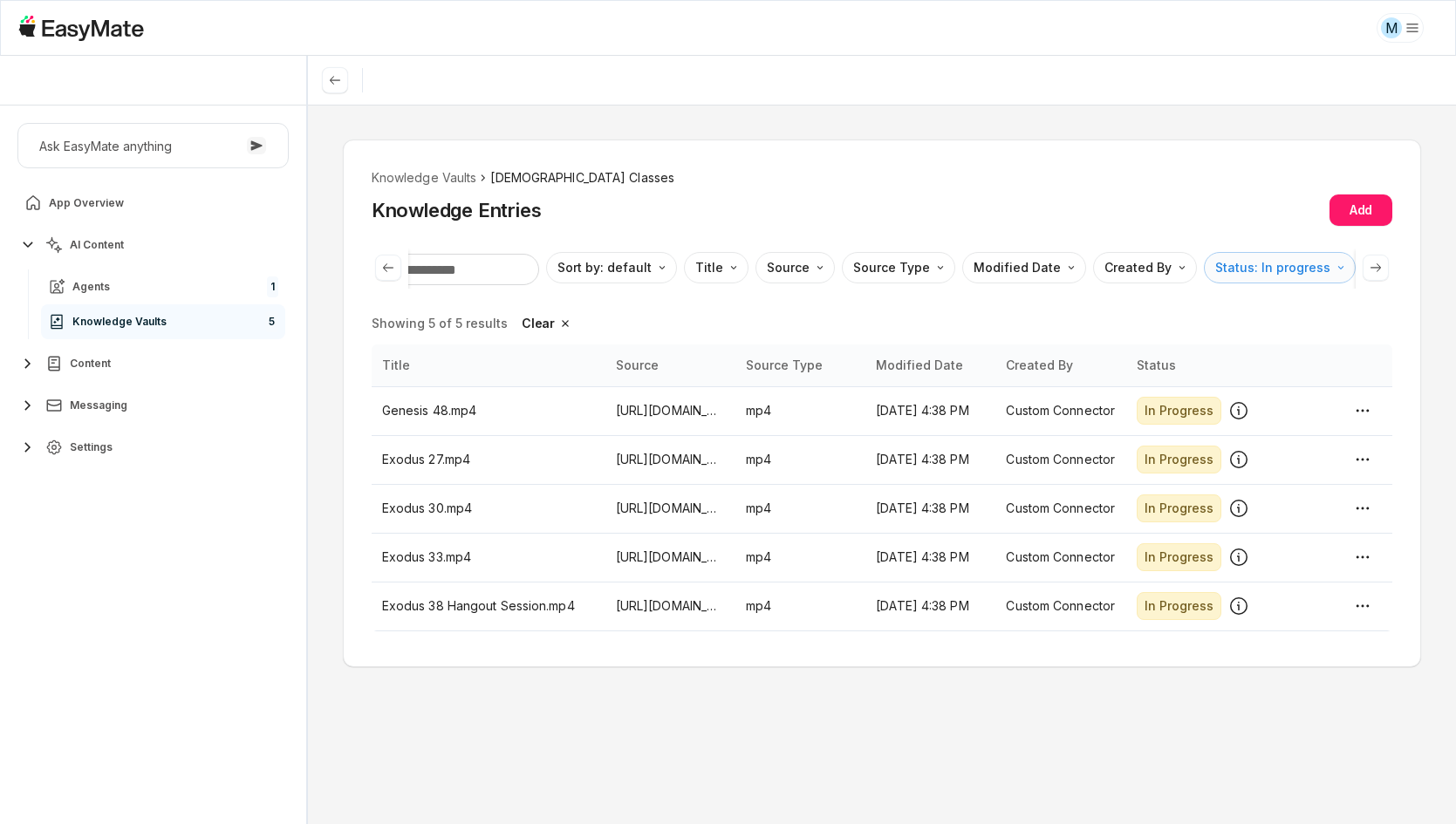 click on "M Core of the Heart Ask EasyMate anything App Overview AI Content Agents 1 Knowledge Vaults 5 Content Messaging Settings B How can I help you today? Scroll to bottom Send Knowledge Vaults Bible Classes Knowledge Entries Add Sort by: default Direction Title Source Source Type Modified Date Created By Status: In progress Reference Link Showing 5 of 5 results Clear Title Source Source Type Modified Date Created By Status Genesis 48.mp4 https://drive.google.com/file/d/1_isI7xQcfeBTn_eTXXYciDSuegcS5s1W/view?usp=drivesdk mp4 Jul 1, 2025, 4:38 PM Custom Connector In Progress Exodus 27.mp4 https://drive.google.com/file/d/1iTqHVLdrcbO9NMORDXWM3tNj0ynSiBzx/view?usp=drivesdk mp4 Jul 1, 2025, 4:38 PM Custom Connector In Progress Exodus 30.mp4 https://drive.google.com/file/d/13S9649_0LIfZL0gZJYeRVd_JRFUbJzVM/view?usp=drivesdk mp4 Jul 1, 2025, 4:38 PM Custom Connector In Progress Exodus 33.mp4 https://drive.google.com/file/d/1qaRpB1SbuNMp12Jr6CZS9_eSv9PTsREF/view?usp=drivesdk mp4 In Progress *" at bounding box center [728, 412] 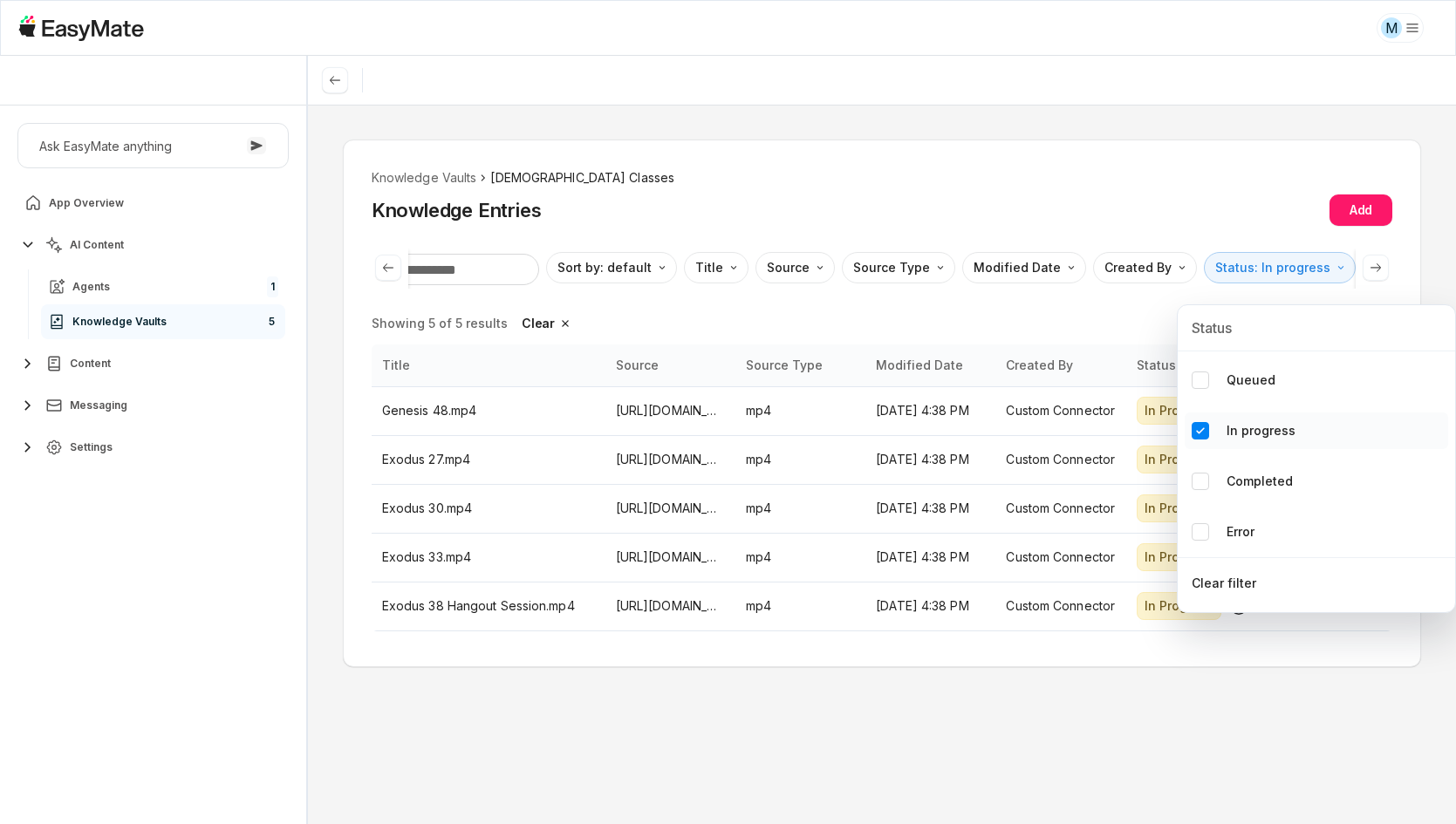 click at bounding box center [1200, 431] 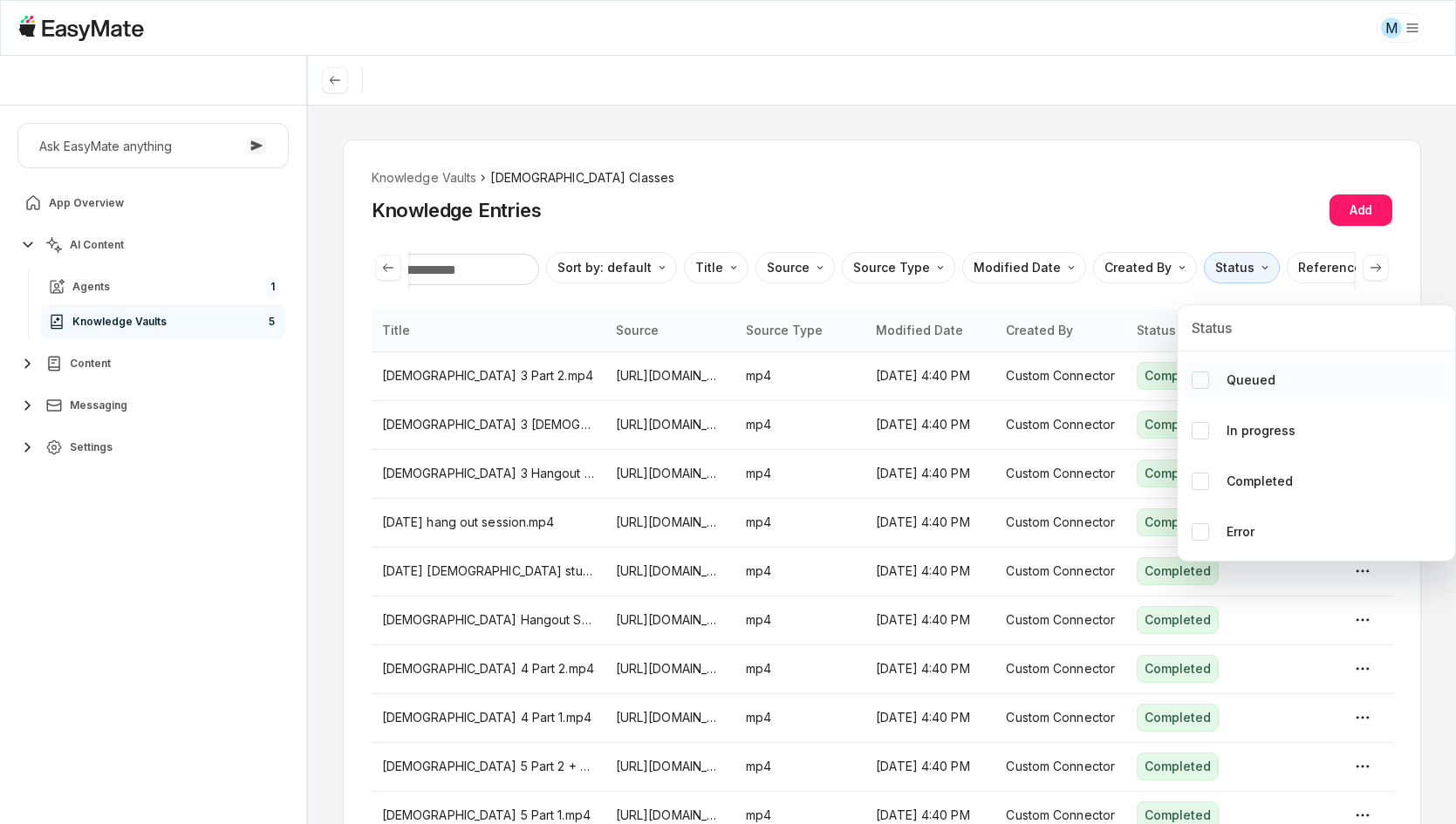 click at bounding box center [1200, 380] 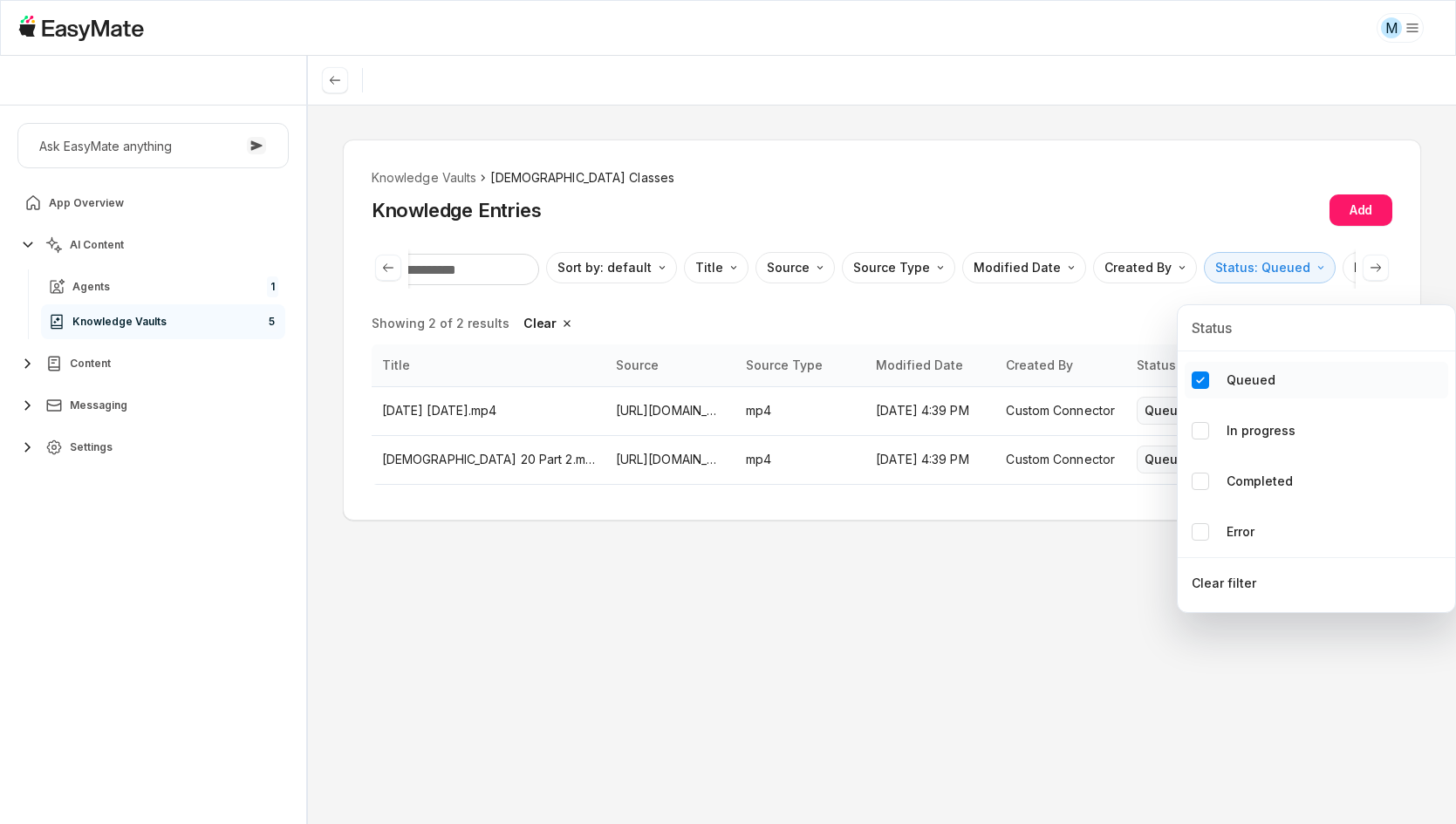 click at bounding box center (1200, 380) 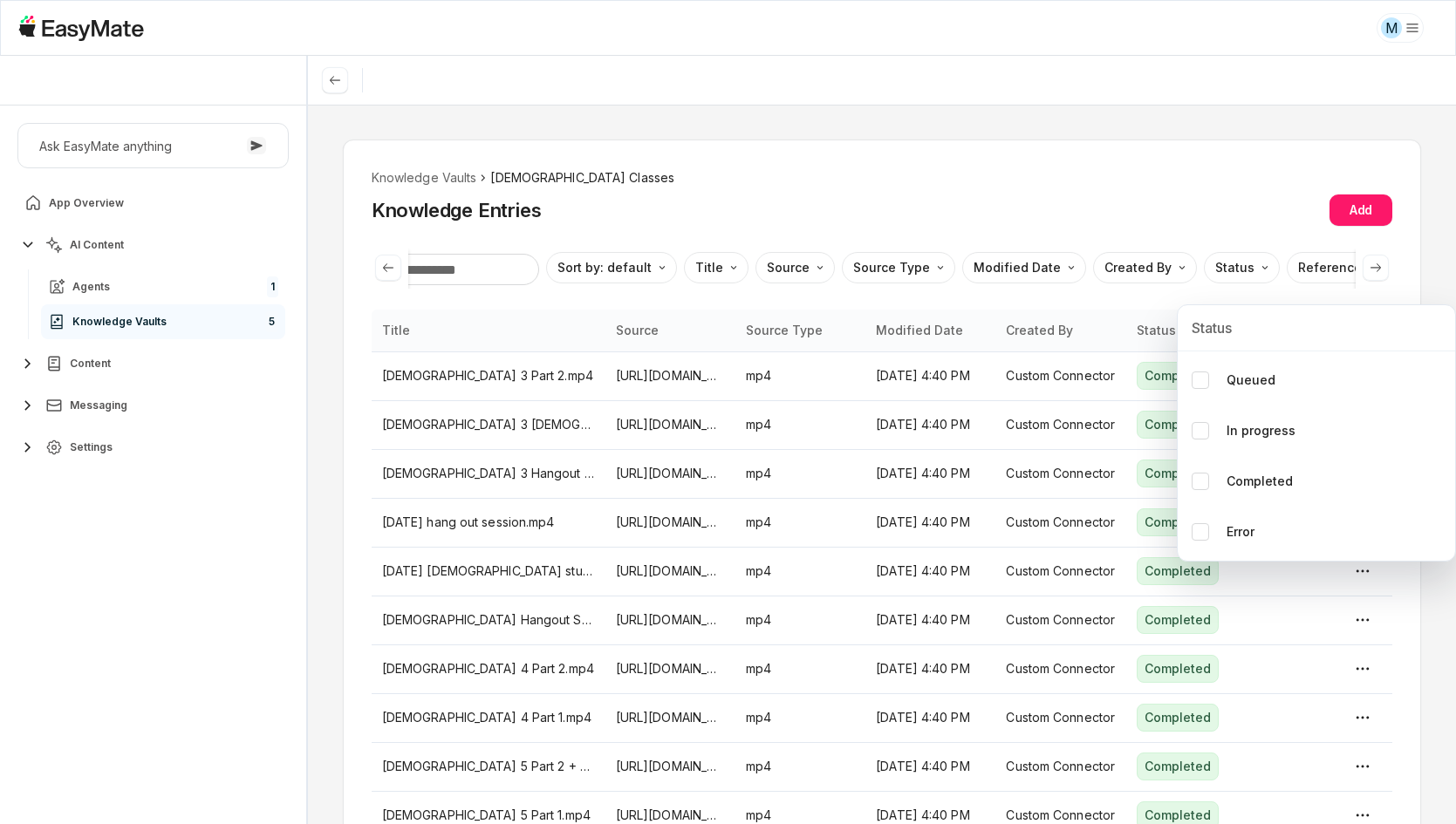 click on "M Core of the Heart Ask EasyMate anything App Overview AI Content Agents 1 Knowledge Vaults 5 Content Messaging Settings B How can I help you today? Scroll to bottom Send Knowledge Vaults Bible Classes Knowledge Entries Add Sort by: default Direction Title Source Source Type Modified Date Created By Status Reference Link Title Source Source Type Modified Date Created By Status Leviticus 3 Part 2.mp4 https://drive.google.com/file/d/1Q-LjkHeS8oFz7oyehjj65nJbHMgtrXxd/view?usp=drivesdk mp4 Jul 1, 2025, 4:40 PM Custom Connector Completed Leviticus 3 Bible Study 01-11 Part 1.mp4 https://drive.google.com/file/d/1S2CyoToZpoBaGTn5i4DVoySihUGLGGzA/view?usp=drivesdk mp4 Jul 1, 2025, 4:40 PM Custom Connector Completed Leviticus 3 Hangout Session https://drive.google.com/file/d/1OtXKAKQcdGIQkheGmhdV162tplLhnFiQ/view?usp=drivesdk mp4 Jul 1, 2025, 4:40 PM Custom Connector Completed Jan 4 hang out session.mp4 https://drive.google.com/file/d/1OrPQ16M6gh8BzuoMVcJrh_70gOyzWNHk/view?usp=drivesdk mp4" at bounding box center (728, 412) 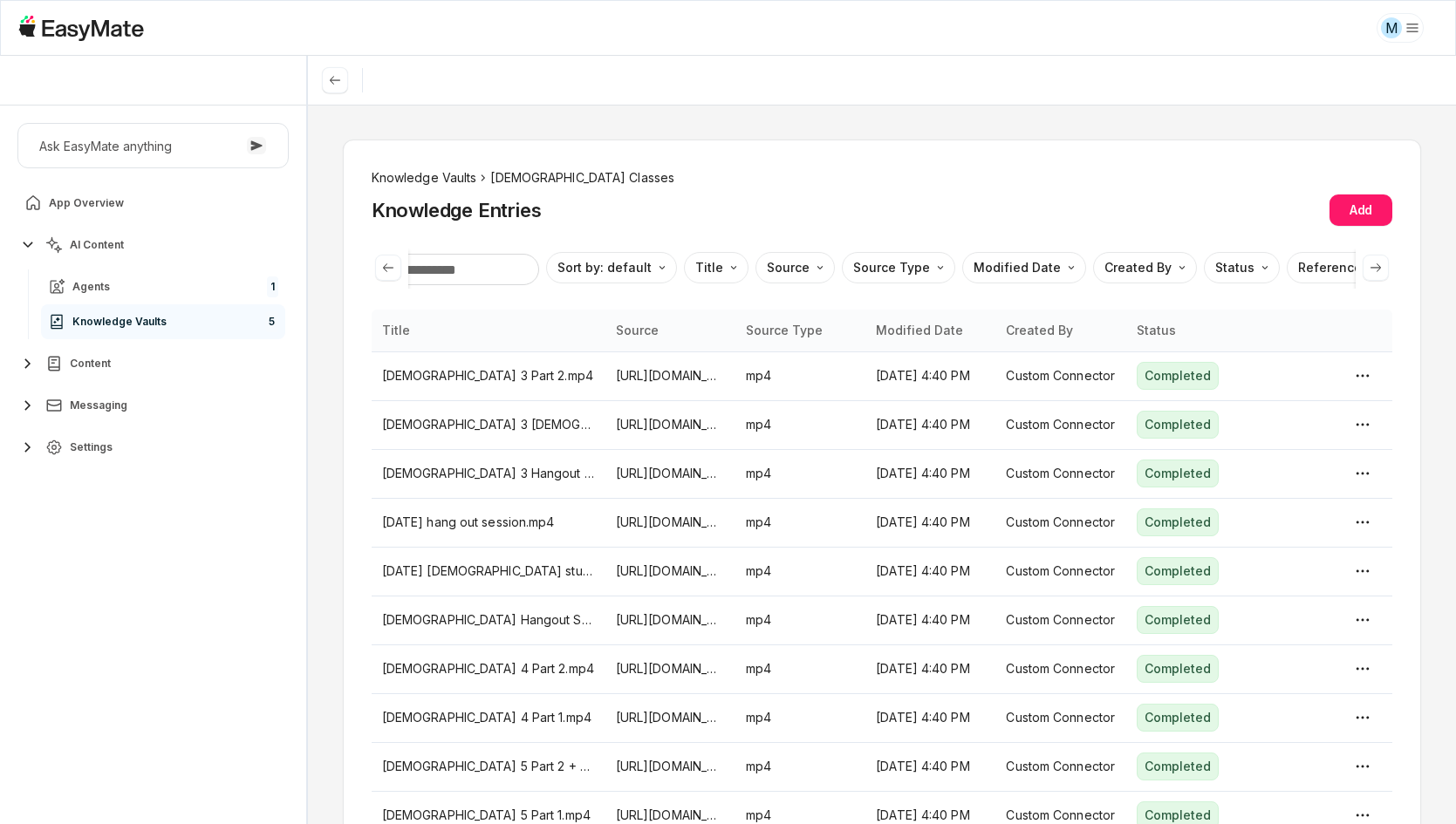 click on "Knowledge Vaults" at bounding box center [424, 178] 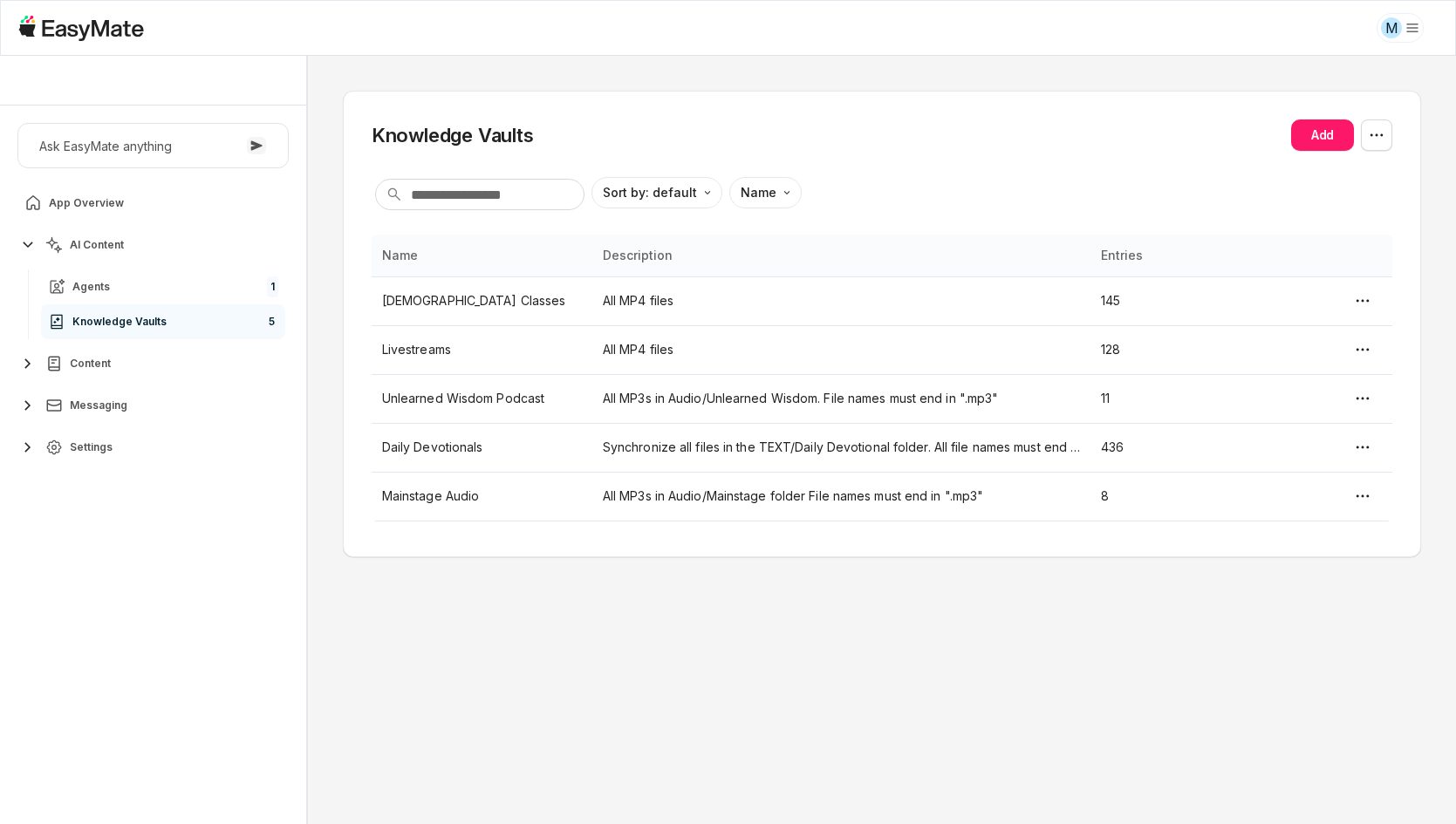 click on "Knowledge Vaults Add Sort by: default Direction Name Name Description Entries Bible Classes All MP4 files 145 Livestreams All MP4 files 128 Unlearned Wisdom Podcast All MP3s in Audio/Unlearned Wisdom.
File names must end in ".mp3" 11 Daily Devotionals Synchronize all files in the TEXT/Daily Devotional folder.
All file names must end in ".txt" 436 Mainstage Audio All MP3s in Audio/Mainstage folder
File names must end in ".mp3" 8" at bounding box center (882, 439) 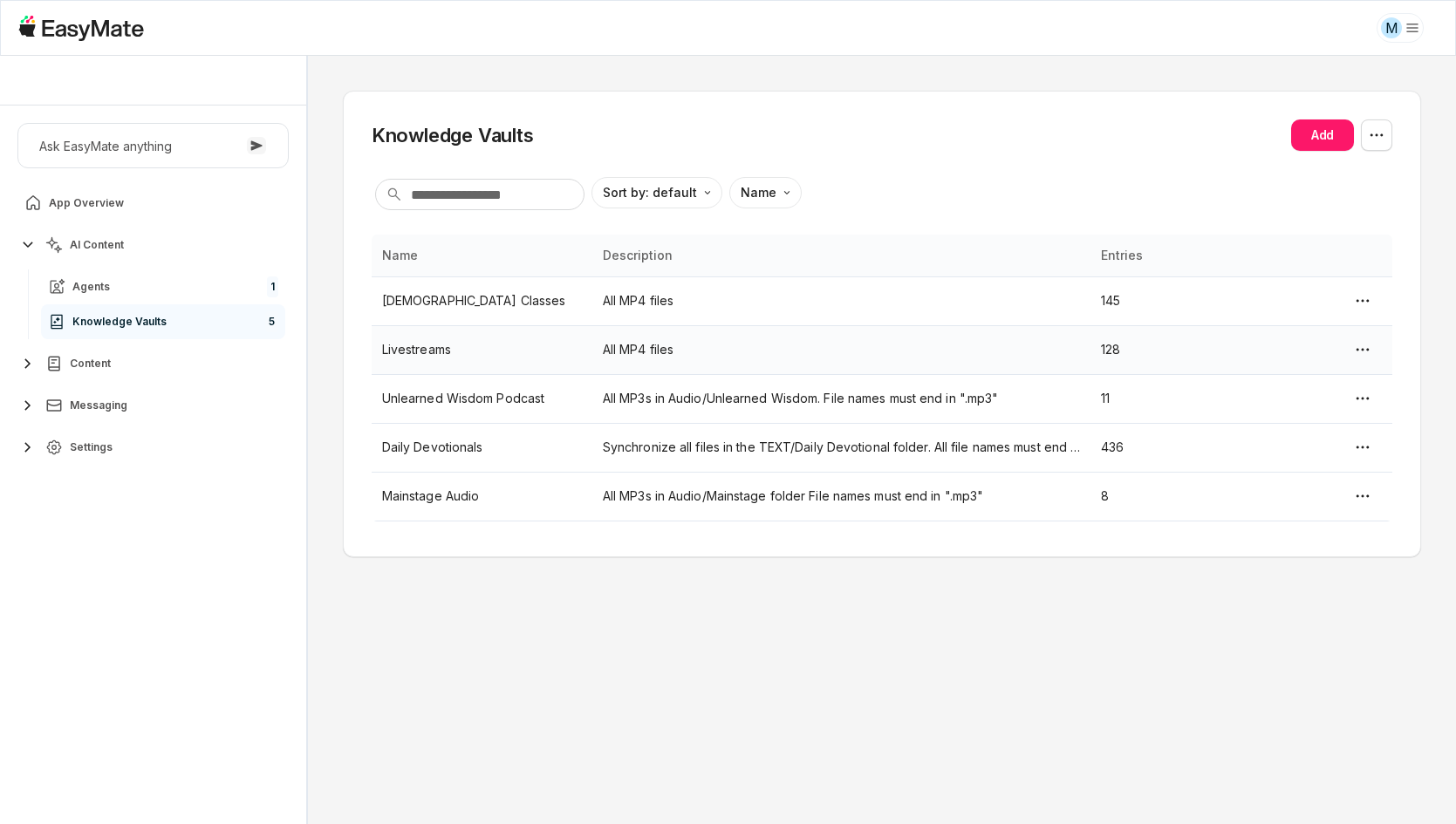 click on "All MP4 files" at bounding box center (841, 350) 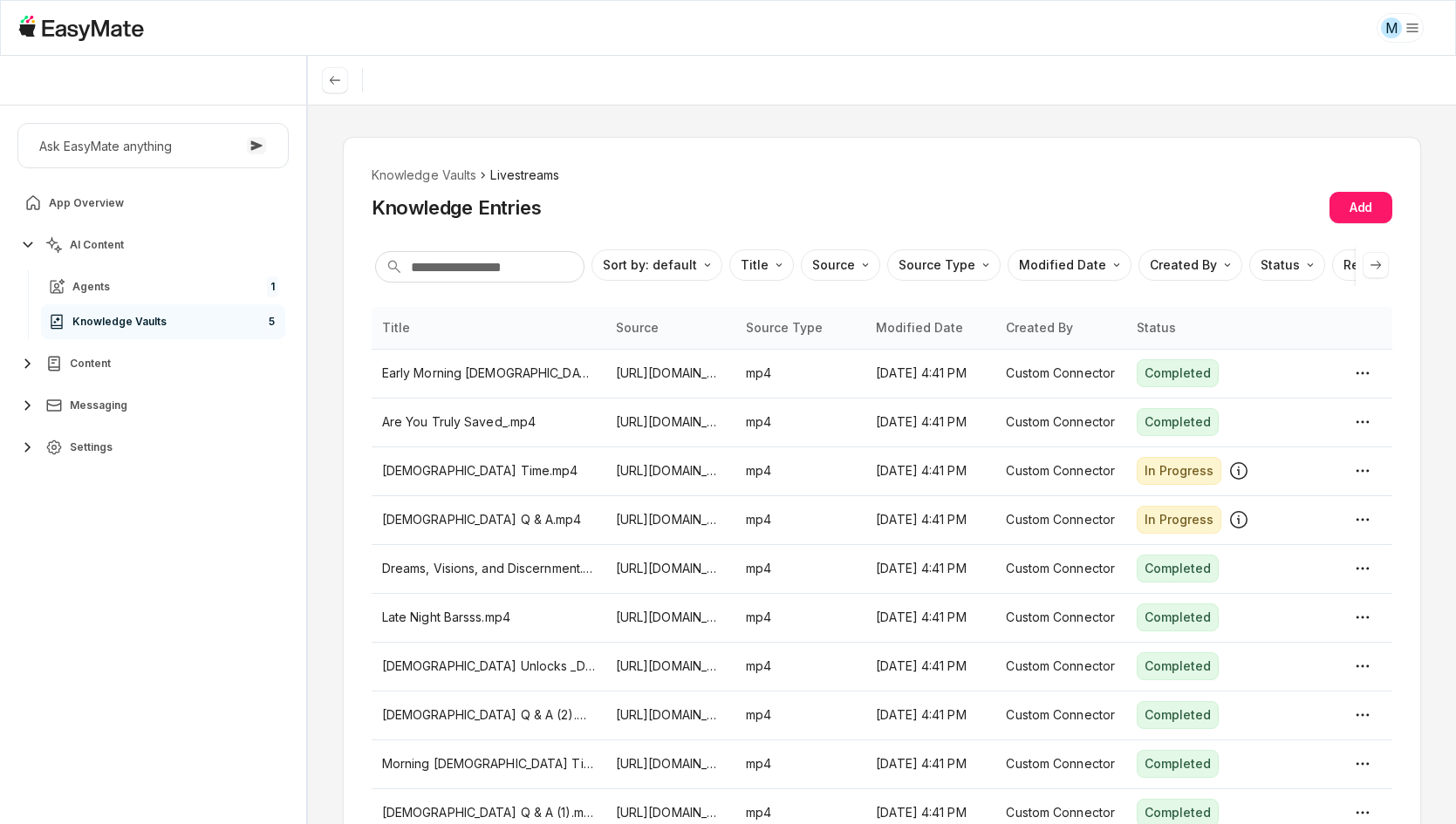 scroll, scrollTop: 0, scrollLeft: 0, axis: both 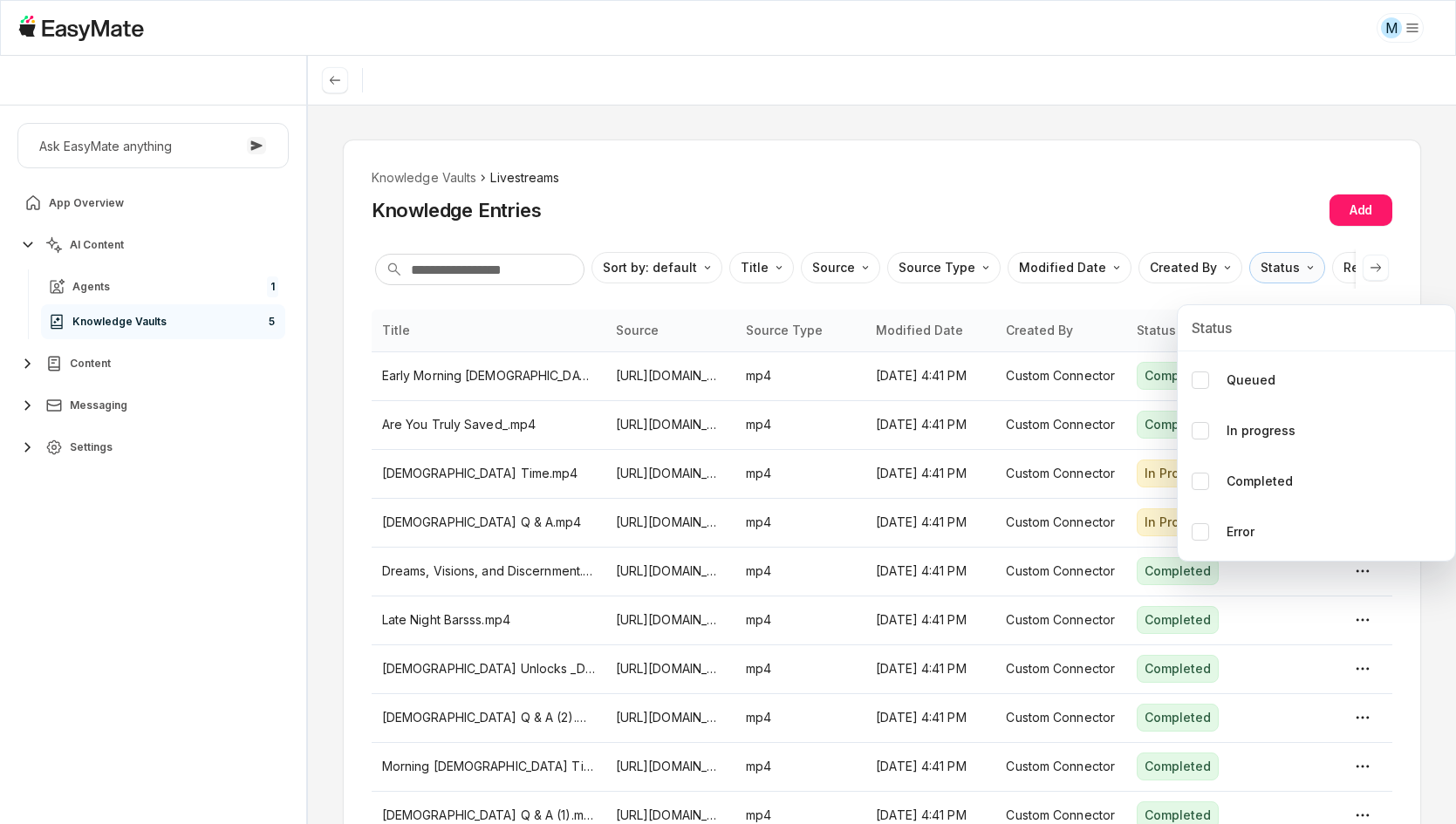 click on "M Core of the Heart Ask EasyMate anything App Overview AI Content Agents 1 Knowledge Vaults 5 Content Messaging Settings B How can I help you today? Scroll to bottom Send Knowledge Vaults Livestreams Knowledge Entries Add Sort by: default Direction Title Source Source Type Modified Date Created By Status Reference Link Title Source Source Type Modified Date Created By Status Early Morning Bible Time.mp4 https://drive.google.com/file/d/1SnQIDj80QACoV6jVDtimdIidlizbIk84/view?usp=drivesdk mp4 Jul 1, 2025, 4:41 PM Custom Connector Completed Are You Truly Saved_.mp4 https://drive.google.com/file/d/1mr1RfP1h1_SY5eTKpWoXdo-tPo-yUo5B/view?usp=drivesdk mp4 Jul 1, 2025, 4:41 PM Custom Connector Completed Bible Time.mp4 https://drive.google.com/file/d/1Im6b9PJWdjVLwd_RiFqH0YL15R2P81d4/view?usp=drivesdk mp4 Jul 1, 2025, 4:41 PM Custom Connector In Progress Bible Q & A.mp4 https://drive.google.com/file/d/1dscc1gpFe-KyzAdl_jtiKf8zWryosVze/view?usp=drivesdk mp4 Jul 1, 2025, 4:41 PM In Progress" at bounding box center (728, 412) 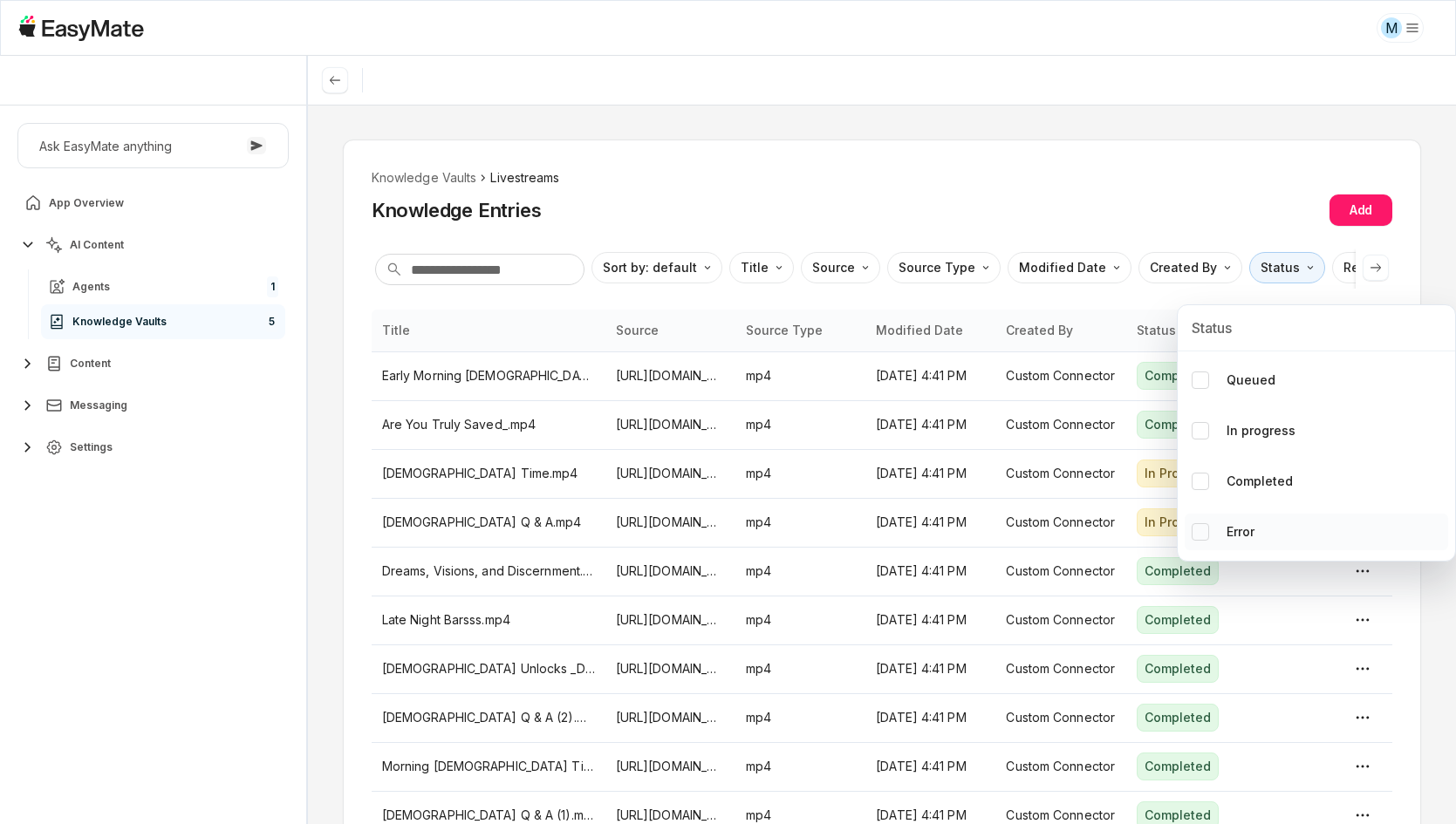 click at bounding box center [1200, 532] 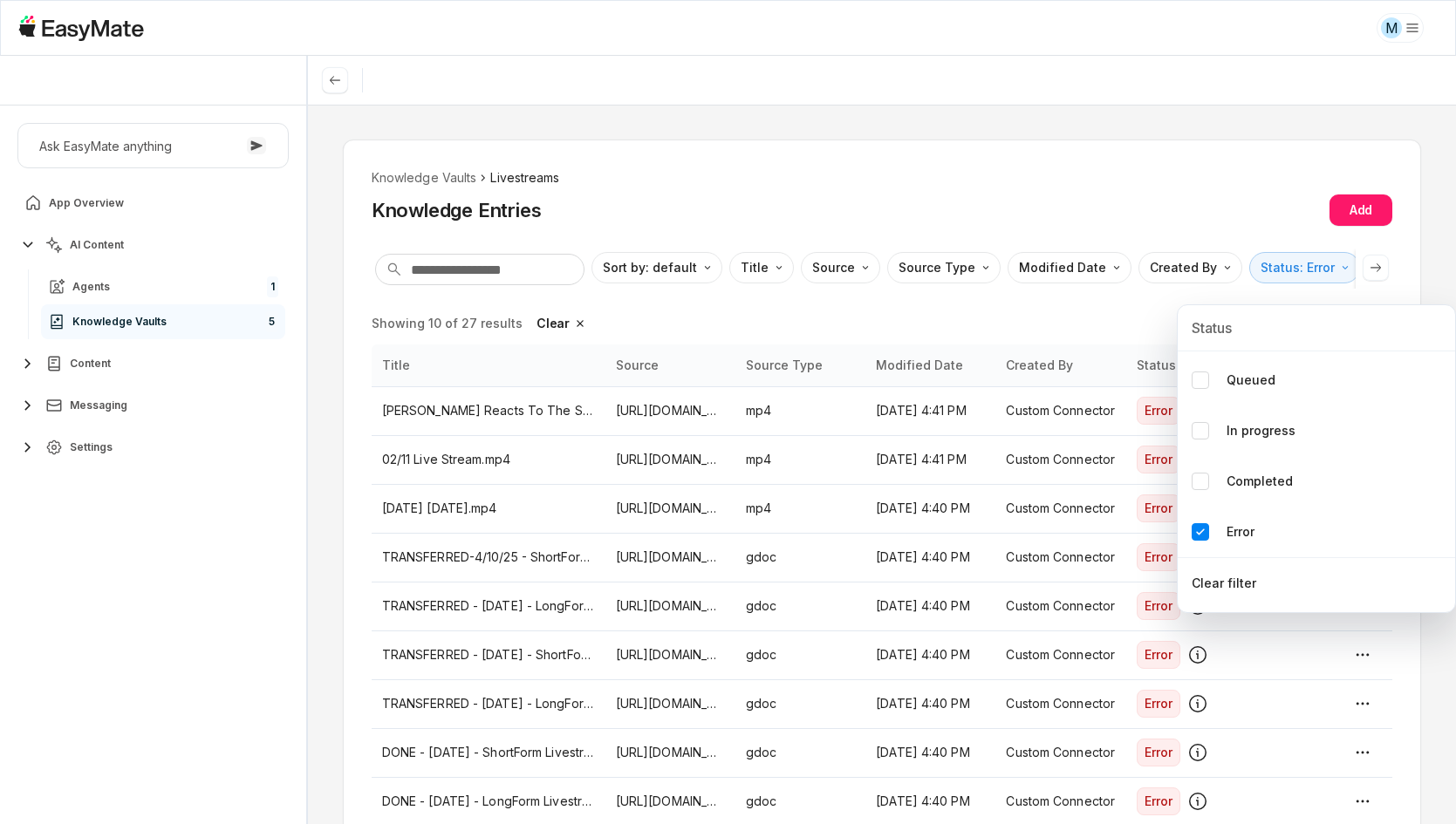 click on "M Core of the Heart Ask EasyMate anything App Overview AI Content Agents 1 Knowledge Vaults 5 Content Messaging Settings B How can I help you today? Scroll to bottom Send Knowledge Vaults Livestreams Knowledge Entries Add Sort by: default Direction Title Source Source Type Modified Date Created By Status: Error Reference Link Showing 10 of 27 results Clear Title Source Source Type Modified Date Created By Status Johnny Chang Reacts To The Soft White Belly Interview That Changed His Life..mp4 https://drive.google.com/file/d/1zD0LjW-zFru2-MAAJ0Qt_6EBzQcow7yI/view?usp=drivesdk mp4 Jul 1, 2025, 4:41 PM Custom Connector Error 02/11 Live Stream.mp4 https://drive.google.com/file/d/1gsJbipVR-Nq77vjIzoa5z9qXKYwyMvpk/view?usp=drivesdk mp4 Jul 1, 2025, 4:41 PM Custom Connector Error 2025-04-04 20-05-28.mp4 https://drive.google.com/file/d/1VbnXYFc6Fq6zrG878Szgassmnj0MInGp/view?usp=drivesdk mp4 Jul 1, 2025, 4:40 PM Custom Connector Error TRANSFERRED-4/10/25 - ShortForm Livestream Clips gdoc 1" at bounding box center [728, 412] 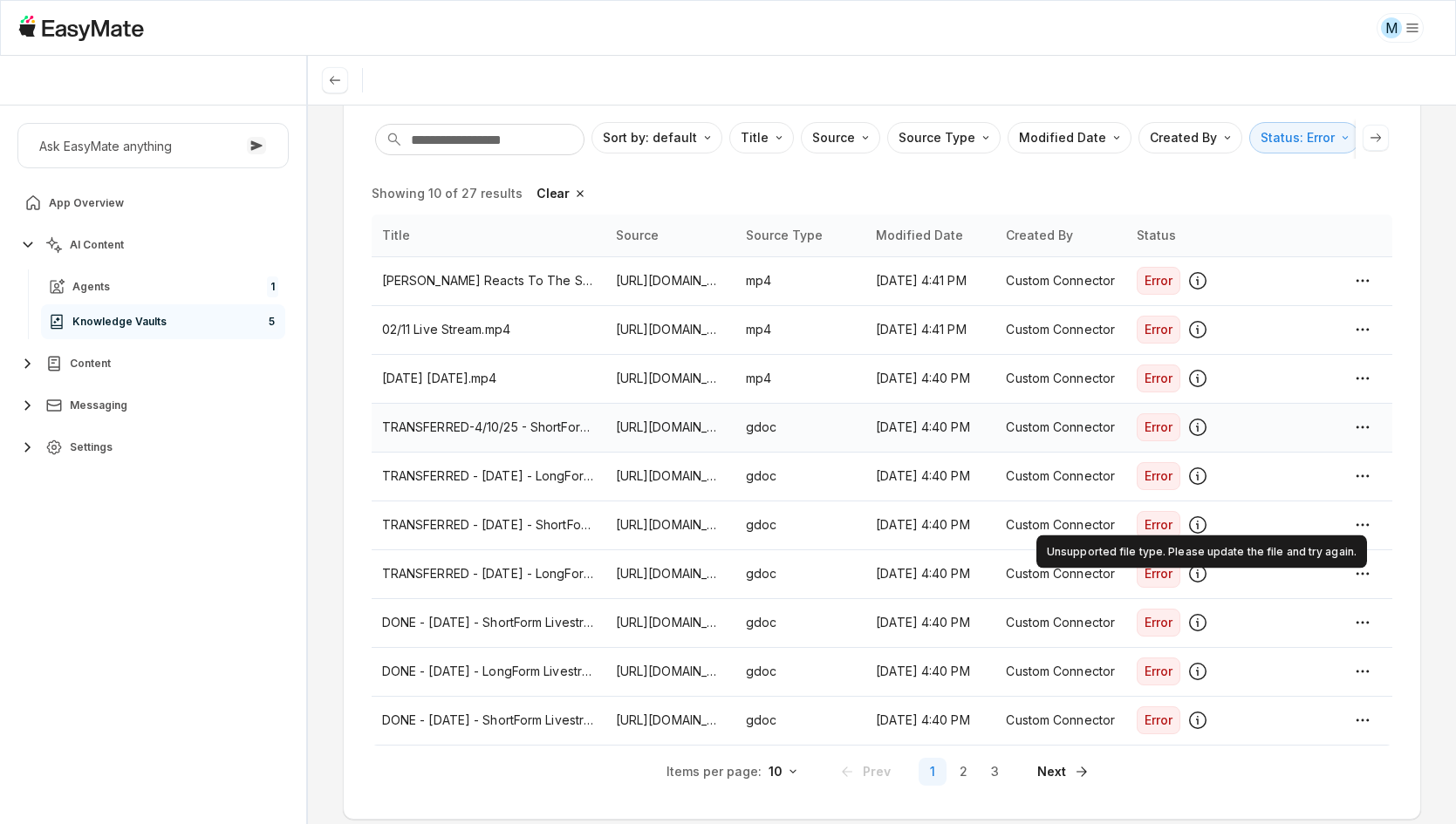 scroll, scrollTop: 160, scrollLeft: 0, axis: vertical 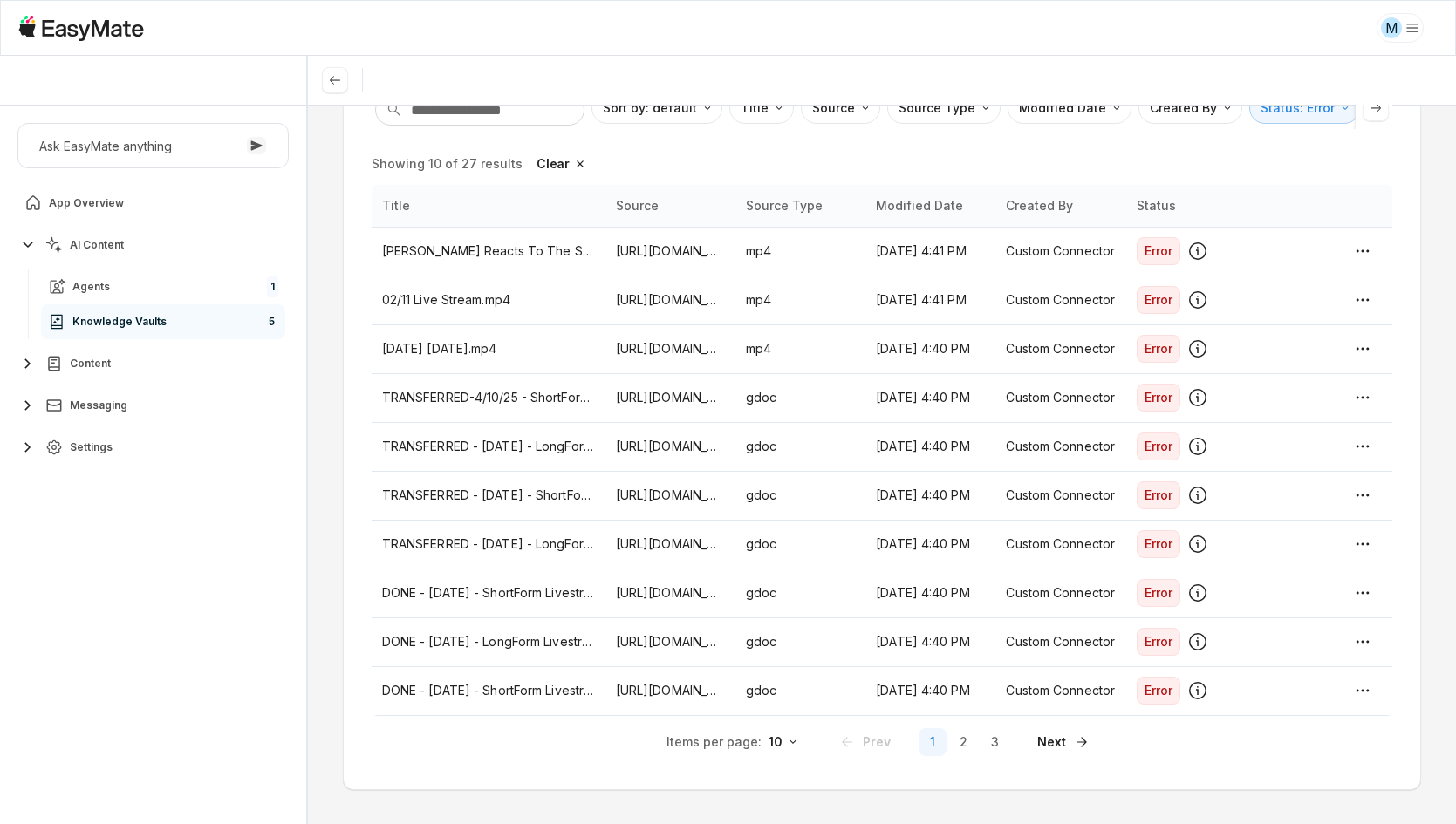 click on "M Core of the Heart Ask EasyMate anything App Overview AI Content Agents 1 Knowledge Vaults 5 Content Messaging Settings B How can I help you today? Scroll to bottom Send Knowledge Vaults Livestreams Knowledge Entries Add Sort by: default Direction Title Source Source Type Modified Date Created By Status: Error Reference Link Showing 10 of 27 results Clear Title Source Source Type Modified Date Created By Status Johnny Chang Reacts To The Soft White Belly Interview That Changed His Life..mp4 https://drive.google.com/file/d/1zD0LjW-zFru2-MAAJ0Qt_6EBzQcow7yI/view?usp=drivesdk mp4 Jul 1, 2025, 4:41 PM Custom Connector Error 02/11 Live Stream.mp4 https://drive.google.com/file/d/1gsJbipVR-Nq77vjIzoa5z9qXKYwyMvpk/view?usp=drivesdk mp4 Jul 1, 2025, 4:41 PM Custom Connector Error 2025-04-04 20-05-28.mp4 https://drive.google.com/file/d/1VbnXYFc6Fq6zrG878Szgassmnj0MInGp/view?usp=drivesdk mp4 Jul 1, 2025, 4:40 PM Custom Connector Error TRANSFERRED-4/10/25 - ShortForm Livestream Clips gdoc 1" at bounding box center [728, 412] 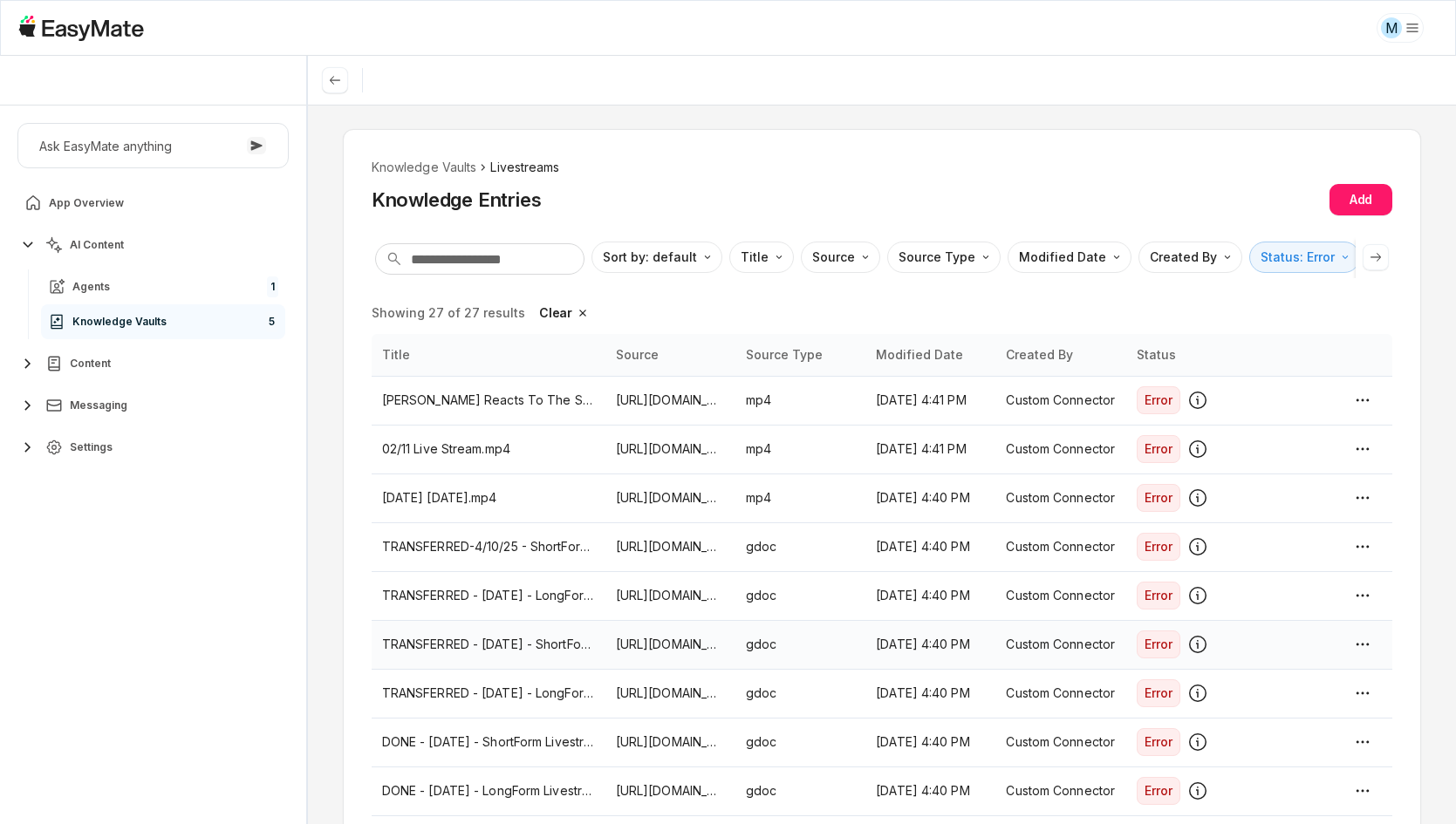 scroll, scrollTop: 0, scrollLeft: 0, axis: both 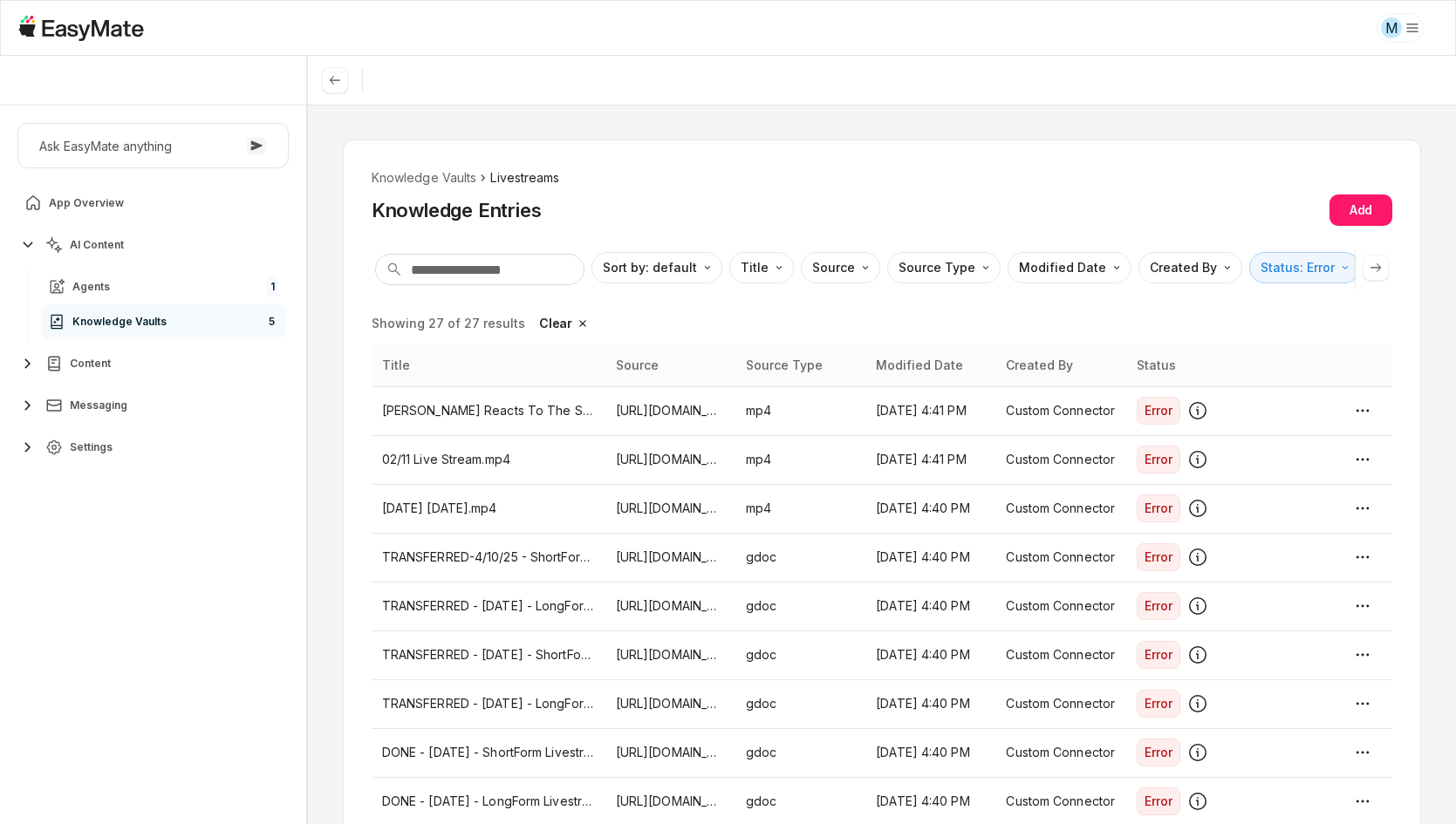 click on "Knowledge Vaults Livestreams Knowledge Entries Add Sort by: default Direction Title Source Source Type Modified Date Created By Status: Error Reference Link Showing 27 of 27 results Clear Title Source Source Type Modified Date Created By Status Johnny Chang Reacts To The Soft White Belly Interview That Changed His Life..mp4 https://drive.google.com/file/d/1zD0LjW-zFru2-MAAJ0Qt_6EBzQcow7yI/view?usp=drivesdk mp4 Jul 1, 2025, 4:41 PM Custom Connector Error 02/11 Live Stream.mp4 https://drive.google.com/file/d/1gsJbipVR-Nq77vjIzoa5z9qXKYwyMvpk/view?usp=drivesdk mp4 Jul 1, 2025, 4:41 PM Custom Connector Error 2025-04-04 20-05-28.mp4 https://drive.google.com/file/d/1VbnXYFc6Fq6zrG878Szgassmnj0MInGp/view?usp=drivesdk mp4 Jul 1, 2025, 4:40 PM Custom Connector Error TRANSFERRED-4/10/25 - ShortForm Livestream Clips https://docs.google.com/document/d/1IB9IcPC1ETVMBneuoEttdciW5SY4X1irnTaEzkXBM0E/edit?usp=drivesdk gdoc Jul 1, 2025, 4:40 PM Custom Connector Error TRANSFERRED - 4/10/25 - LongForm Livestream Clips gdoc Error" at bounding box center (882, 959) 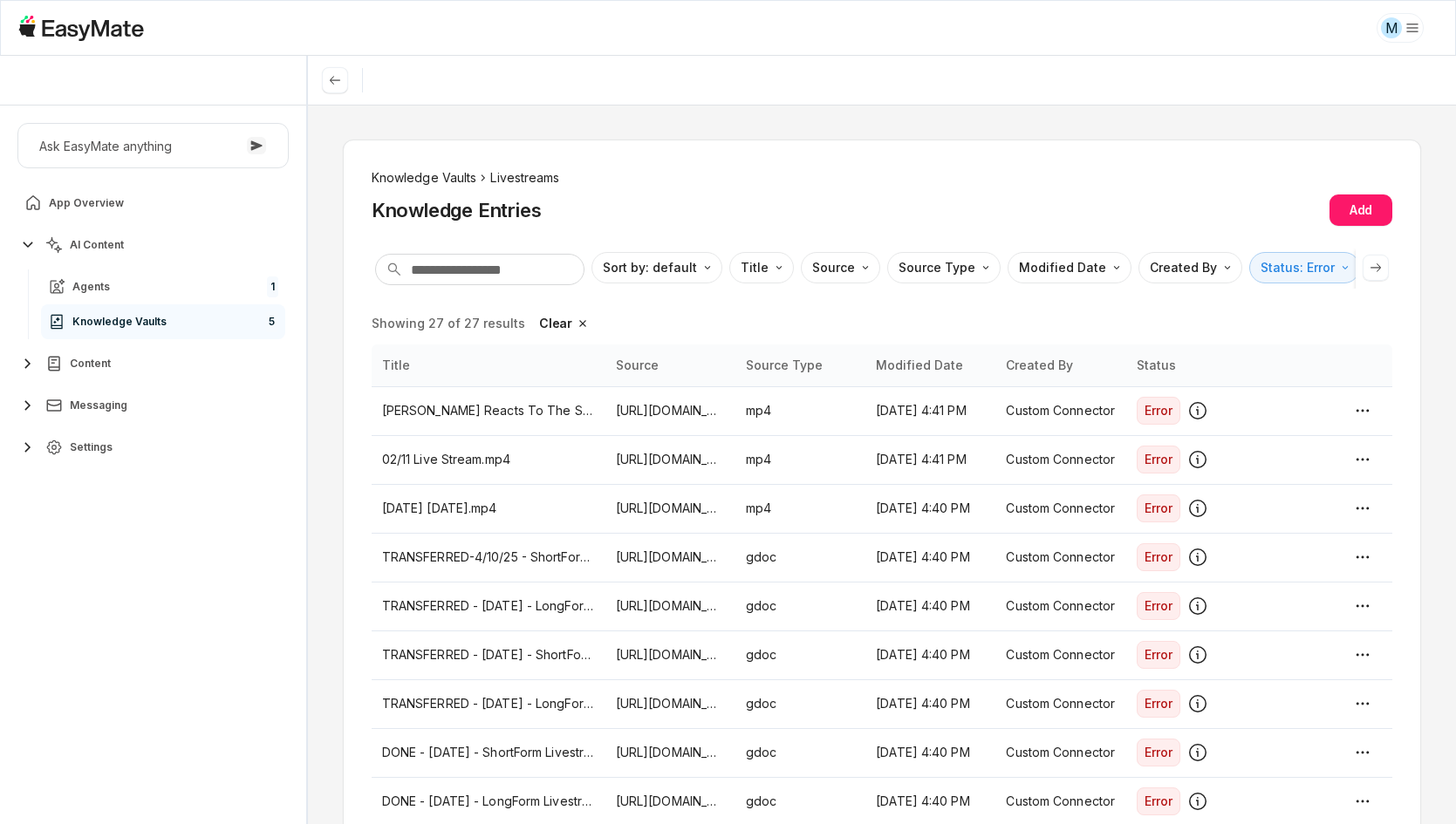 click on "Knowledge Vaults" at bounding box center (424, 178) 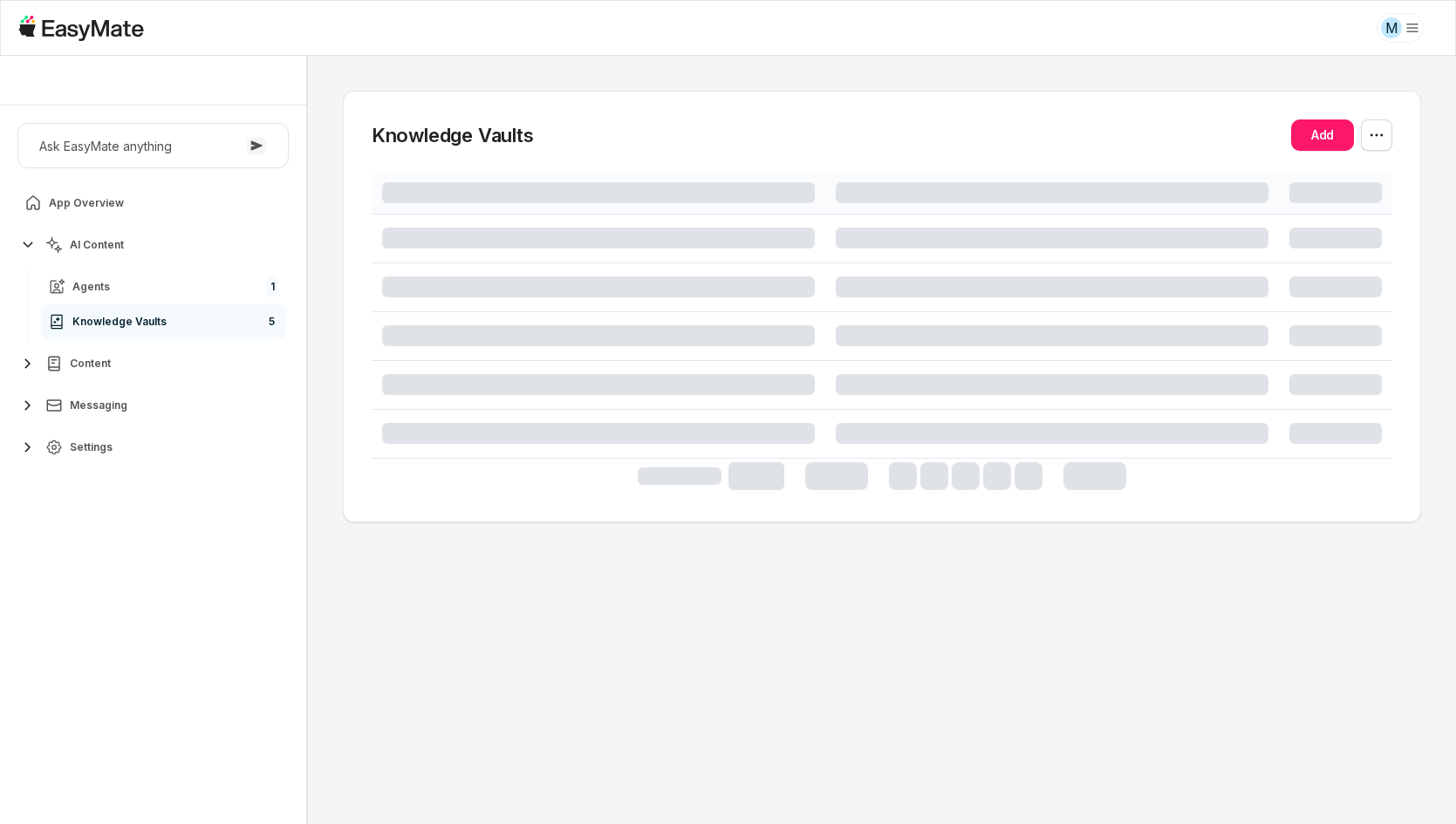 click on "Knowledge Vaults Add" at bounding box center [882, 439] 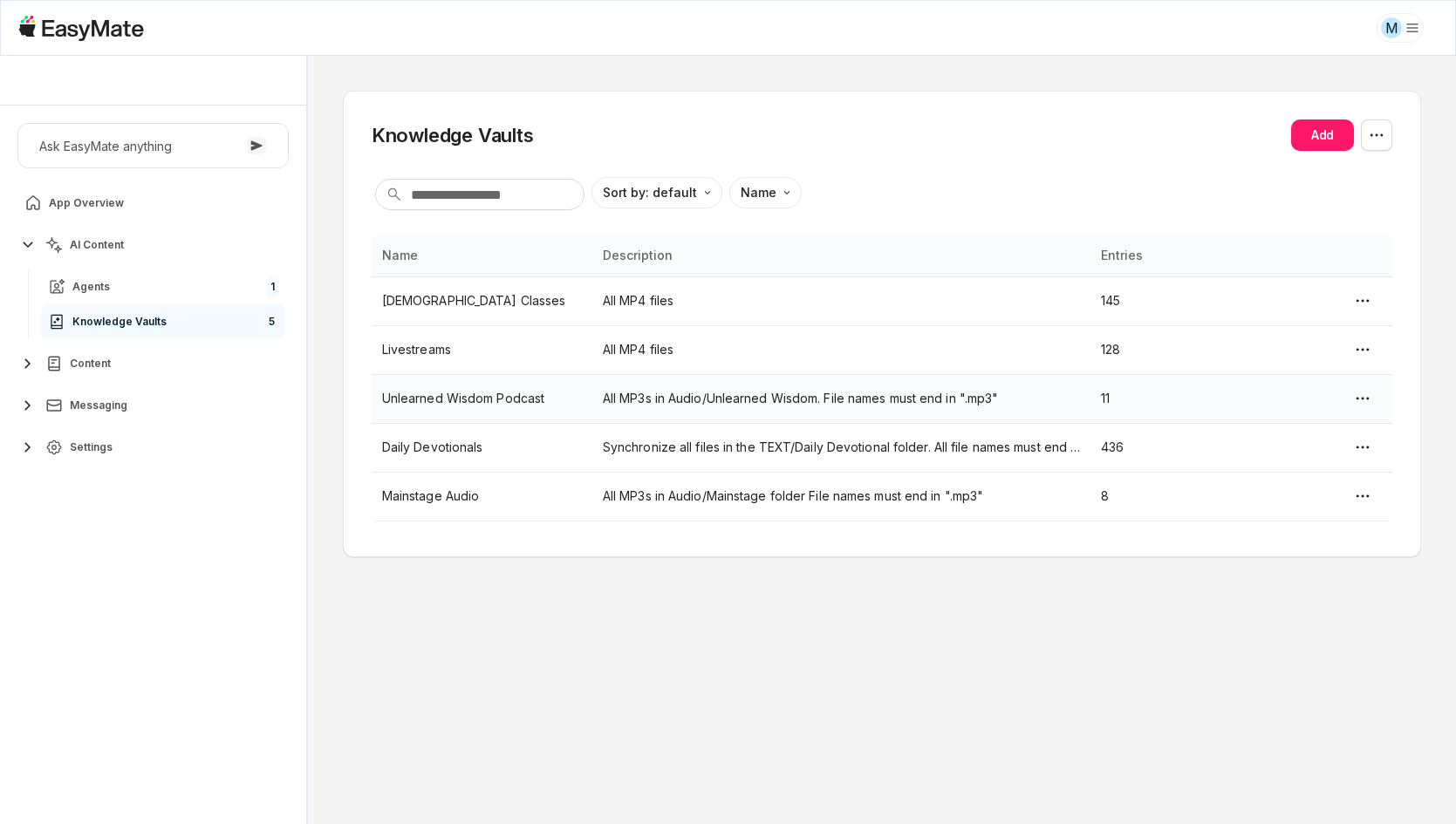 click on "Unlearned Wisdom Podcast" at bounding box center (482, 398) 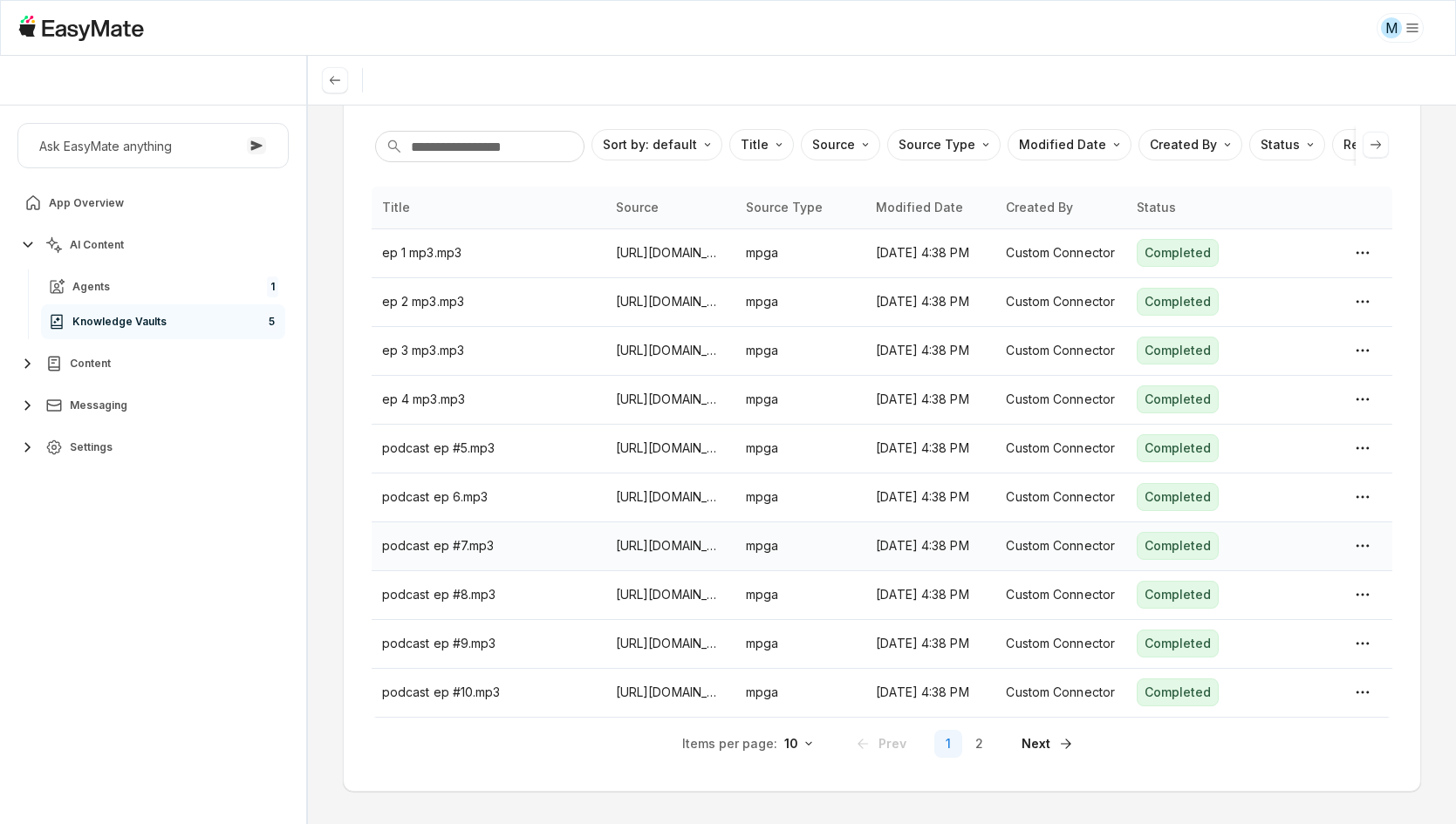 scroll, scrollTop: 125, scrollLeft: 0, axis: vertical 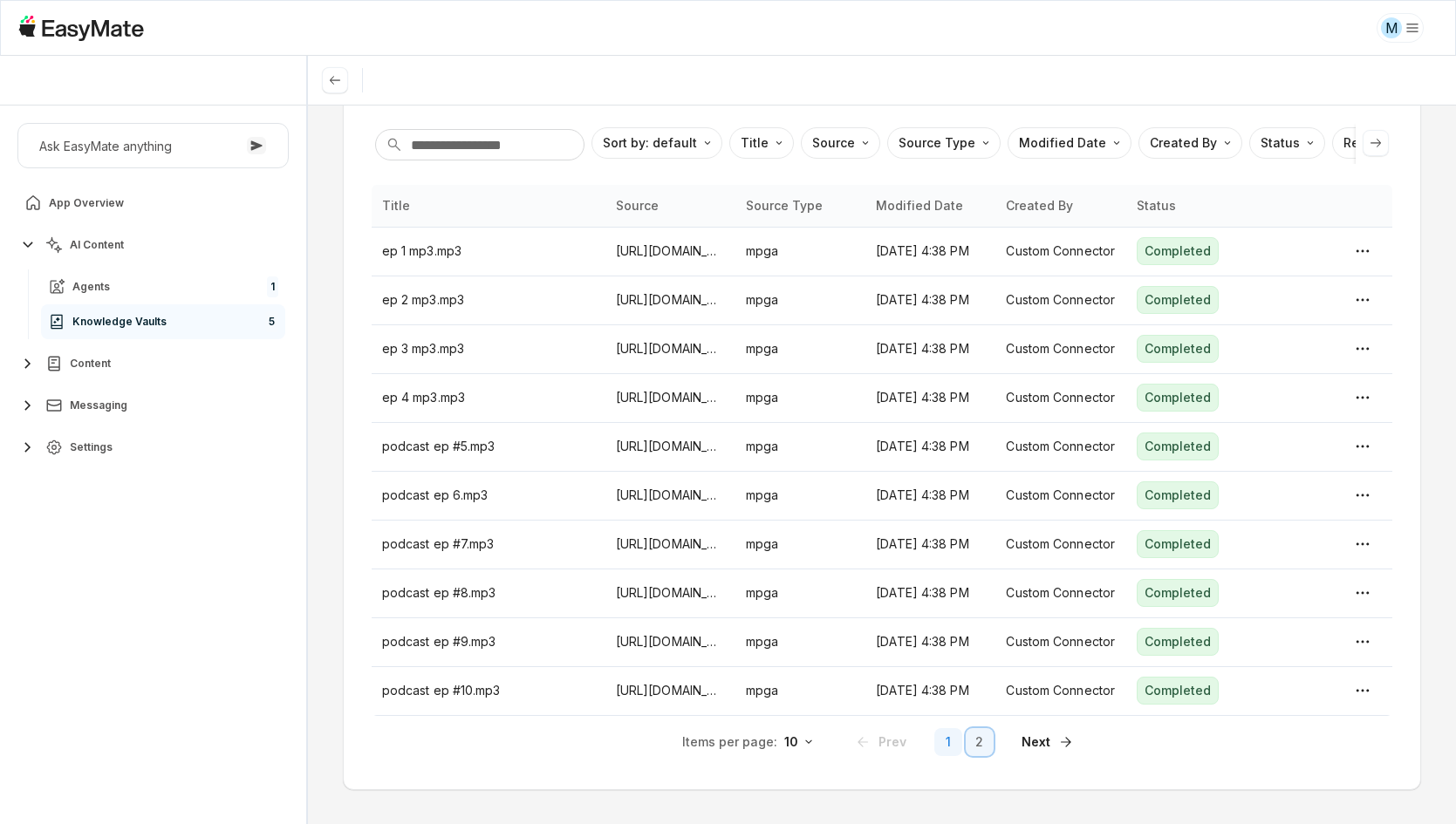 click on "2" at bounding box center [980, 742] 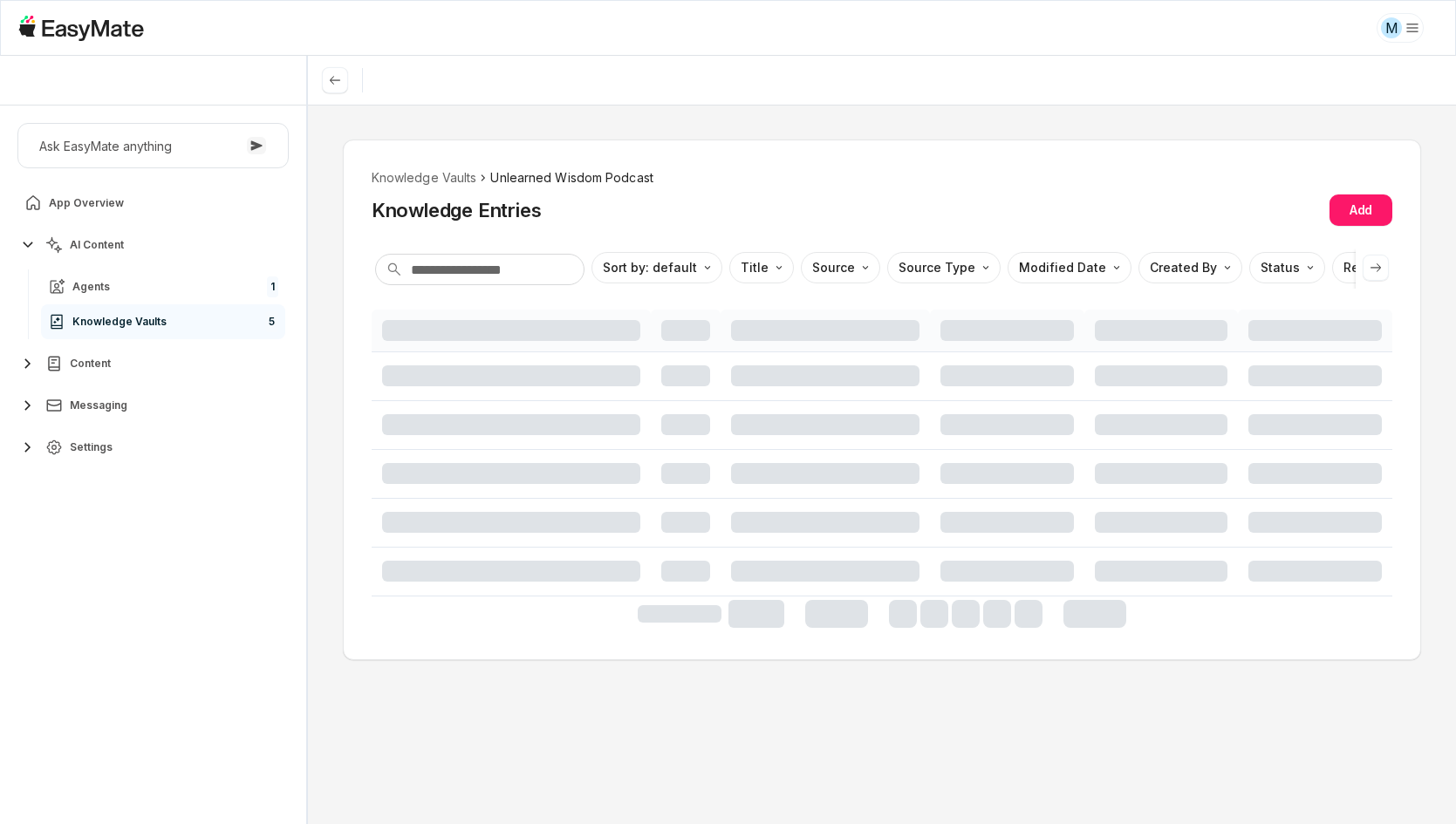 scroll, scrollTop: 0, scrollLeft: 0, axis: both 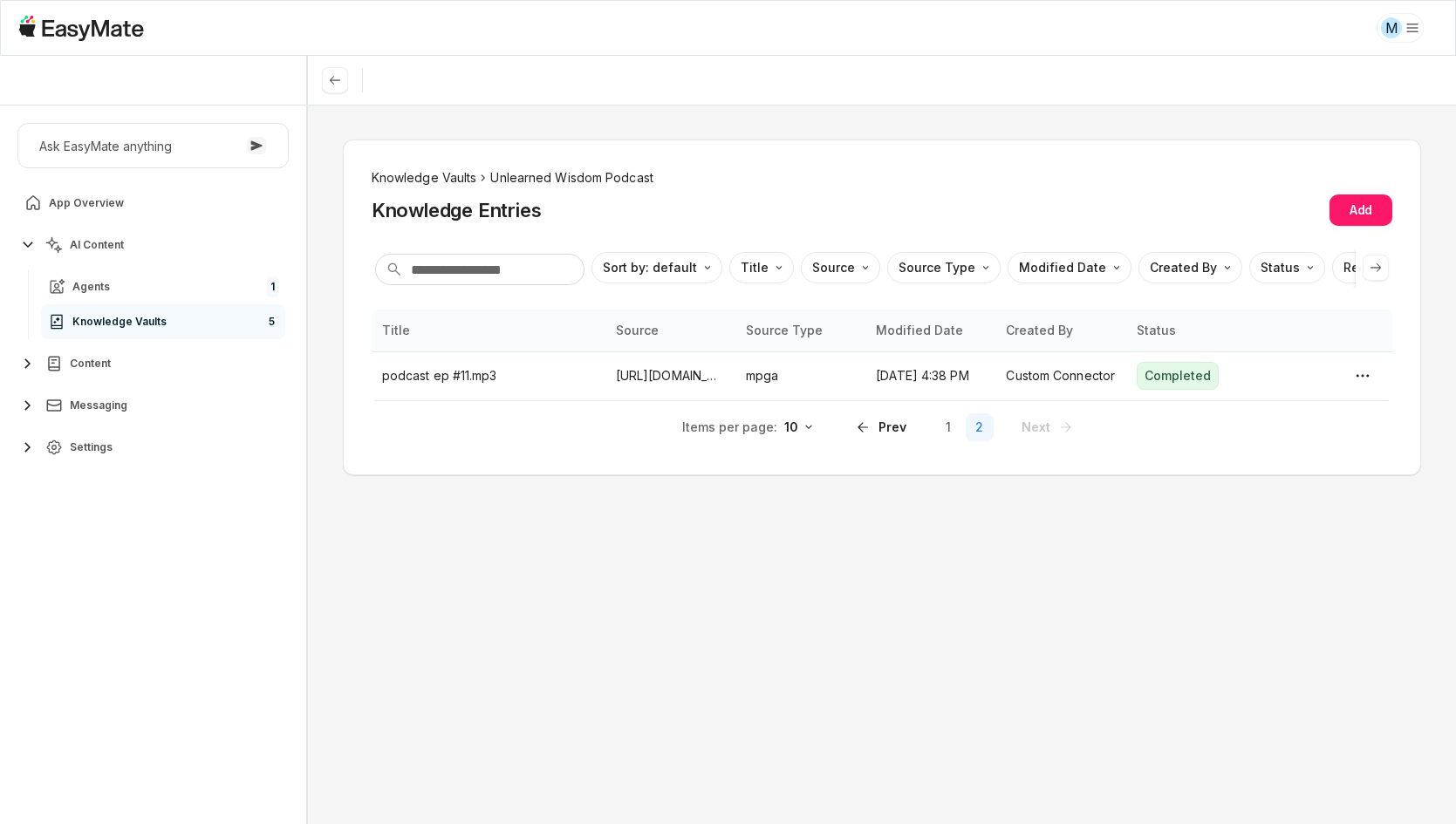 click on "Knowledge Vaults" at bounding box center (424, 178) 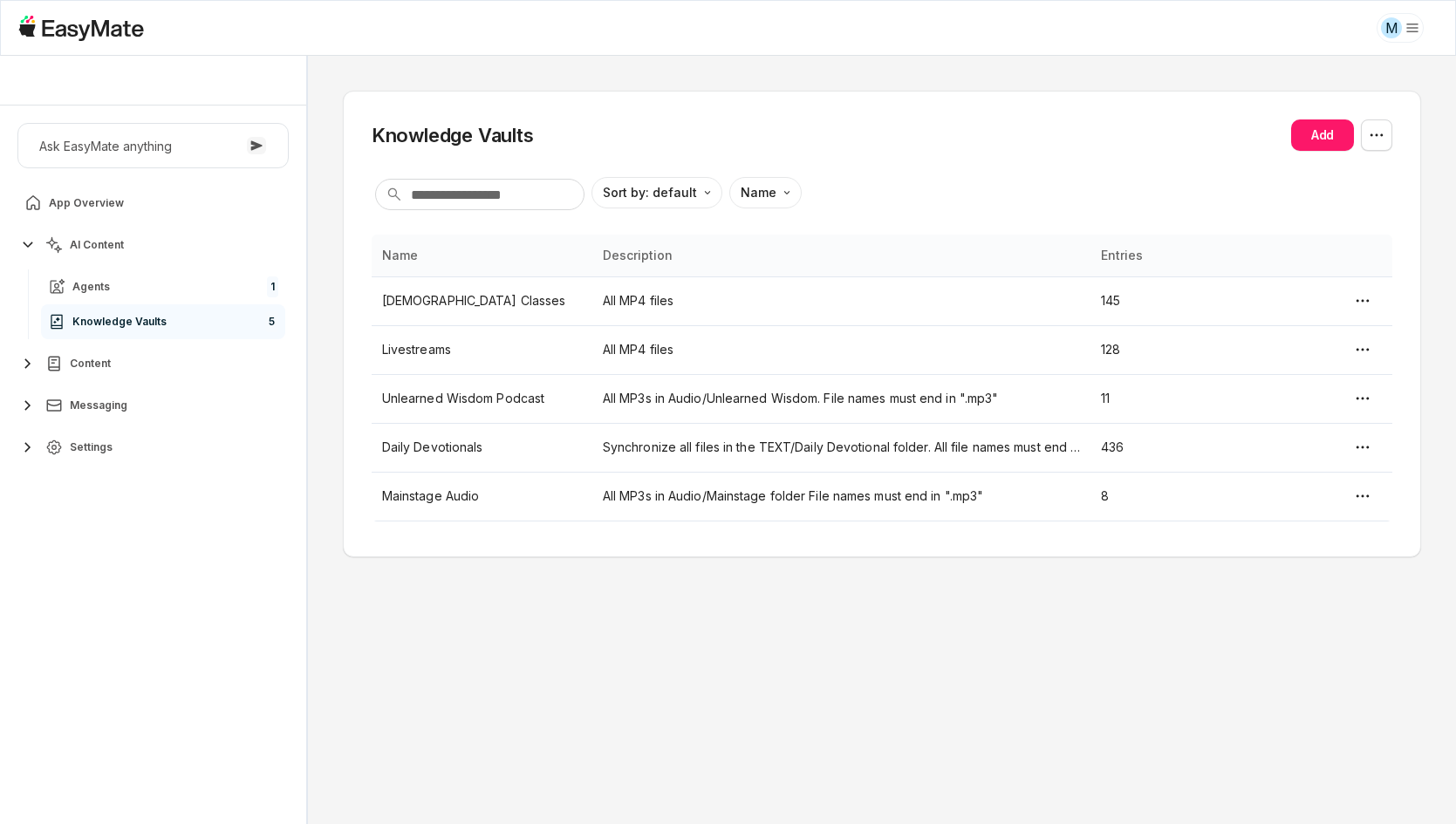 click on "Knowledge Vaults Add Sort by: default Direction Name Name Description Entries Bible Classes All MP4 files 145 Livestreams All MP4 files 128 Unlearned Wisdom Podcast All MP3s in Audio/Unlearned Wisdom.
File names must end in ".mp3" 11 Daily Devotionals Synchronize all files in the TEXT/Daily Devotional folder.
All file names must end in ".txt" 436 Mainstage Audio All MP3s in Audio/Mainstage folder
File names must end in ".mp3" 8" at bounding box center [882, 439] 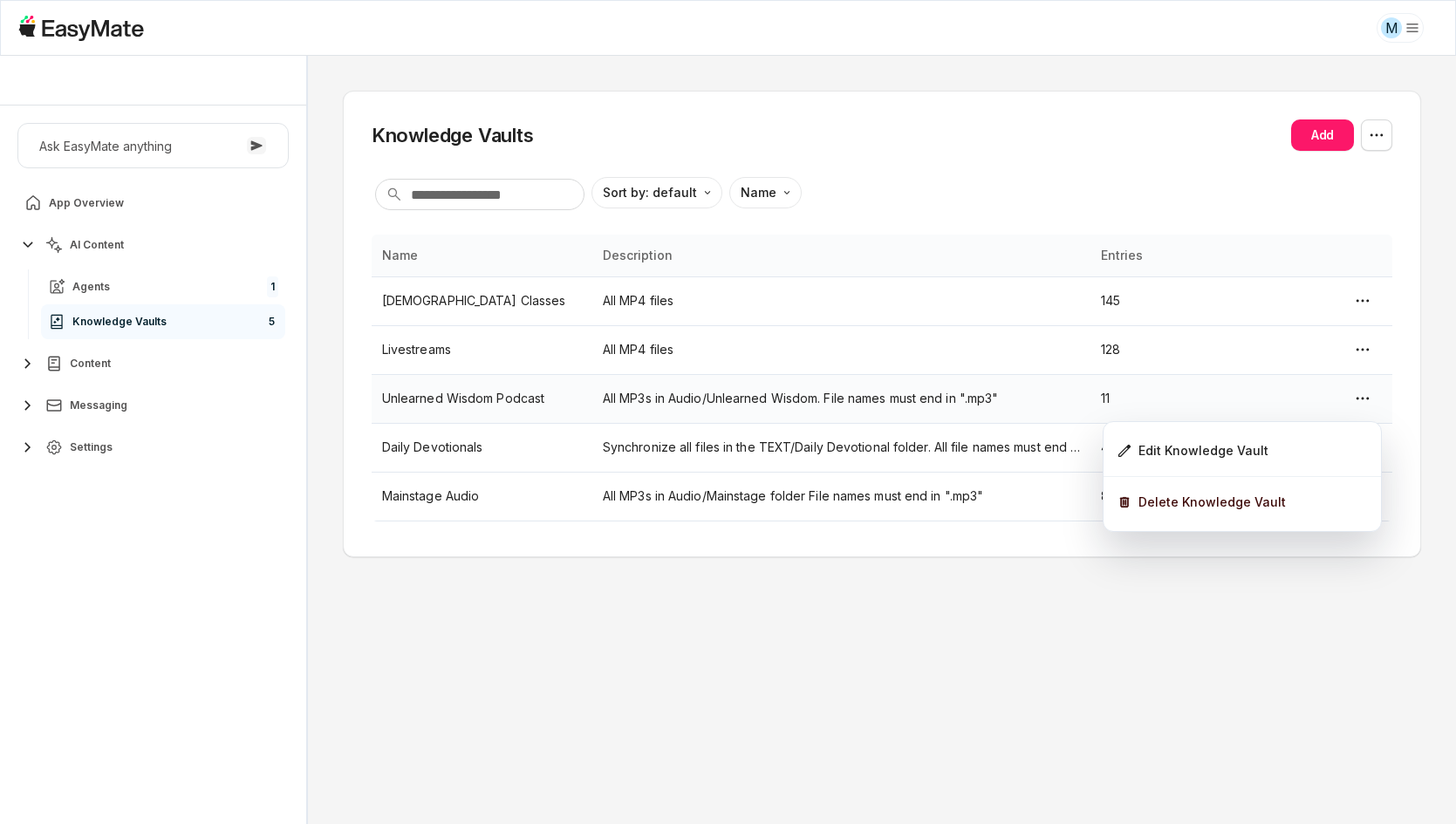 click on "M Core of the Heart Ask EasyMate anything App Overview AI Content Agents 1 Knowledge Vaults 5 Content Messaging Settings B How can I help you today? Scroll to bottom Send Knowledge Vaults Add Sort by: default Direction Name Name Description Entries Bible Classes All MP4 files 145 Livestreams All MP4 files 128 Unlearned Wisdom Podcast All MP3s in Audio/Unlearned Wisdom.
File names must end in ".mp3" 11 Daily Devotionals Synchronize all files in the TEXT/Daily Devotional folder.
All file names must end in ".txt" 436 Mainstage Audio All MP3s in Audio/Mainstage folder
File names must end in ".mp3" 8 * Edit Knowledge Vault Delete Knowledge Vault Beta 0  /  0 used queries" at bounding box center (728, 412) 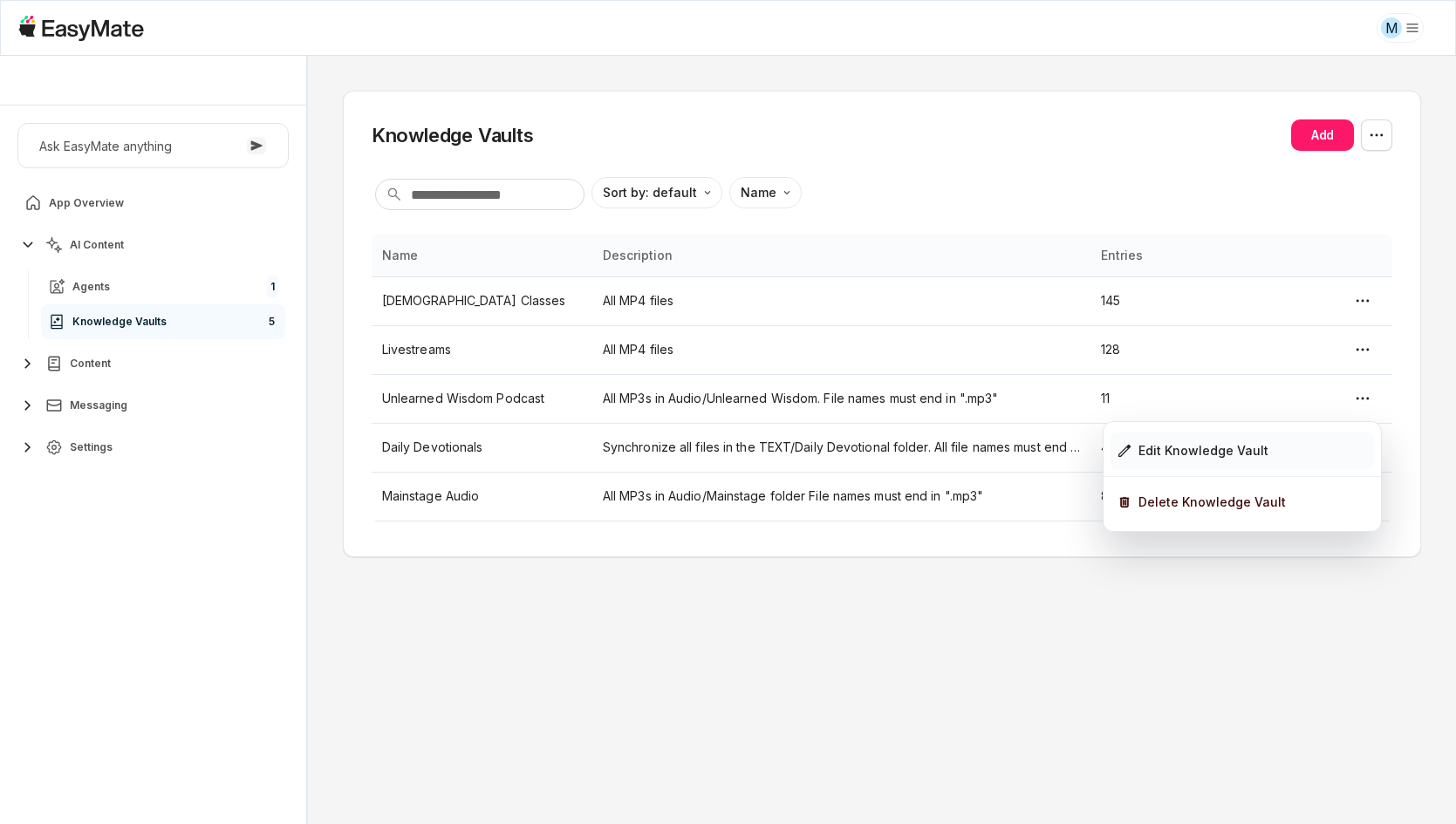 click on "Edit Knowledge Vault" at bounding box center (1203, 451) 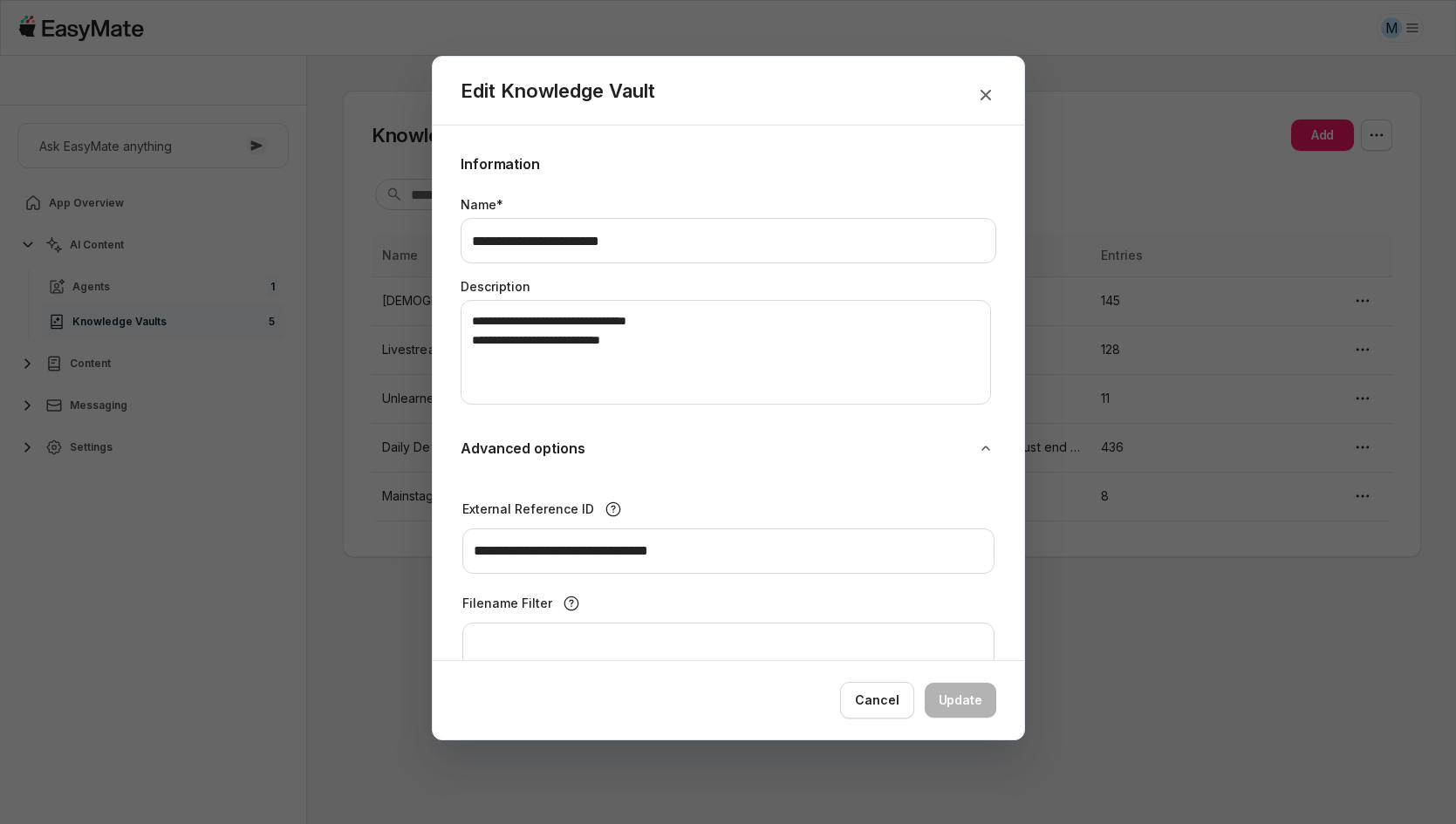 scroll, scrollTop: 51, scrollLeft: 0, axis: vertical 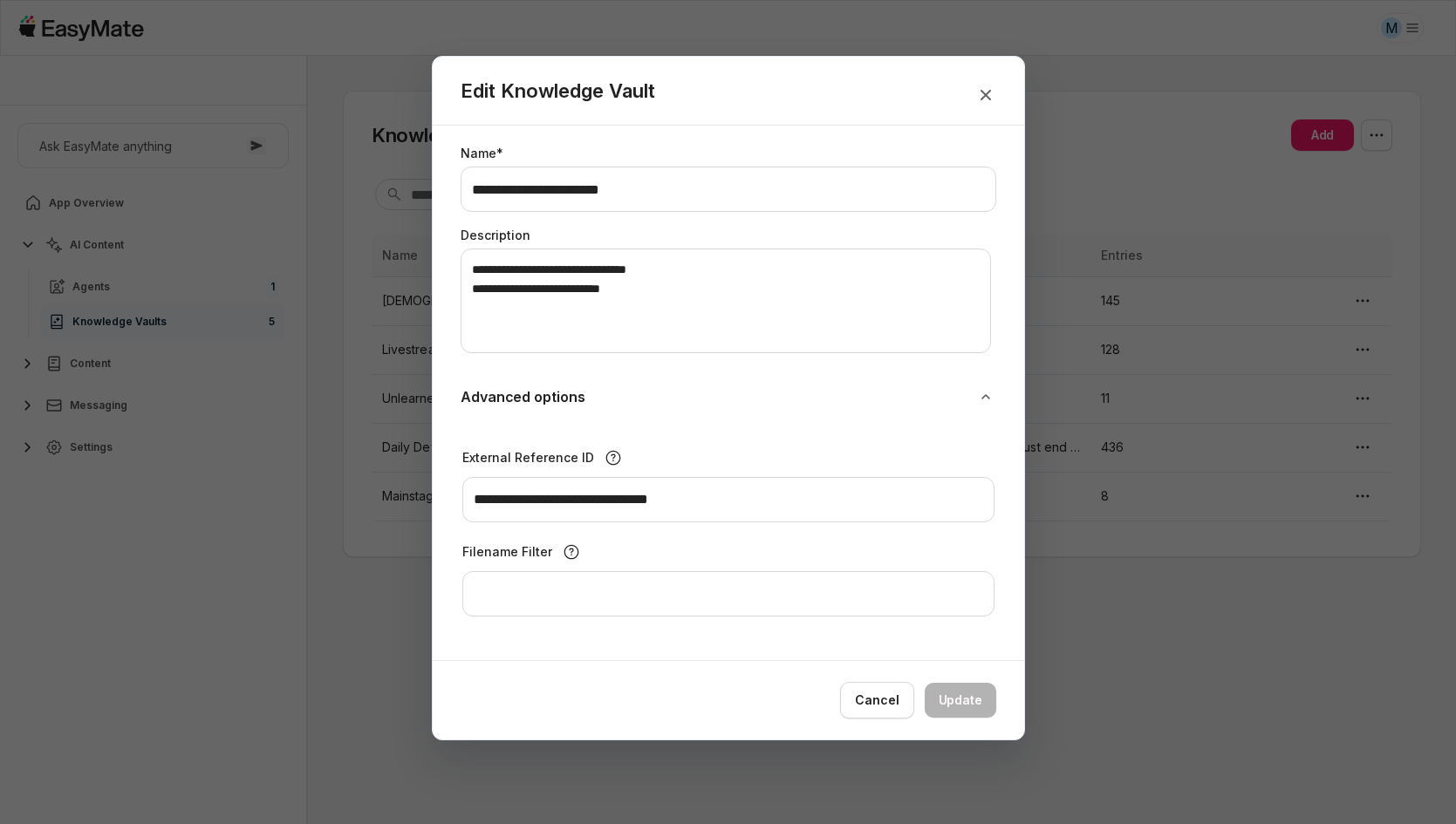 click at bounding box center (728, 412) 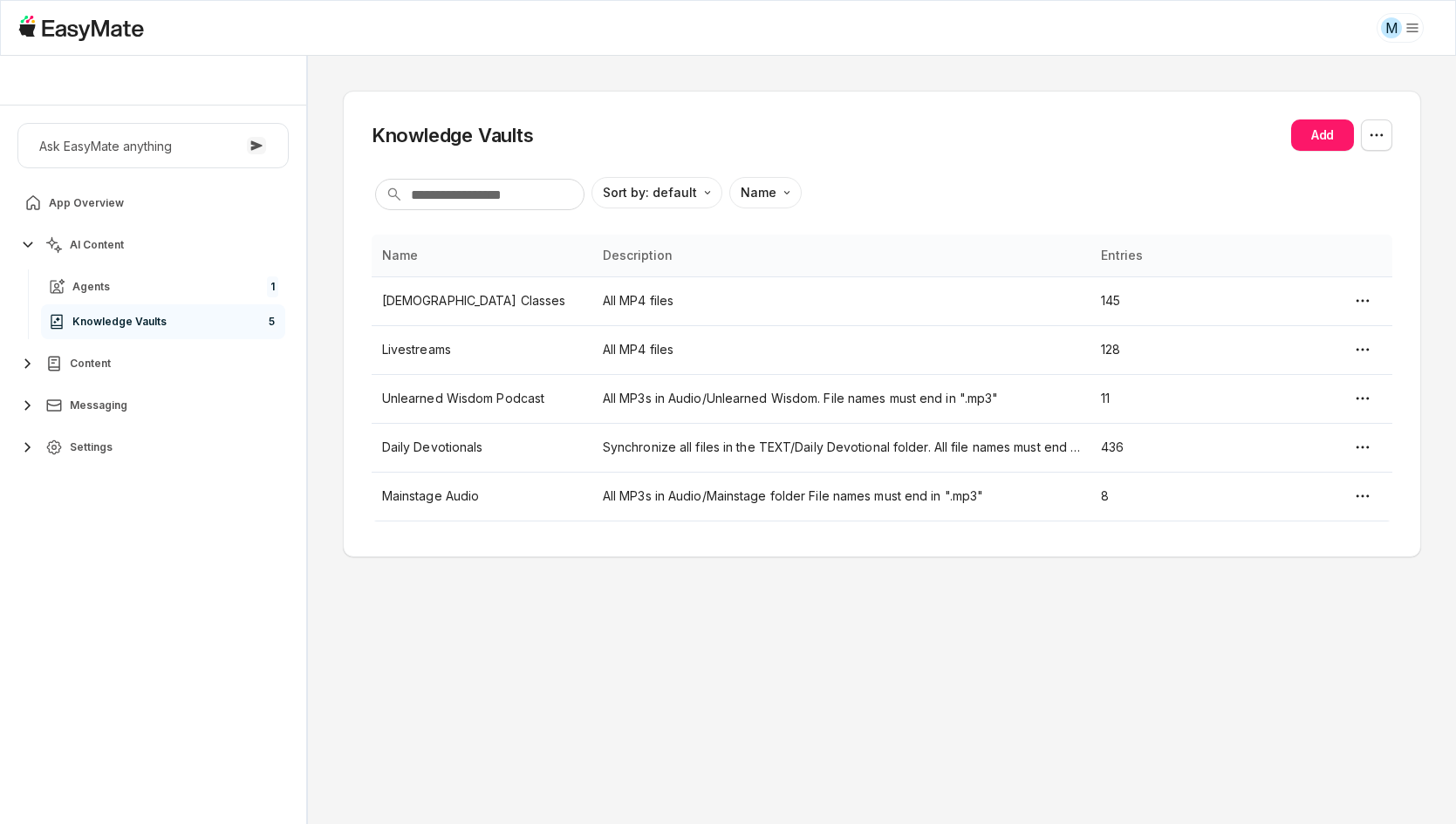 click on "Knowledge Vaults Add Sort by: default Direction Name Name Description Entries Bible Classes All MP4 files 145 Livestreams All MP4 files 128 Unlearned Wisdom Podcast All MP3s in Audio/Unlearned Wisdom.
File names must end in ".mp3" 11 Daily Devotionals Synchronize all files in the TEXT/Daily Devotional folder.
All file names must end in ".txt" 436 Mainstage Audio All MP3s in Audio/Mainstage folder
File names must end in ".mp3" 8" at bounding box center [882, 439] 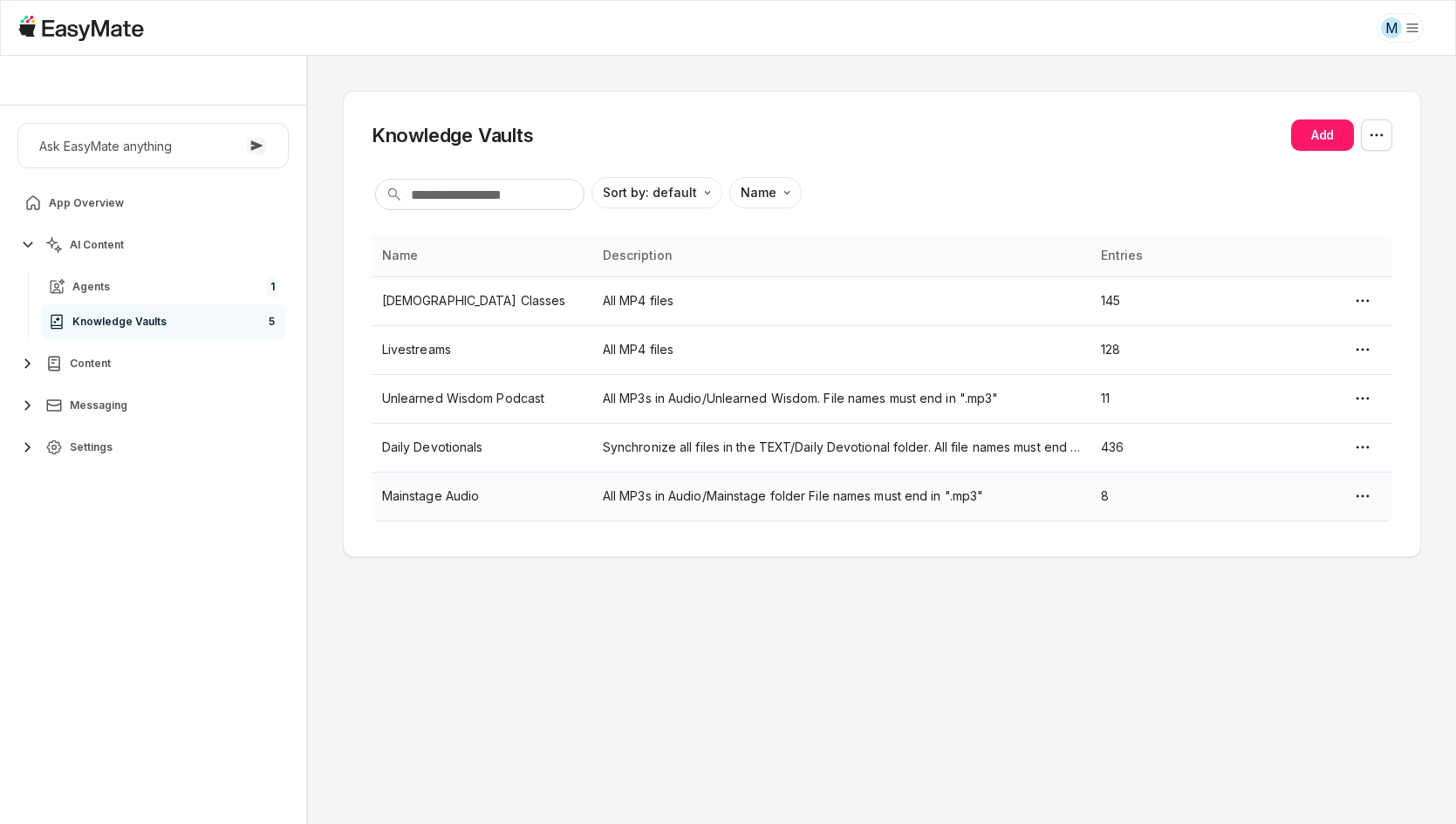 click on "All MP3s in Audio/Mainstage folder
File names must end in ".mp3"" at bounding box center [841, 496] 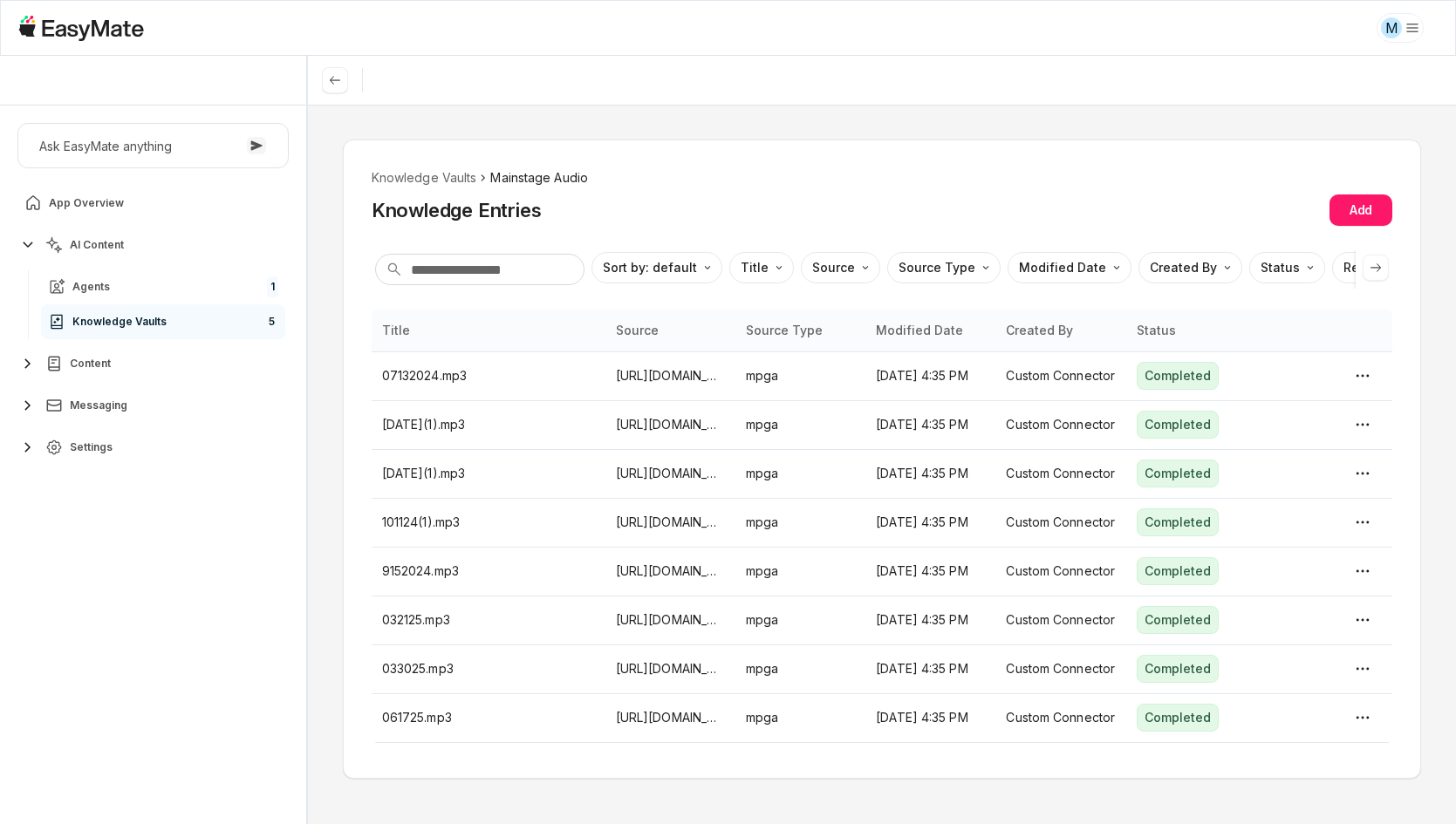 click on "Knowledge Vaults Mainstage Audio Knowledge Entries Add Sort by: default Direction Title Source Source Type Modified Date Created By Status Reference Link Title Source Source Type Modified Date Created By Status 07132024.mp3 https://drive.google.com/file/d/1VcnwuQxzfPESmYVMCe3IpZ4I7Iq18u-i/view?usp=drivesdk mpga Jul 1, 2025, 4:35 PM Custom Connector Completed August 24,24(1).mp3 https://drive.google.com/file/d/1RugS980Z7ZqD3rcOicukBJI5XfTVDhqq/view?usp=drivesdk mpga Jul 1, 2025, 4:35 PM Custom Connector Completed September 1 2024(1).mp3 https://drive.google.com/file/d/1WtoriQguPdjSOvLzmCnMTY8o-lz-X3ac/view?usp=drivesdk mpga Jul 1, 2025, 4:35 PM Custom Connector Completed 101124(1).mp3 https://drive.google.com/file/d/1Ov0a97v4Q5LMuDxJ0hZCm1rfDV3LANLB/view?usp=drivesdk mpga Jul 1, 2025, 4:35 PM Custom Connector Completed 9152024.mp3 https://drive.google.com/file/d/1qcIipQj24DlK-aLb-xZUK6HmQDoeOaKN/view?usp=drivesdk mpga Jul 1, 2025, 4:35 PM Custom Connector Completed 032125.mp3 mpga Jul 1, 2025, 4:35 PM mpga" at bounding box center [882, 459] 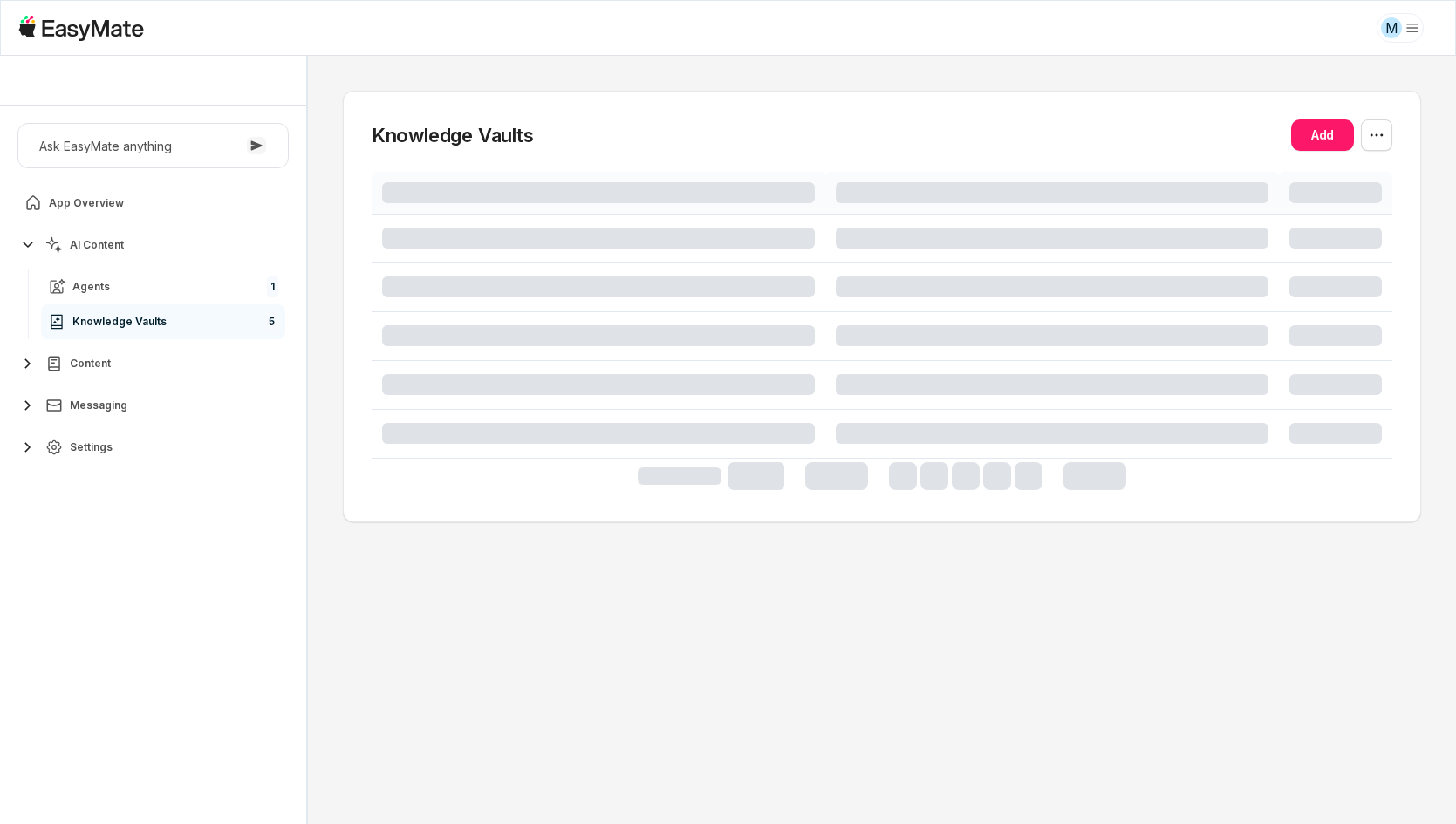 click on "Ask EasyMate anything App Overview AI Content Agents 1 Knowledge Vaults 5 Content Messaging Settings" at bounding box center [153, 465] 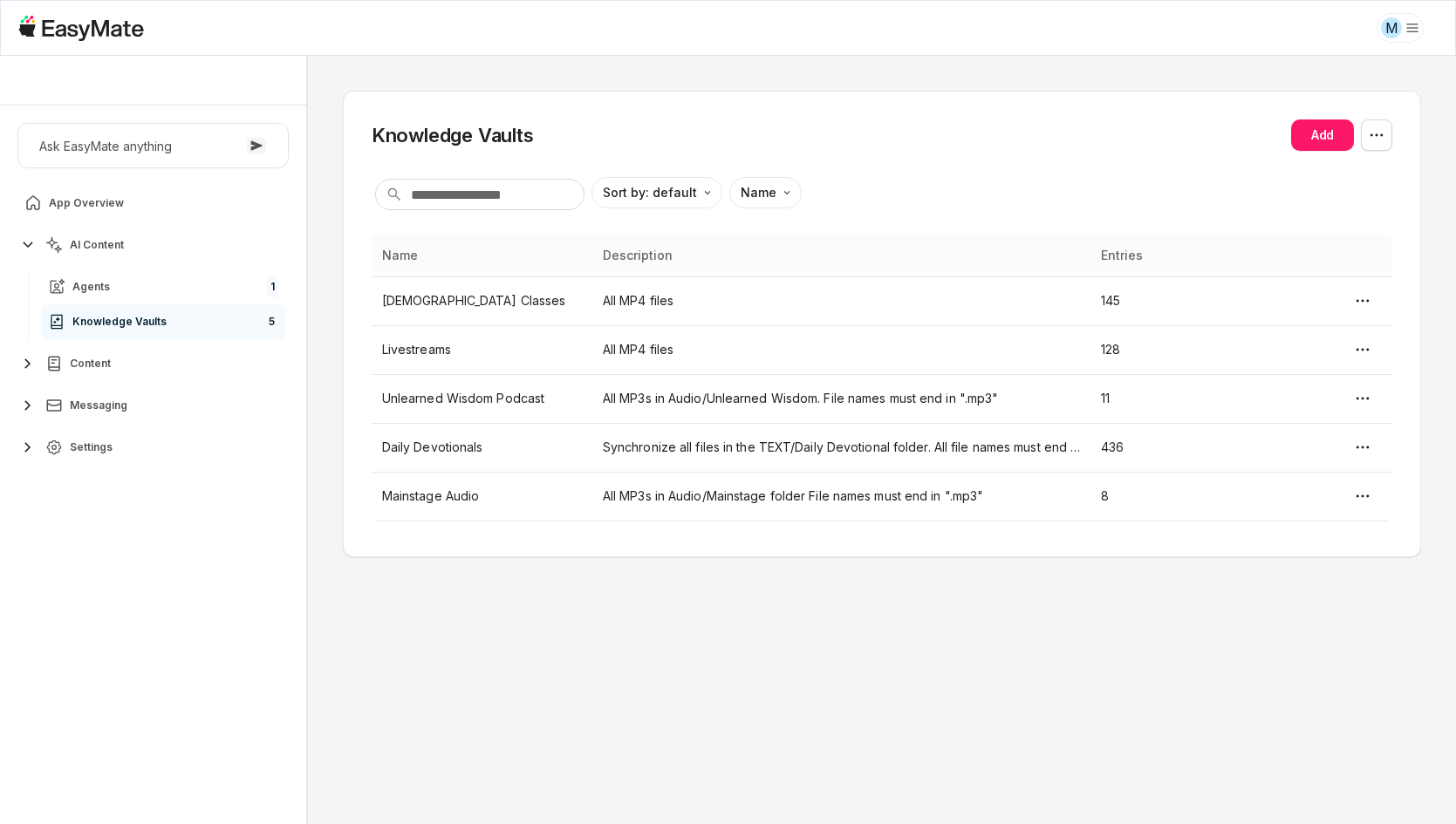 click on "Ask EasyMate anything App Overview AI Content Agents 1 Knowledge Vaults 5 Content Messaging Settings" at bounding box center (153, 465) 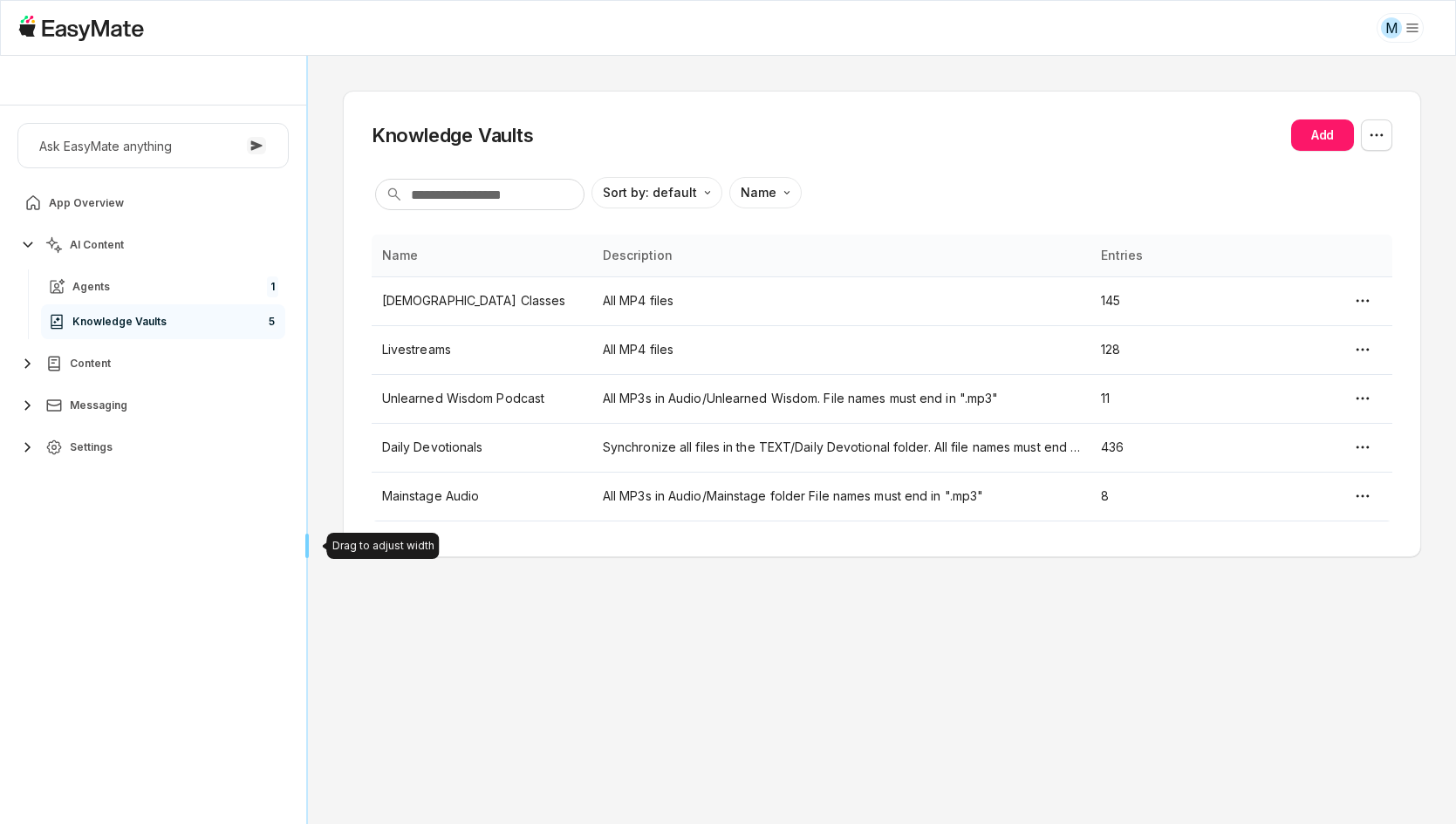 click on "Core of the Heart Ask EasyMate anything App Overview AI Content Agents 1 Knowledge Vaults 5 Content Messaging Settings B How can I help you today? Scroll to bottom Send Drag to adjust width Drag to adjust width Knowledge Vaults Add Sort by: default Direction Name Name Description Entries Bible Classes All MP4 files 145 Livestreams All MP4 files 128 Unlearned Wisdom Podcast All MP3s in Audio/Unlearned Wisdom.
File names must end in ".mp3" 11 Daily Devotionals Synchronize all files in the TEXT/Daily Devotional folder.
All file names must end in ".txt" 436 Mainstage Audio All MP3s in Audio/Mainstage folder
File names must end in ".mp3" 8" at bounding box center (728, 439) 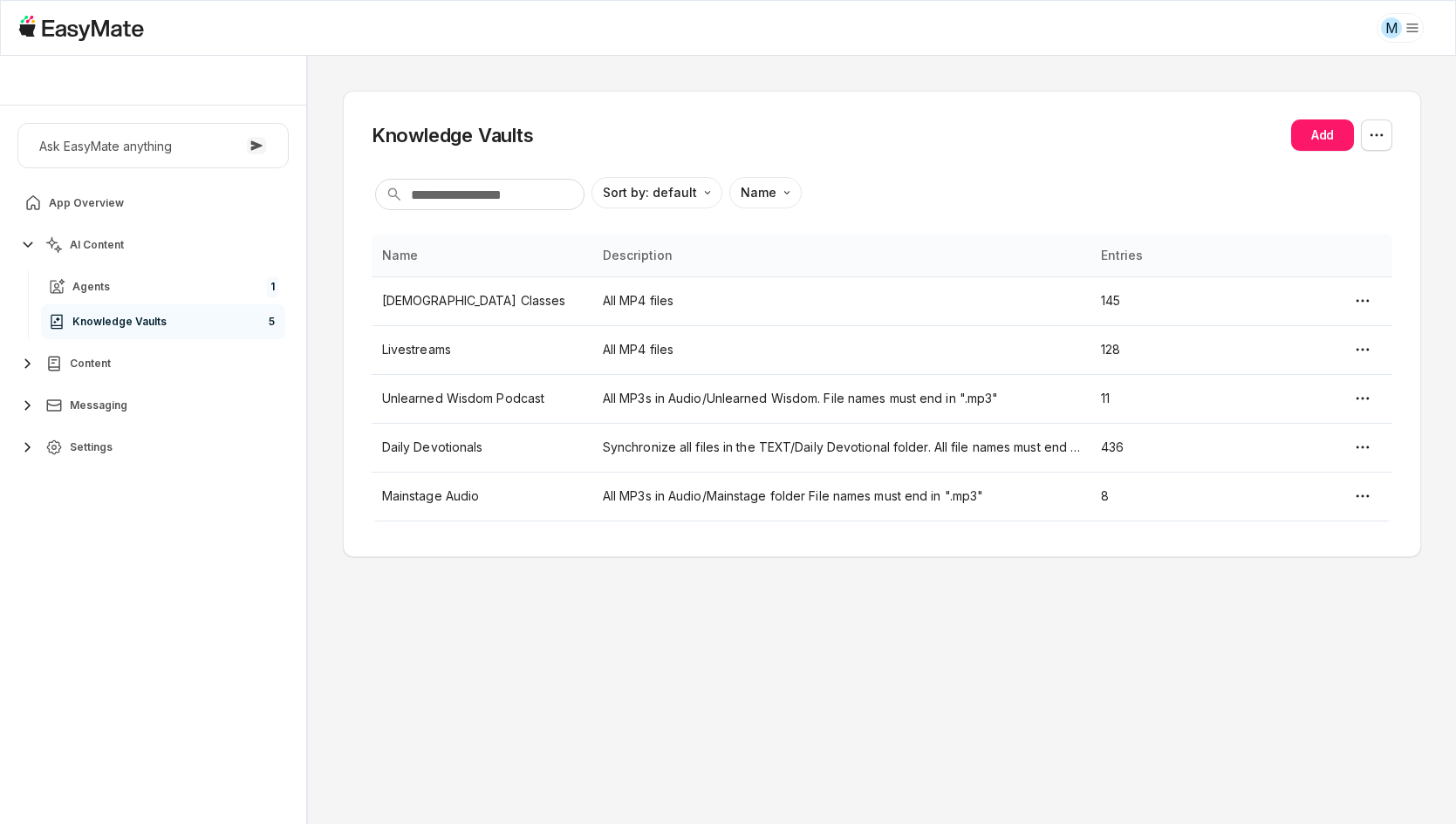 click on "Ask EasyMate anything App Overview AI Content Agents 1 Knowledge Vaults 5 Content Messaging Settings" at bounding box center (153, 465) 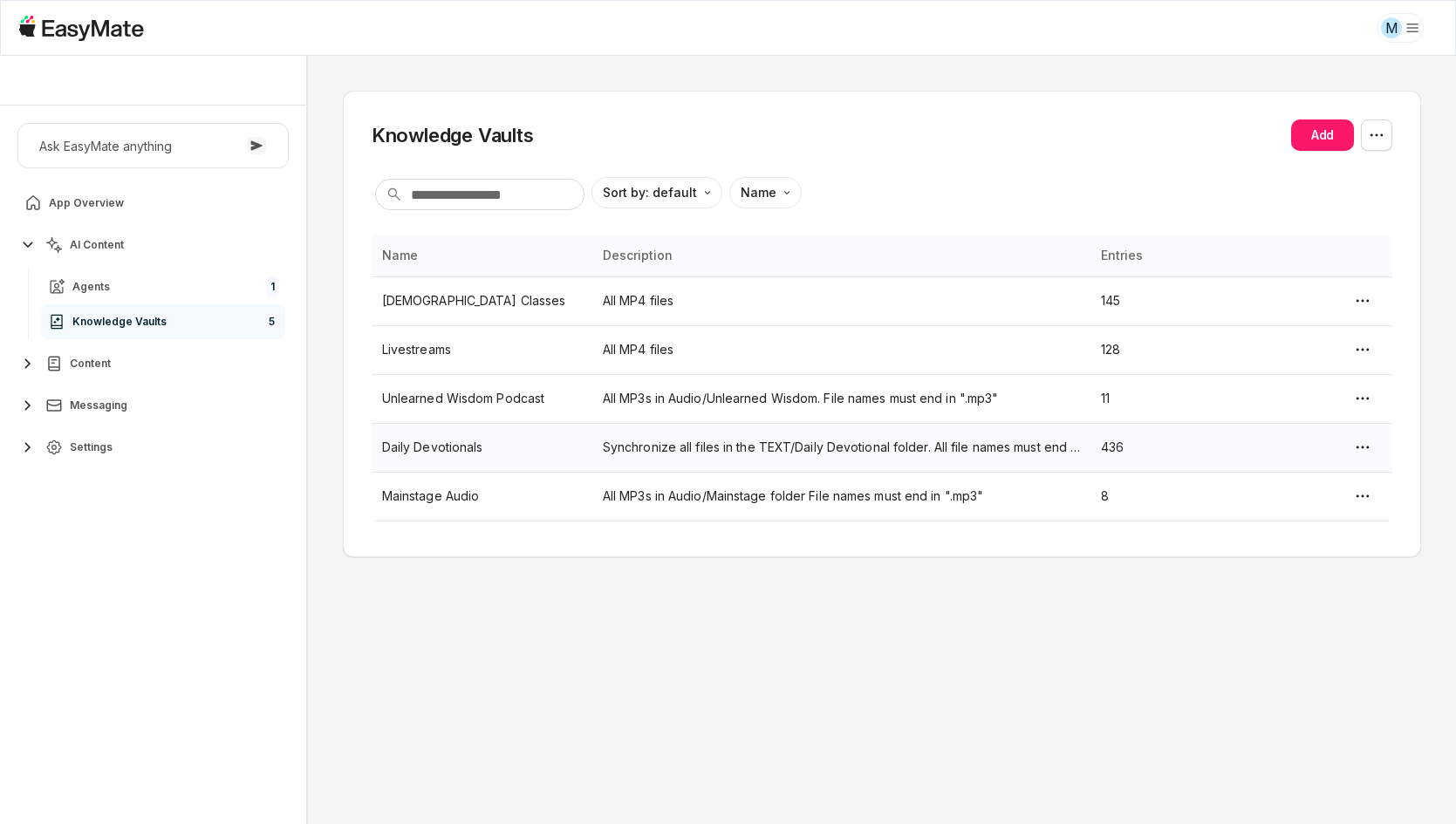 click on "Daily Devotionals" at bounding box center [482, 447] 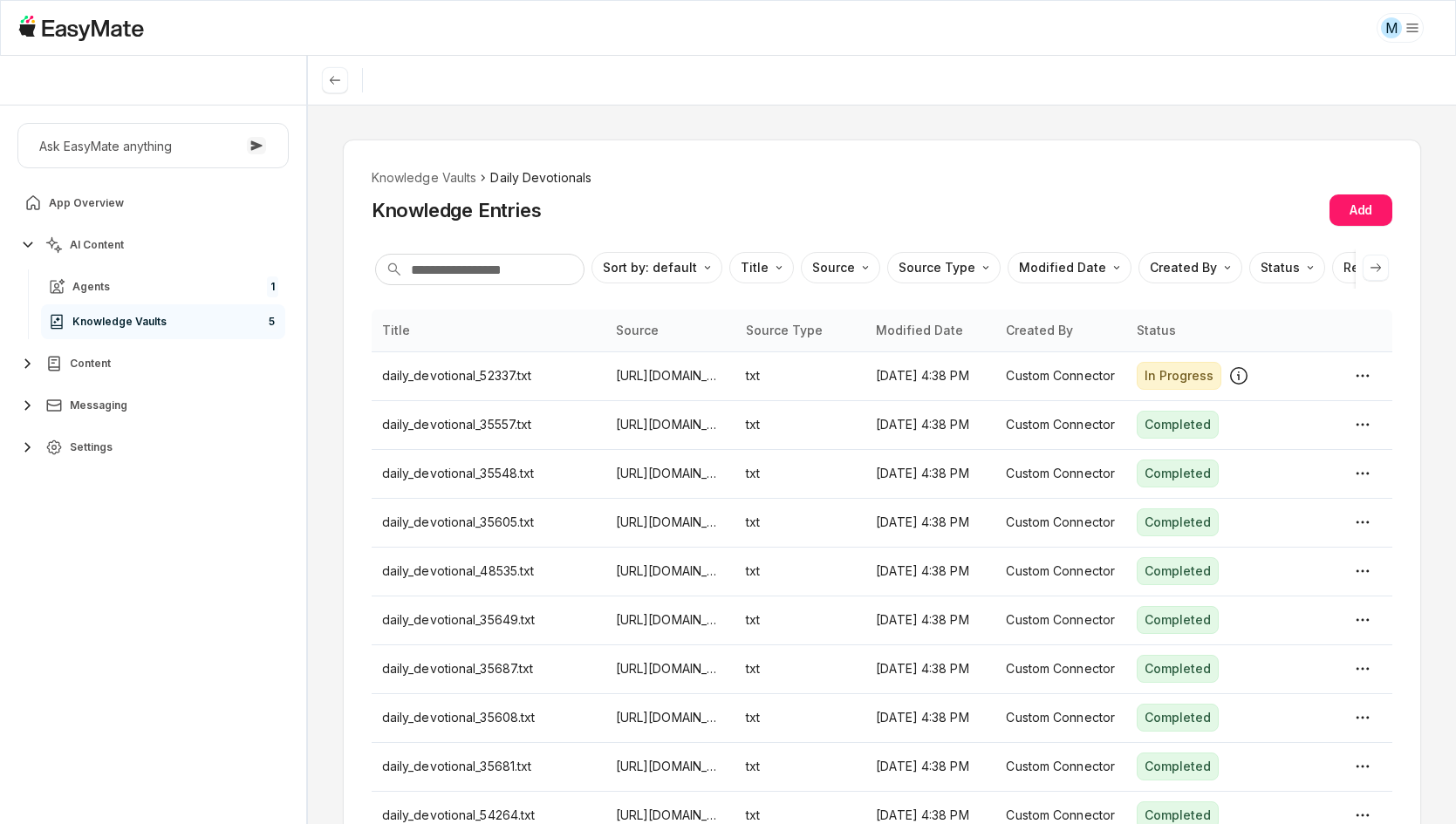 click on "Knowledge Vaults Daily Devotionals Knowledge Entries Add Sort by: default Direction Title Source Source Type Modified Date Created By Status Reference Link Title Source Source Type Modified Date Created By Status daily_devotional_52337.txt https://drive.google.com/file/d/1Ck3J5xK9FTJj927tRxA3GvmIRuyhyTQ0/view?usp=drivesdk txt Jul 1, 2025, 4:38 PM Custom Connector In Progress daily_devotional_35557.txt https://drive.google.com/file/d/1KoXi35qnGYZs1qreQrgSJXWMbjKv1vVS/view?usp=drivesdk txt Jul 1, 2025, 4:38 PM Custom Connector Completed daily_devotional_35548.txt https://drive.google.com/file/d/1HwPGaARuKaE6oHF_XKtxS6USRVCkn5SC/view?usp=drivesdk txt Jul 1, 2025, 4:38 PM Custom Connector Completed daily_devotional_35605.txt https://drive.google.com/file/d/1UI1LlCxaUd0KlPjsi3cAf6figkn3PIIB/view?usp=drivesdk txt Jul 1, 2025, 4:38 PM Custom Connector Completed daily_devotional_48535.txt https://drive.google.com/file/d/1zmAKDuGVVJux9jHX5nOPGCRPQle97cGu/view?usp=drivesdk txt Jul 1, 2025, 4:38 PM Custom Connector txt" at bounding box center [882, 464] 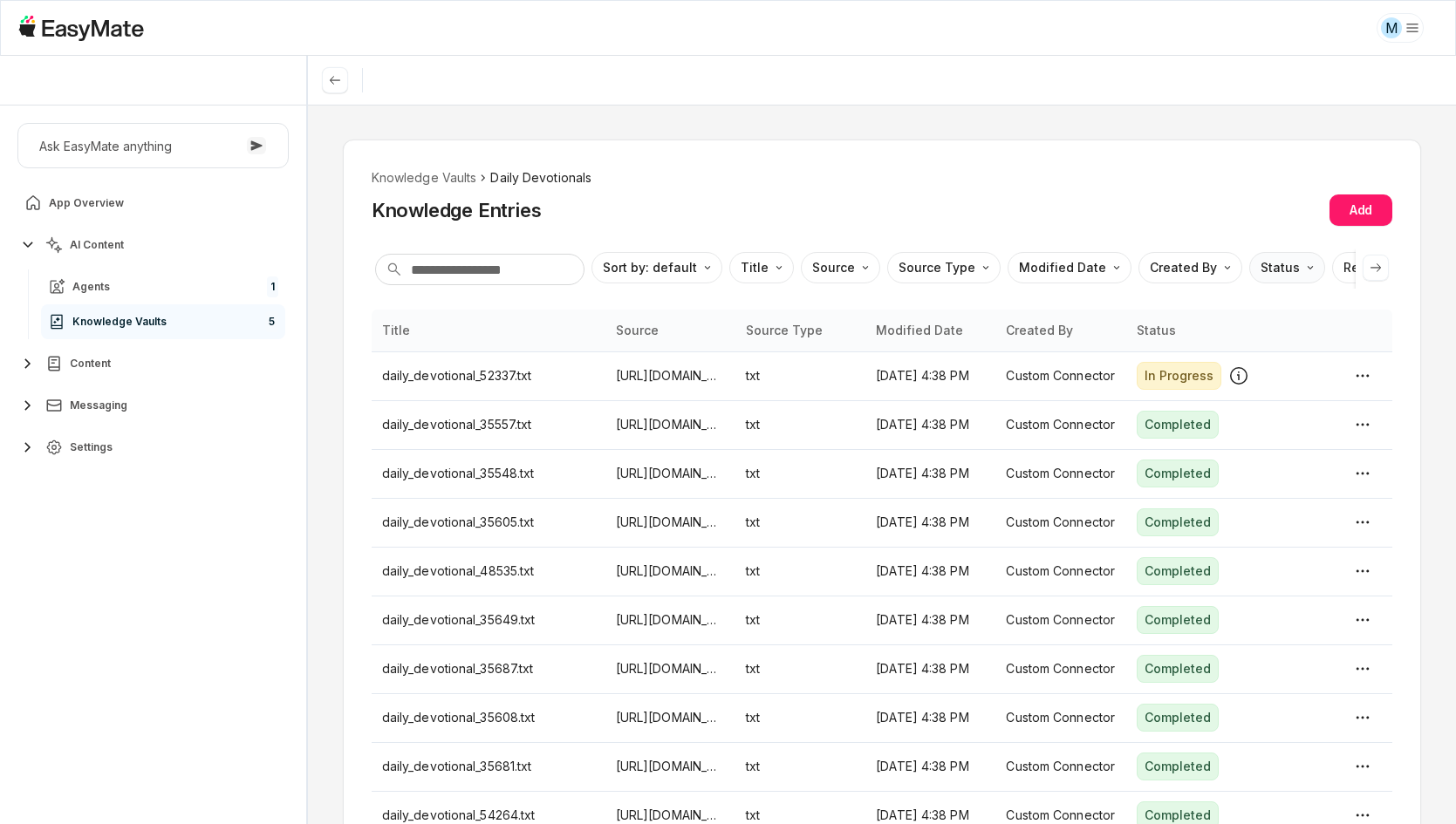 click on "M Core of the Heart Ask EasyMate anything App Overview AI Content Agents 1 Knowledge Vaults 5 Content Messaging Settings B How can I help you today? Scroll to bottom Send Knowledge Vaults Daily Devotionals Knowledge Entries Add Sort by: default Direction Title Source Source Type Modified Date Created By Status Reference Link Title Source Source Type Modified Date Created By Status daily_devotional_52337.txt https://drive.google.com/file/d/1Ck3J5xK9FTJj927tRxA3GvmIRuyhyTQ0/view?usp=drivesdk txt Jul 1, 2025, 4:38 PM Custom Connector In Progress daily_devotional_35557.txt https://drive.google.com/file/d/1KoXi35qnGYZs1qreQrgSJXWMbjKv1vVS/view?usp=drivesdk txt Jul 1, 2025, 4:38 PM Custom Connector Completed daily_devotional_35548.txt https://drive.google.com/file/d/1HwPGaARuKaE6oHF_XKtxS6USRVCkn5SC/view?usp=drivesdk txt Jul 1, 2025, 4:38 PM Custom Connector Completed daily_devotional_35605.txt https://drive.google.com/file/d/1UI1LlCxaUd0KlPjsi3cAf6figkn3PIIB/view?usp=drivesdk txt txt" at bounding box center [728, 412] 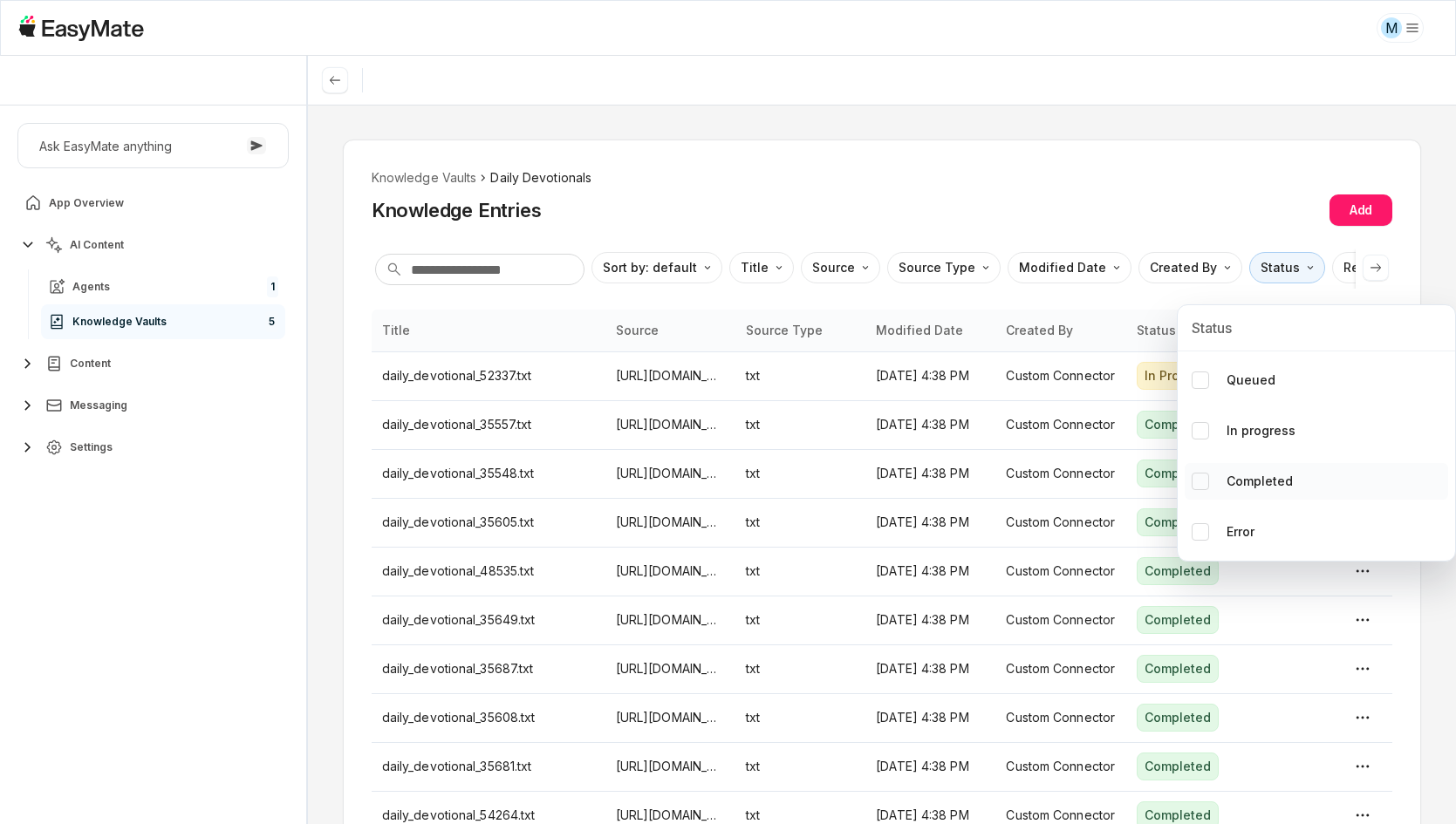 click on "Completed" at bounding box center (1260, 481) 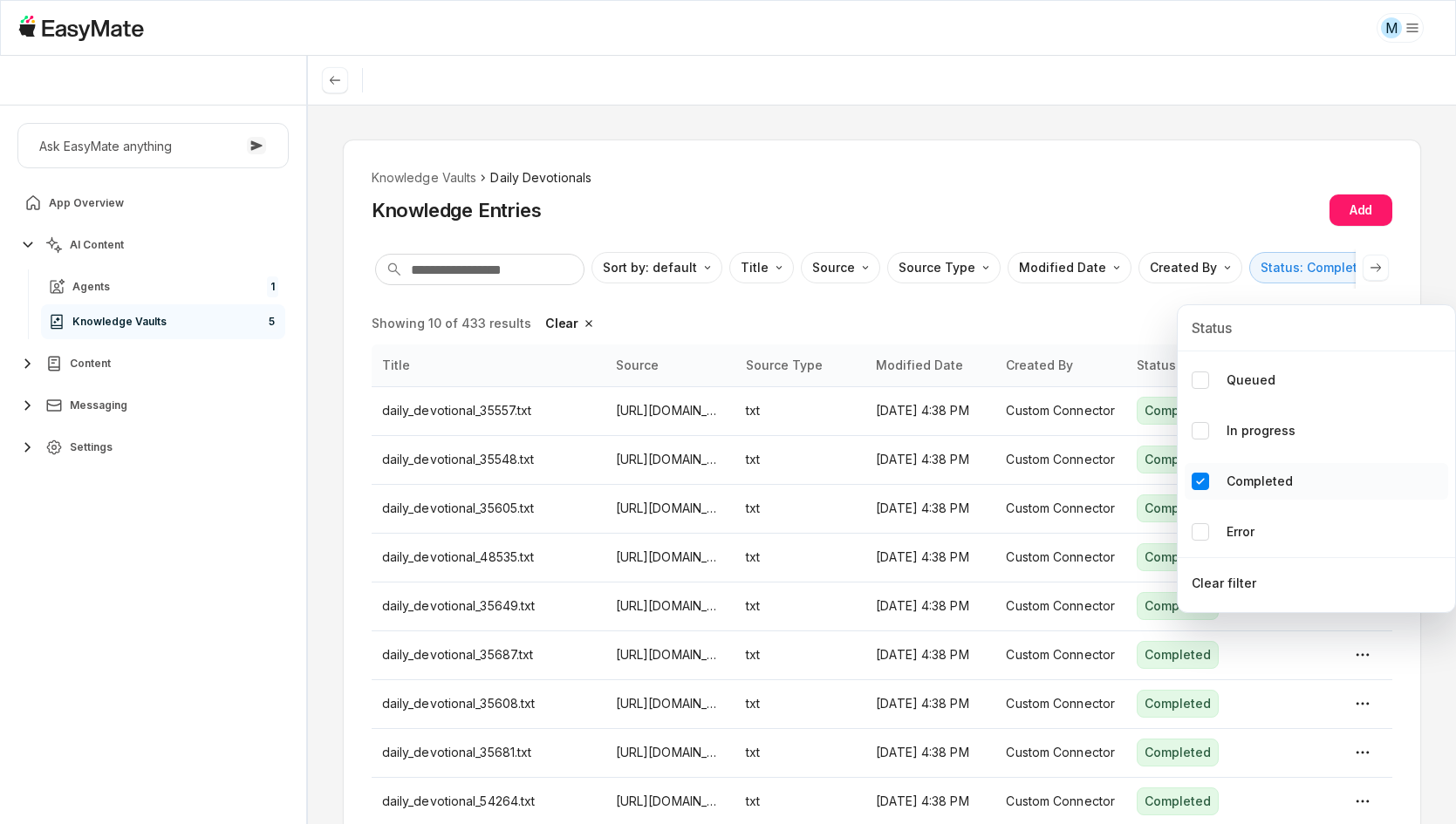 click on "Completed" at bounding box center [1260, 481] 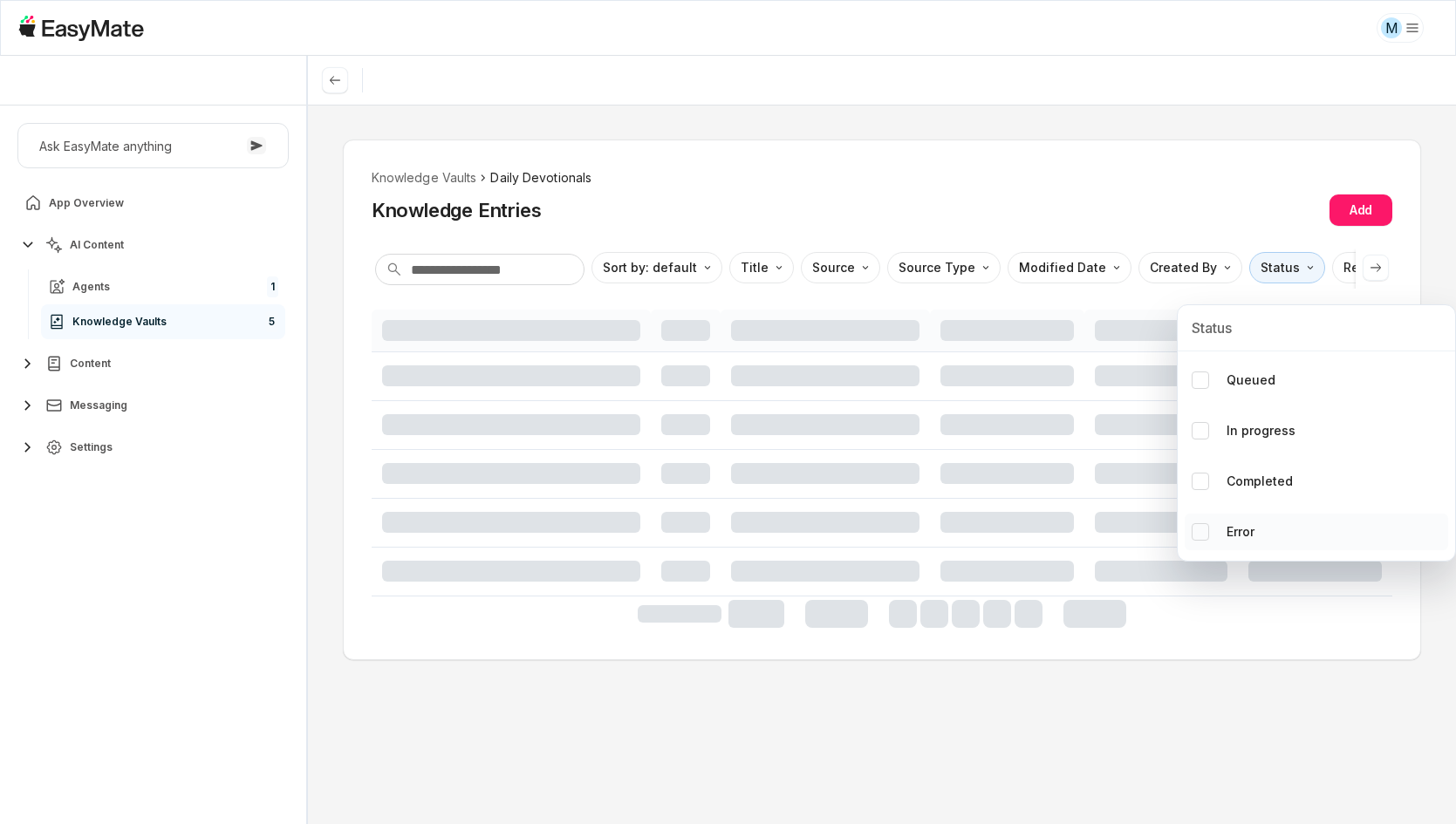 click on "Error" at bounding box center [1241, 532] 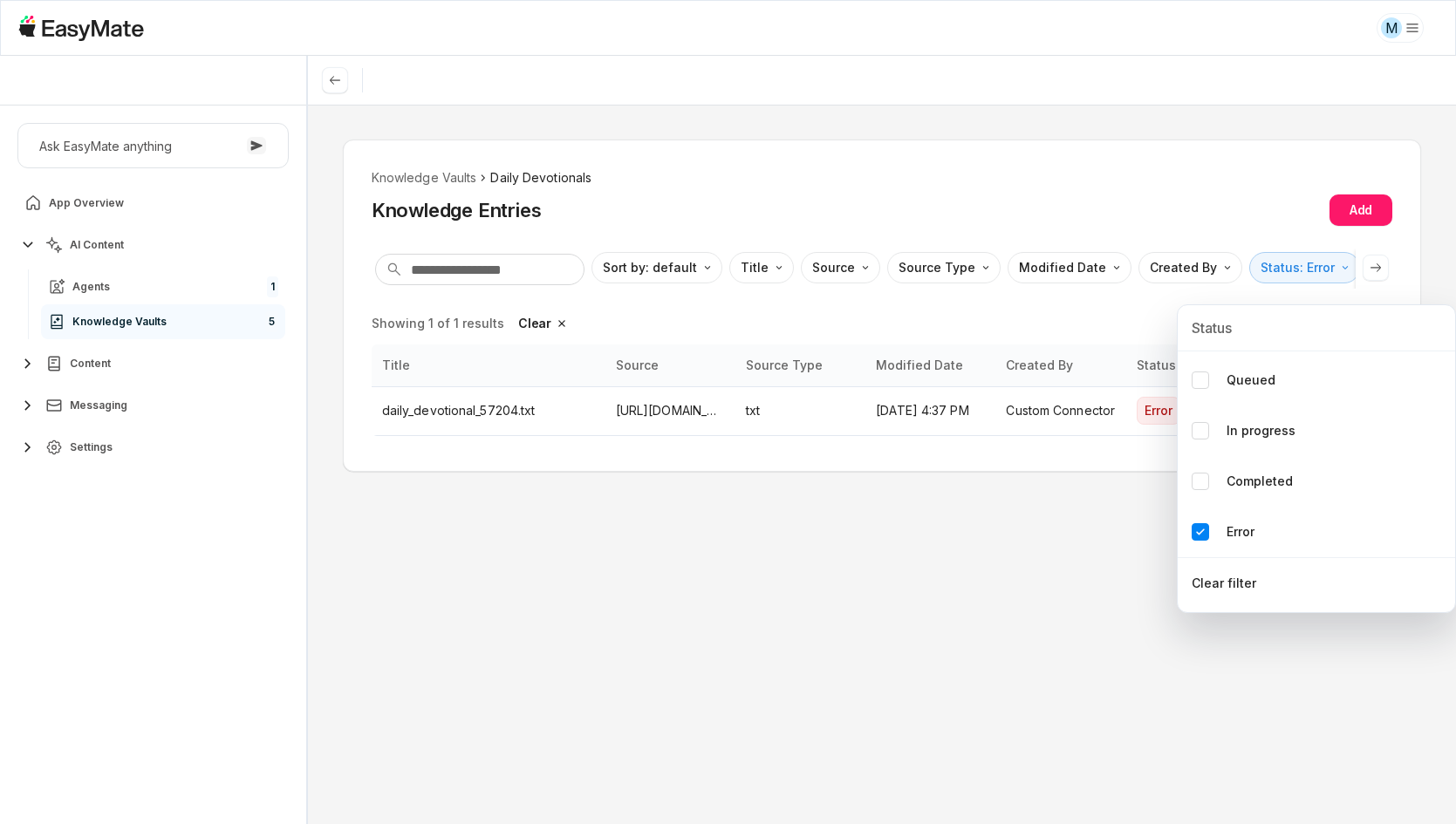 click on "M Core of the Heart Ask EasyMate anything App Overview AI Content Agents 1 Knowledge Vaults 5 Content Messaging Settings B How can I help you today? Scroll to bottom Send Knowledge Vaults Daily Devotionals Knowledge Entries Add Sort by: default Direction Title Source Source Type Modified Date Created By Status: Error Reference Link Showing 1 of 1 results Clear Title Source Source Type Modified Date Created By Status daily_devotional_57204.txt https://drive.google.com/file/d/1tS6yXUgQwDkS-qaefMD31-xb7gtFoue_/view?usp=drivesdk txt Jul 1, 2025, 4:37 PM Custom Connector Error * Status   Queued In progress Completed Error Clear filter Beta 0  /  0 used queries" at bounding box center [728, 412] 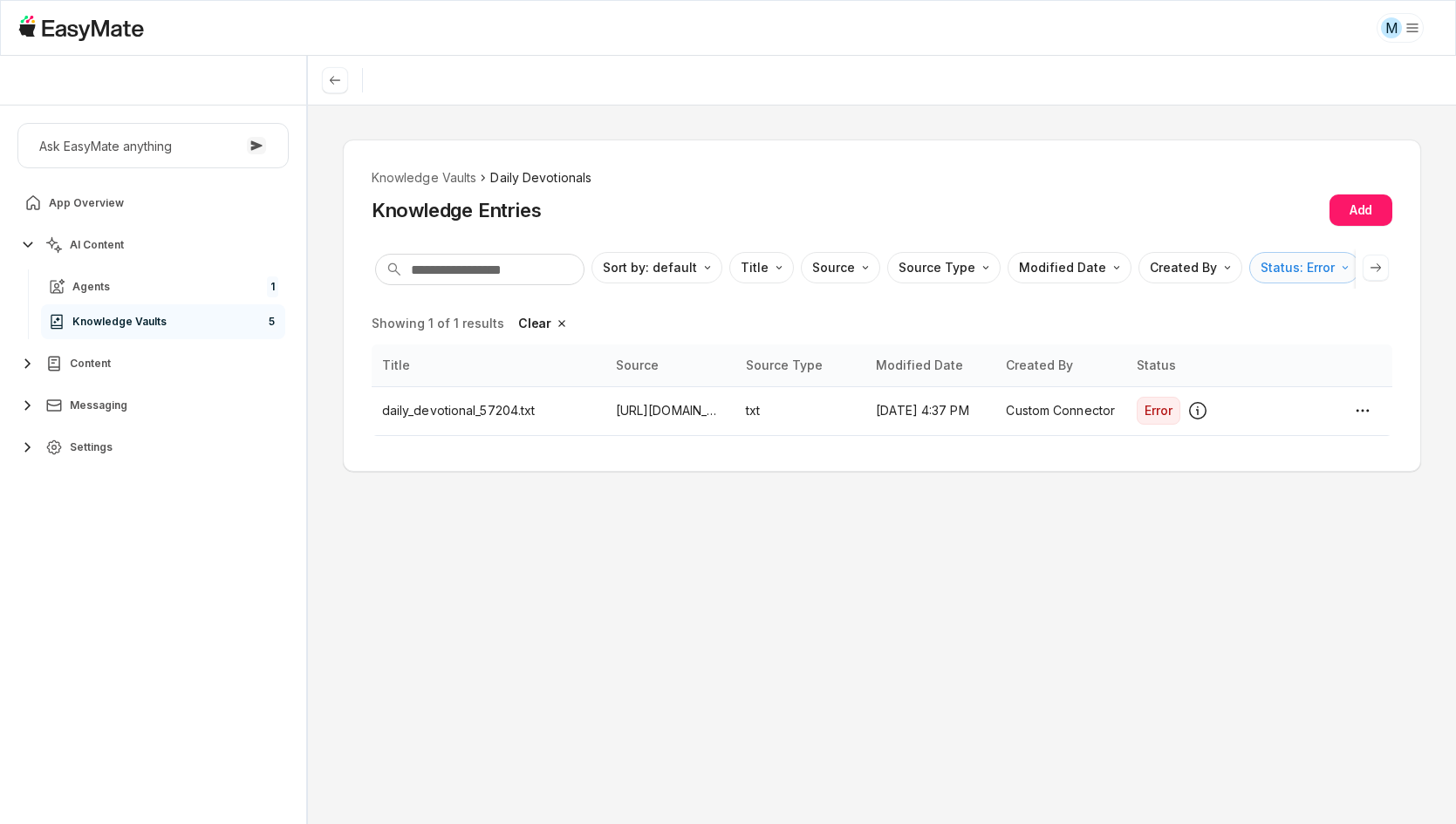 click on "M Core of the Heart Ask EasyMate anything App Overview AI Content Agents 1 Knowledge Vaults 5 Content Messaging Settings B How can I help you today? Scroll to bottom Send Knowledge Vaults Daily Devotionals Knowledge Entries Add Sort by: default Direction Title Source Source Type Modified Date Created By Status: Error Reference Link Showing 1 of 1 results Clear Title Source Source Type Modified Date Created By Status daily_devotional_57204.txt https://drive.google.com/file/d/1tS6yXUgQwDkS-qaefMD31-xb7gtFoue_/view?usp=drivesdk txt Jul 1, 2025, 4:37 PM Custom Connector Error * Beta 0  /  0 used queries" at bounding box center [728, 412] 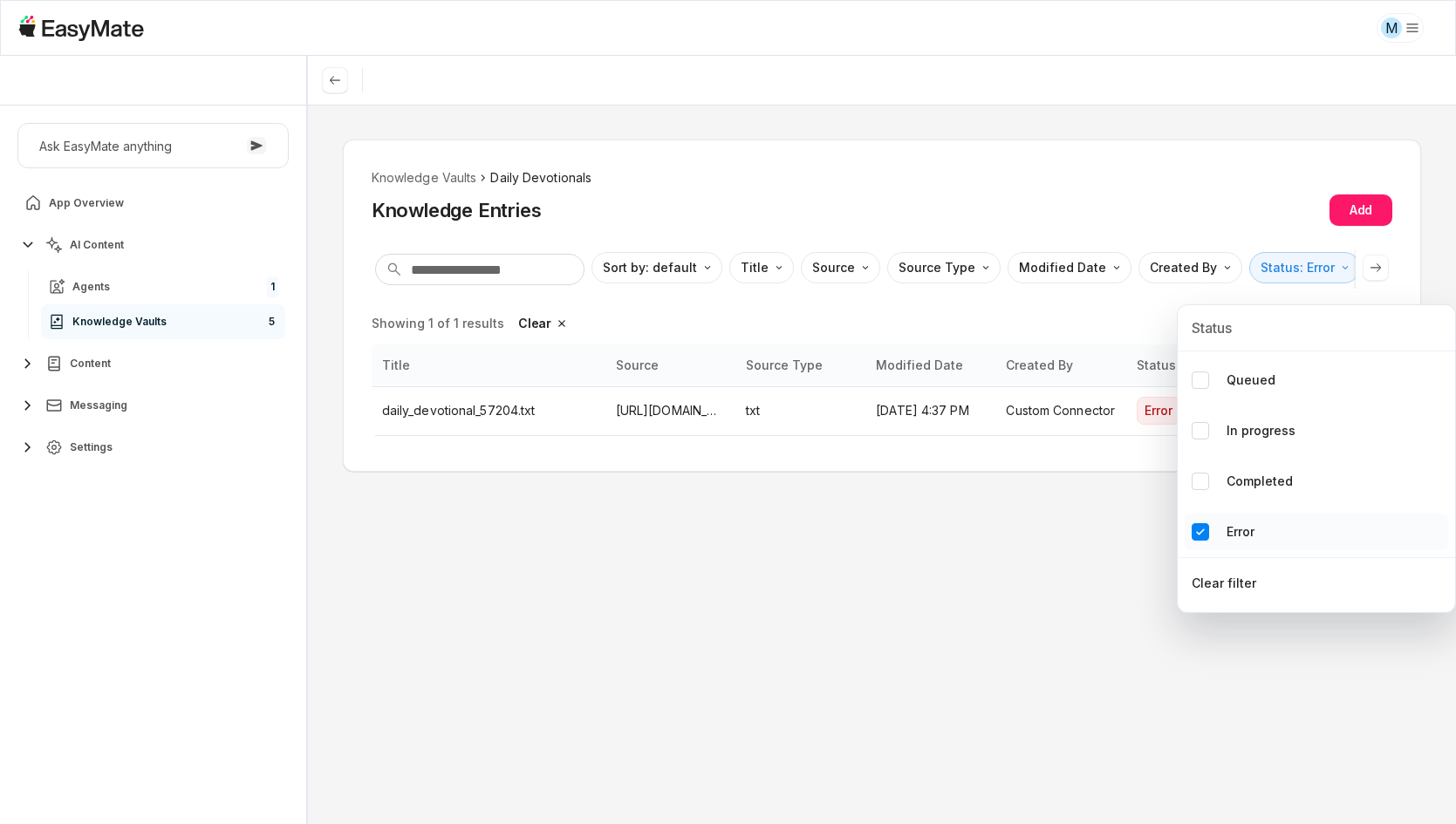click at bounding box center (1200, 532) 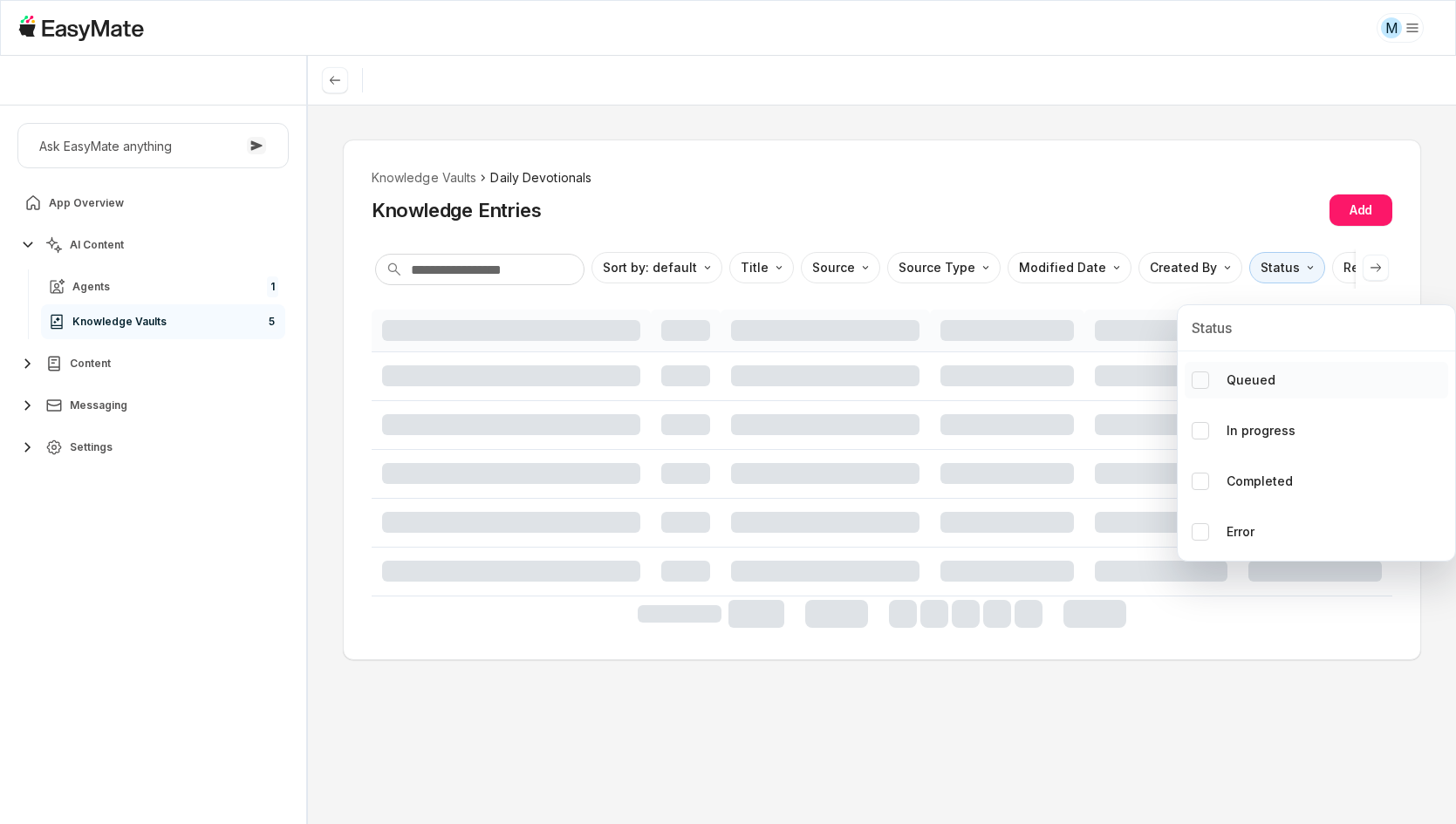 click at bounding box center [1200, 380] 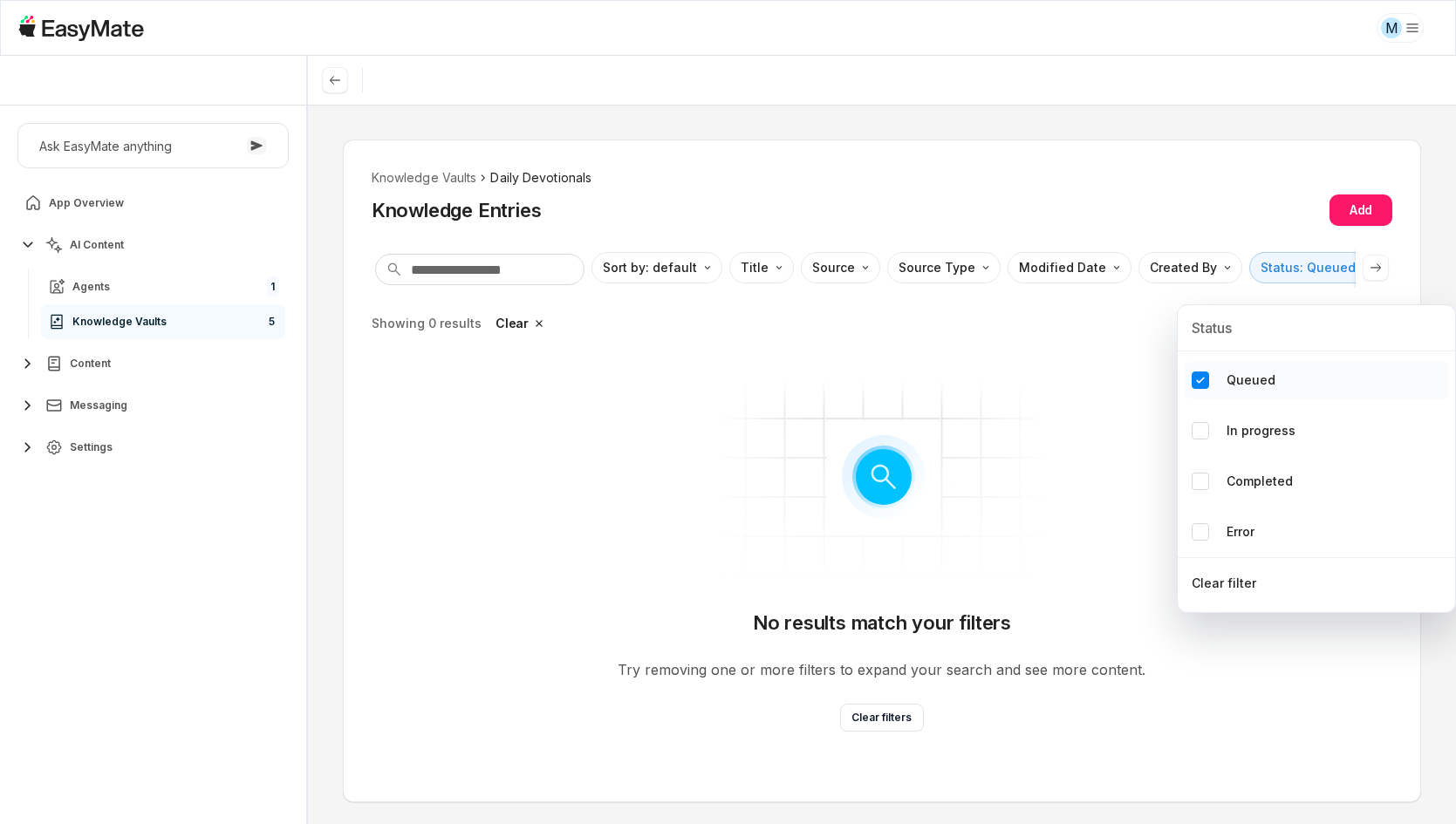 click at bounding box center (1200, 380) 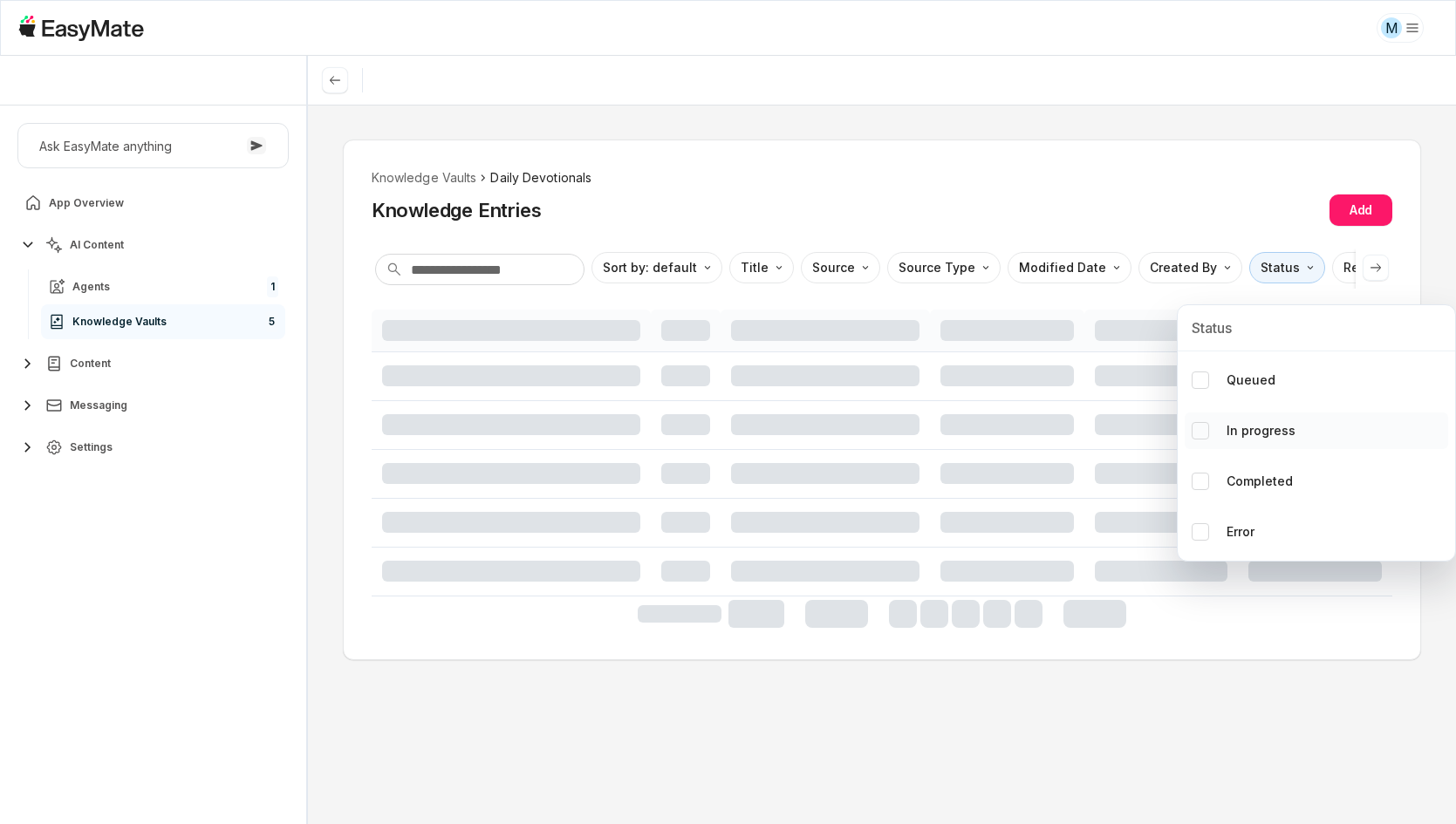 click at bounding box center [1200, 431] 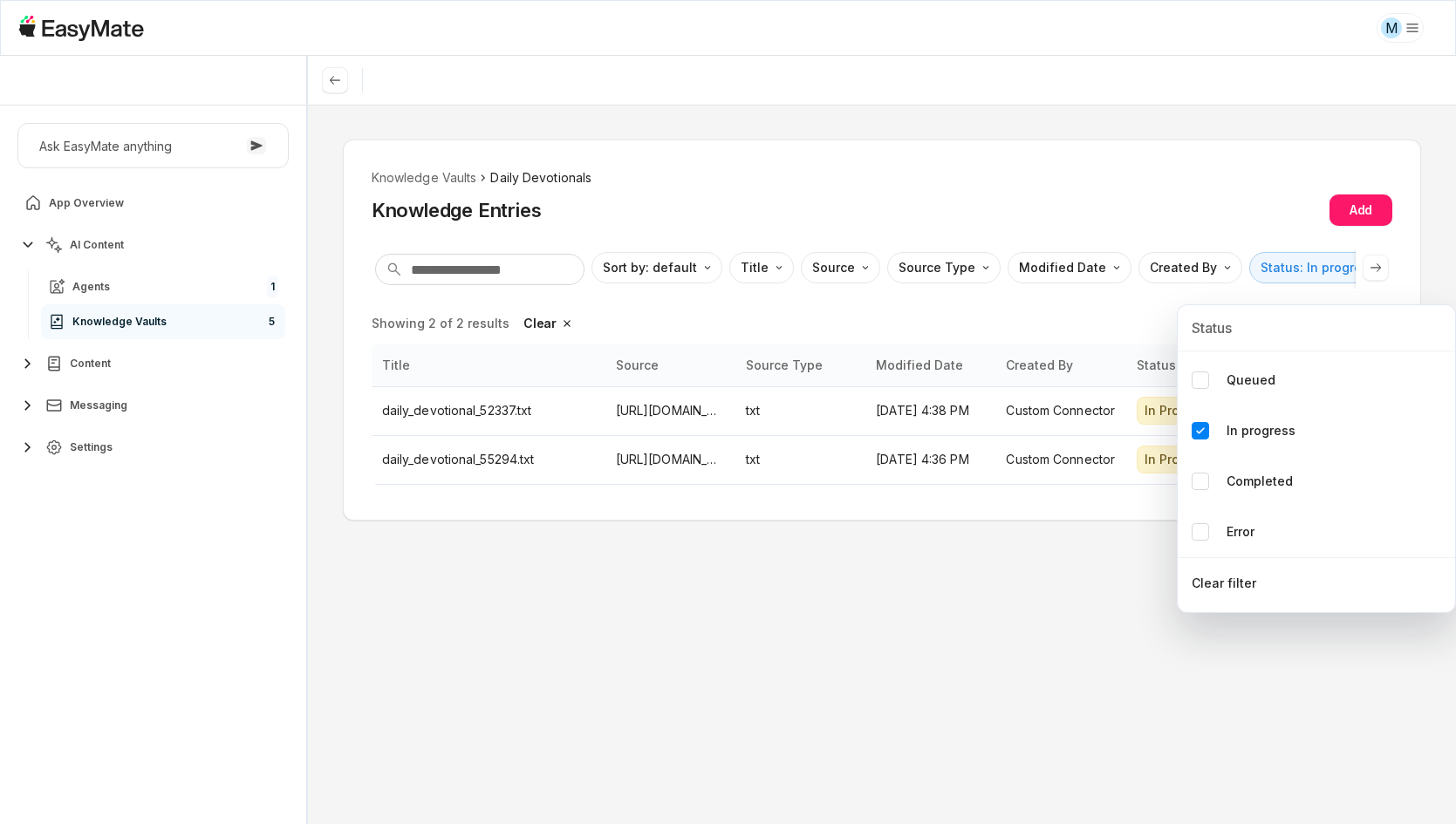 click on "M Core of the Heart Ask EasyMate anything App Overview AI Content Agents 1 Knowledge Vaults 5 Content Messaging Settings B How can I help you today? Scroll to bottom Send Knowledge Vaults Daily Devotionals Knowledge Entries Add Sort by: default Direction Title Source Source Type Modified Date Created By Status: In progress Reference Link Showing 2 of 2 results Clear Title Source Source Type Modified Date Created By Status daily_devotional_52337.txt https://drive.google.com/file/d/1Ck3J5xK9FTJj927tRxA3GvmIRuyhyTQ0/view?usp=drivesdk txt Jul 1, 2025, 4:38 PM Custom Connector In Progress daily_devotional_55294.txt https://drive.google.com/file/d/1F8z8EiZFK6_c9CgUkjkd3lrHOJ9OvYei/view?usp=drivesdk txt Jul 1, 2025, 4:36 PM Custom Connector In Progress * Status   Queued In progress Completed Error Clear filter Beta 0  /  0 used queries" at bounding box center [728, 412] 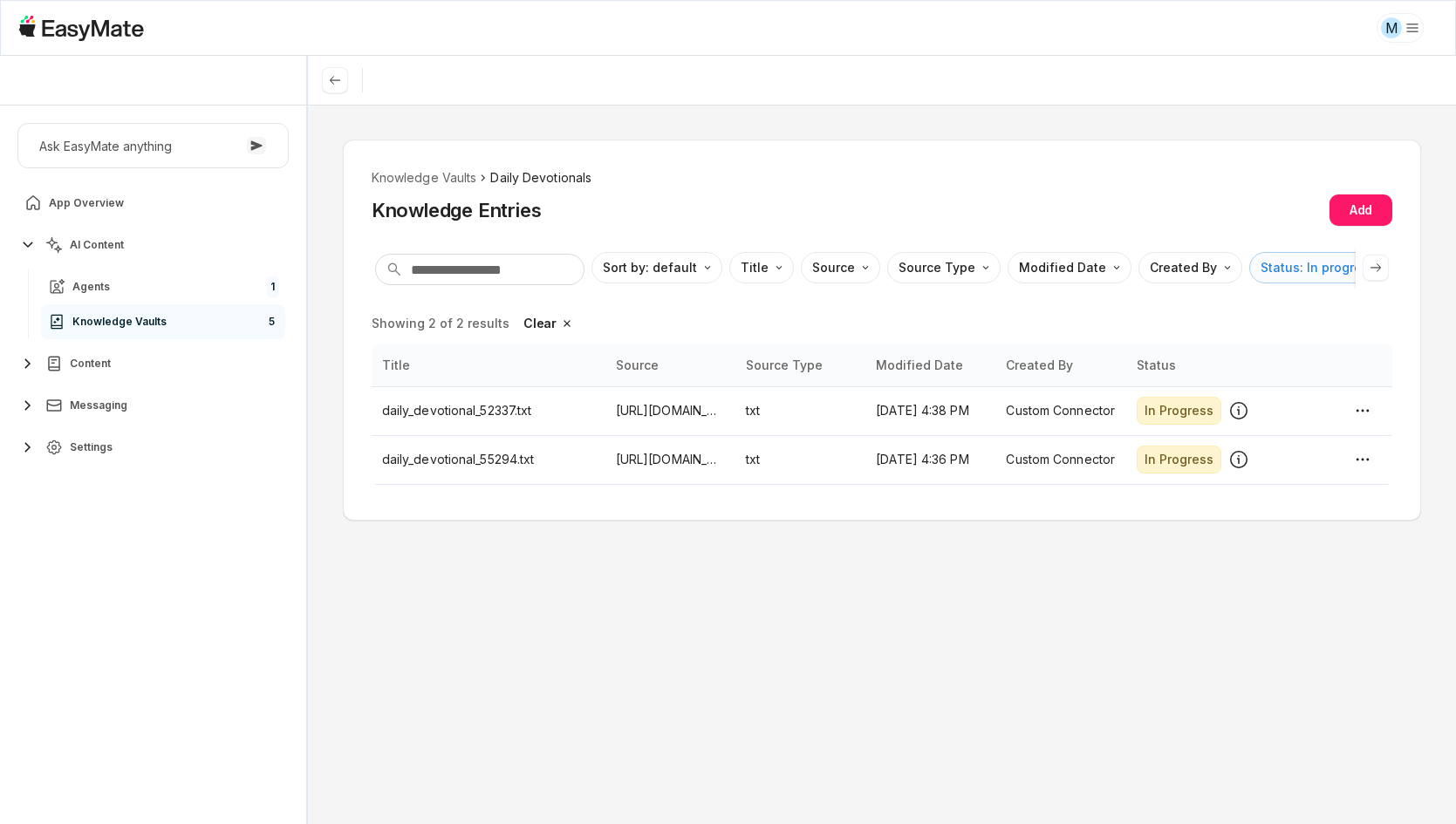 click on "M Core of the Heart Ask EasyMate anything App Overview AI Content Agents 1 Knowledge Vaults 5 Content Messaging Settings B How can I help you today? Scroll to bottom Send Knowledge Vaults Daily Devotionals Knowledge Entries Add Sort by: default Direction Title Source Source Type Modified Date Created By Status: In progress Reference Link Showing 2 of 2 results Clear Title Source Source Type Modified Date Created By Status daily_devotional_52337.txt https://drive.google.com/file/d/1Ck3J5xK9FTJj927tRxA3GvmIRuyhyTQ0/view?usp=drivesdk txt Jul 1, 2025, 4:38 PM Custom Connector In Progress daily_devotional_55294.txt https://drive.google.com/file/d/1F8z8EiZFK6_c9CgUkjkd3lrHOJ9OvYei/view?usp=drivesdk txt Jul 1, 2025, 4:36 PM Custom Connector In Progress * Beta 0  /  0 used queries" at bounding box center [728, 412] 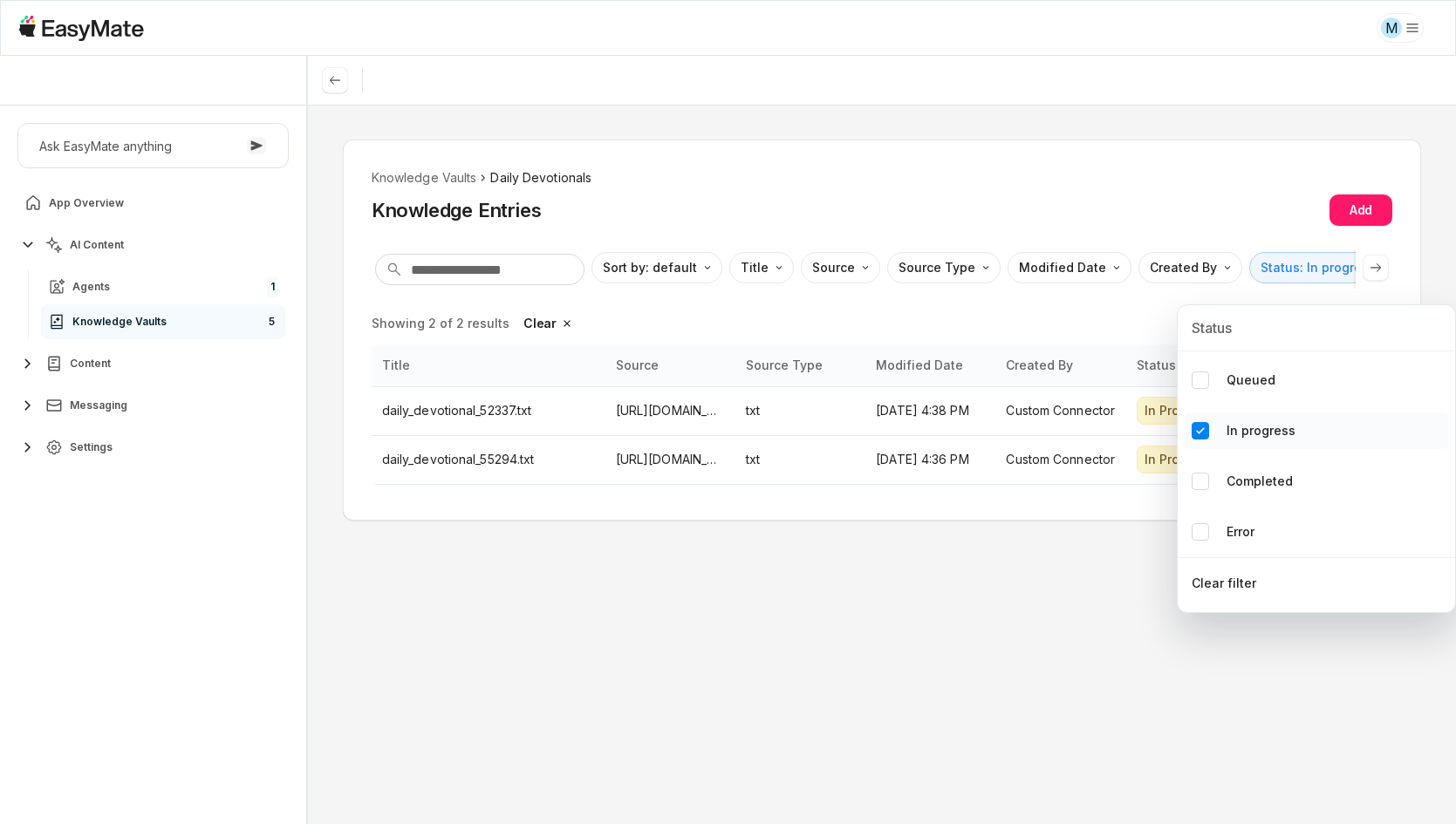 click on "In progress" at bounding box center [1316, 431] 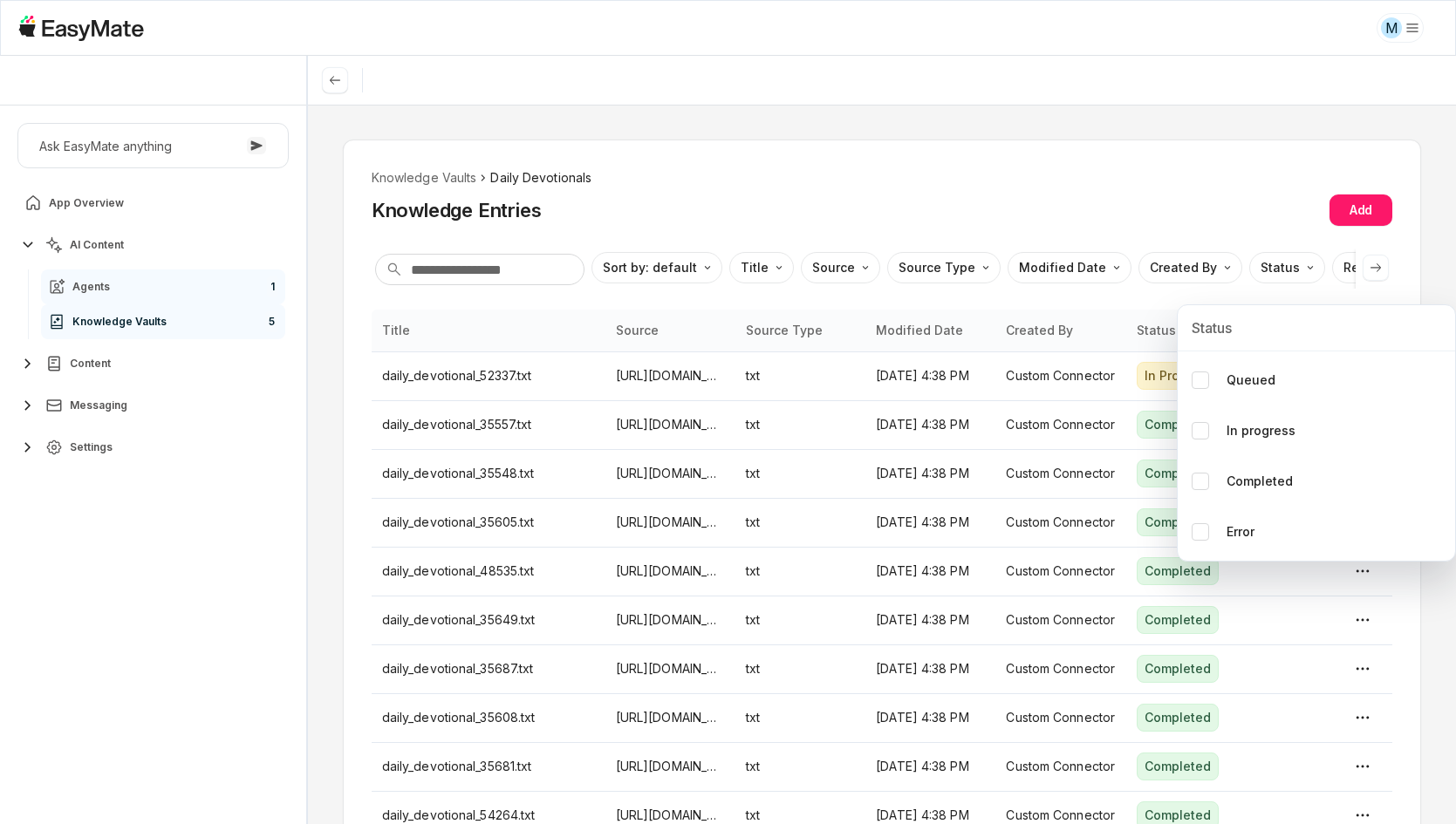 click on "M Core of the Heart Ask EasyMate anything App Overview AI Content Agents 1 Knowledge Vaults 5 Content Messaging Settings B How can I help you today? Scroll to bottom Send Knowledge Vaults Daily Devotionals Knowledge Entries Add Sort by: default Direction Title Source Source Type Modified Date Created By Status Reference Link Title Source Source Type Modified Date Created By Status daily_devotional_52337.txt https://drive.google.com/file/d/1Ck3J5xK9FTJj927tRxA3GvmIRuyhyTQ0/view?usp=drivesdk txt Jul 1, 2025, 4:38 PM Custom Connector In Progress daily_devotional_35557.txt https://drive.google.com/file/d/1KoXi35qnGYZs1qreQrgSJXWMbjKv1vVS/view?usp=drivesdk txt Jul 1, 2025, 4:38 PM Custom Connector Completed daily_devotional_35548.txt https://drive.google.com/file/d/1HwPGaARuKaE6oHF_XKtxS6USRVCkn5SC/view?usp=drivesdk txt Jul 1, 2025, 4:38 PM Custom Connector Completed daily_devotional_35605.txt https://drive.google.com/file/d/1UI1LlCxaUd0KlPjsi3cAf6figkn3PIIB/view?usp=drivesdk txt txt" at bounding box center (728, 412) 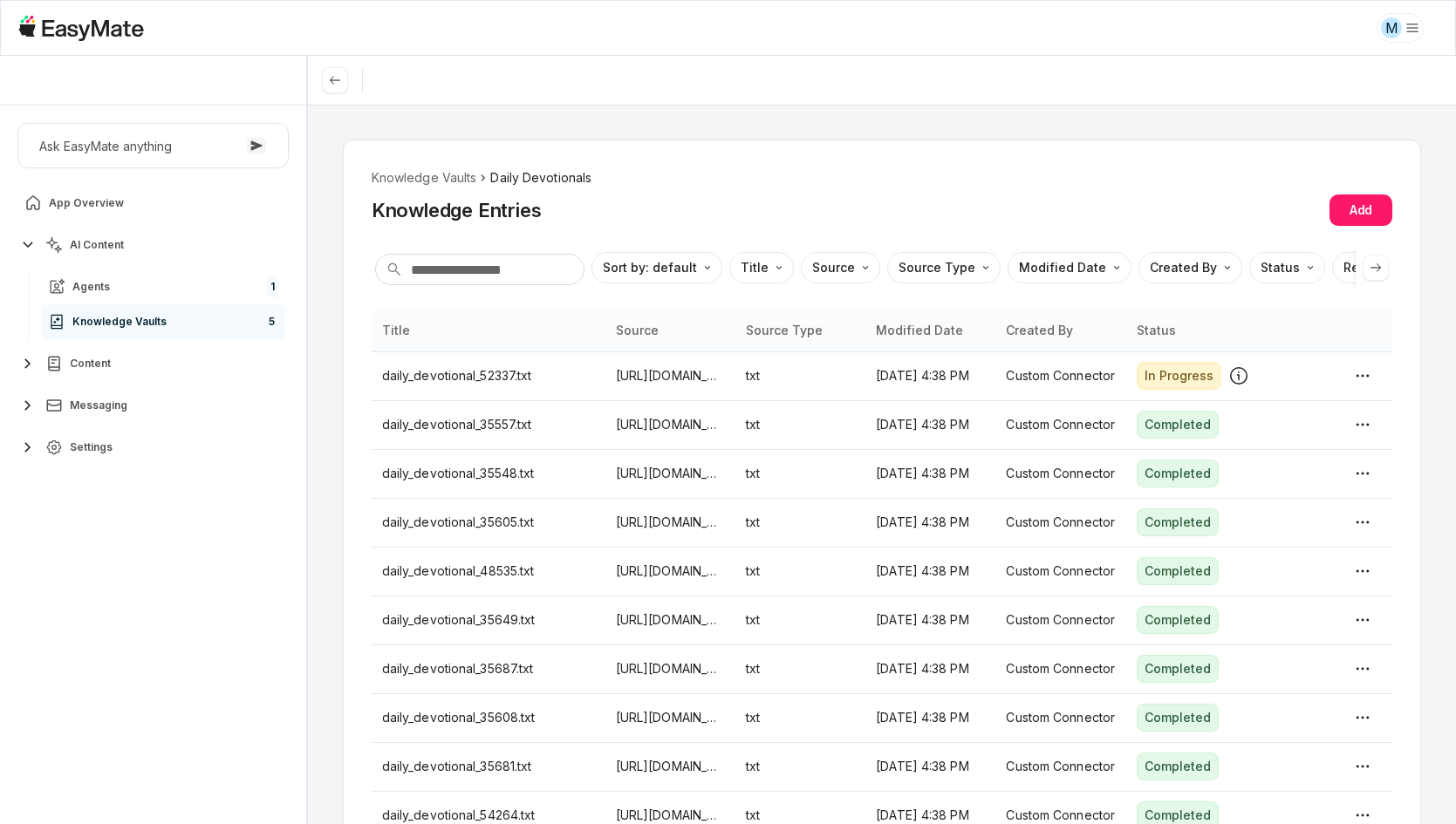 click on "Ask EasyMate anything App Overview AI Content Agents 1 Knowledge Vaults 5 Content Messaging Settings" at bounding box center [153, 465] 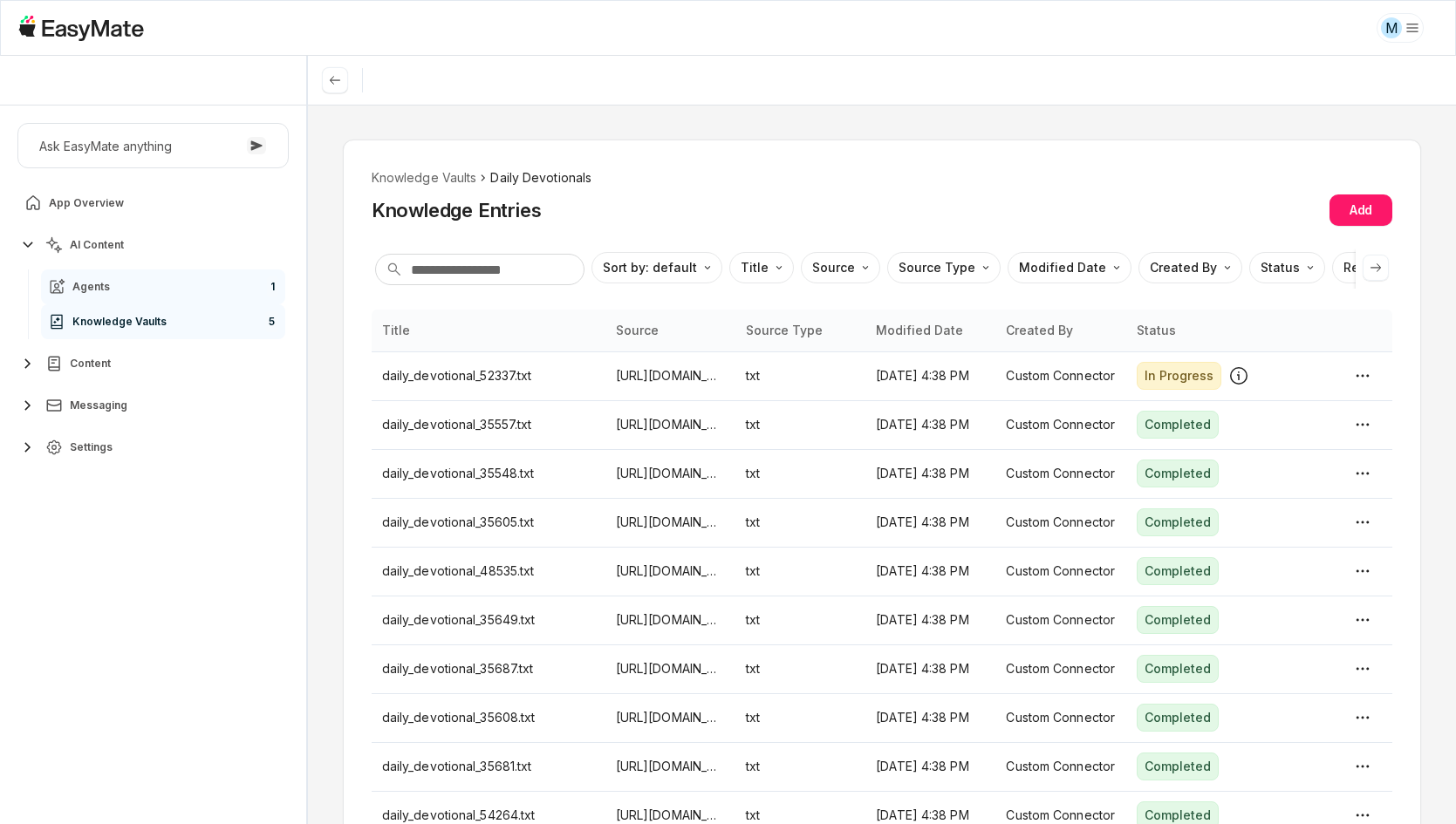 click on "Agents 1" at bounding box center [163, 287] 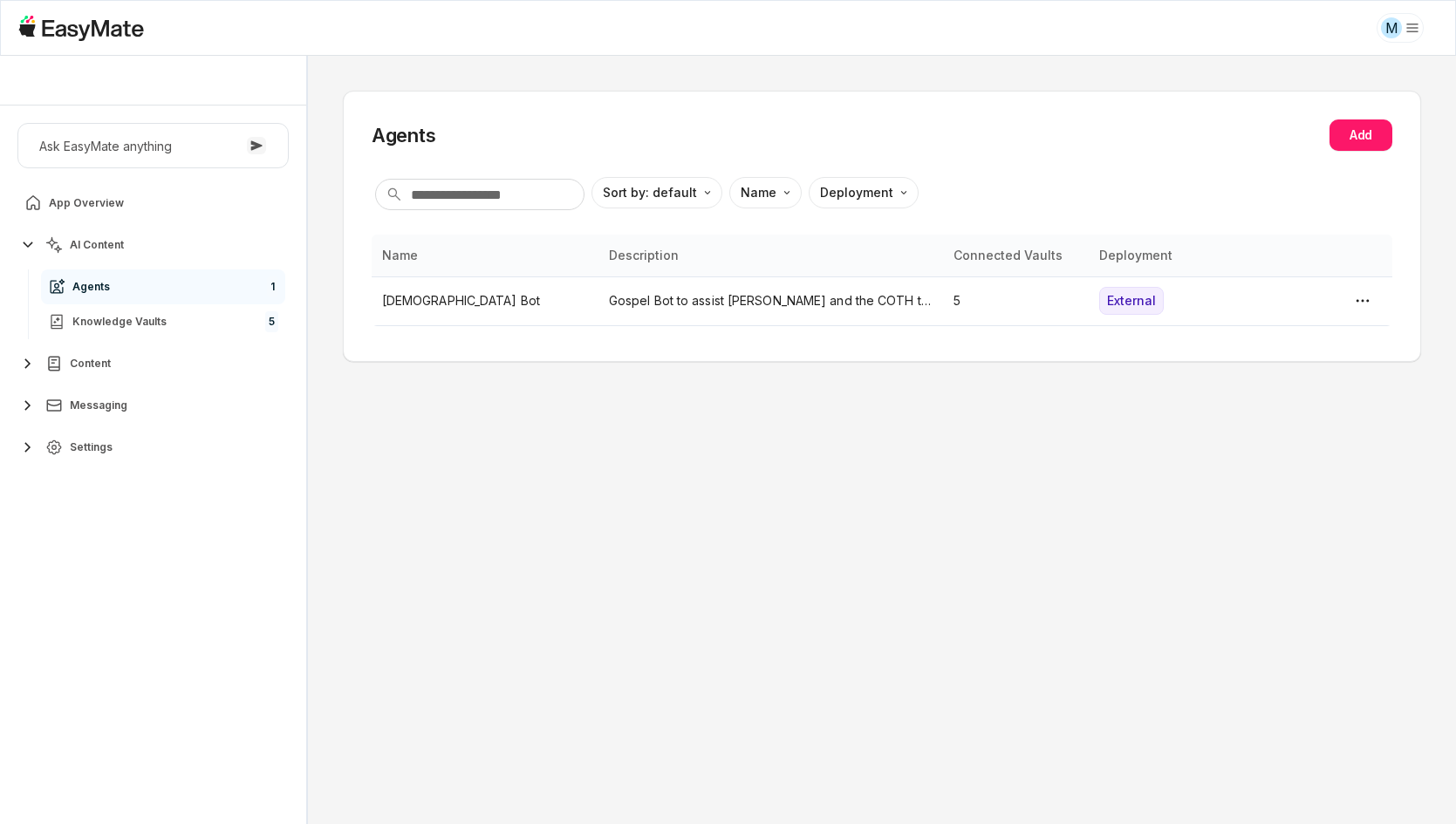 click on "Ask EasyMate anything App Overview AI Content Agents 1 Knowledge Vaults 5 Content Messaging Settings" at bounding box center (153, 465) 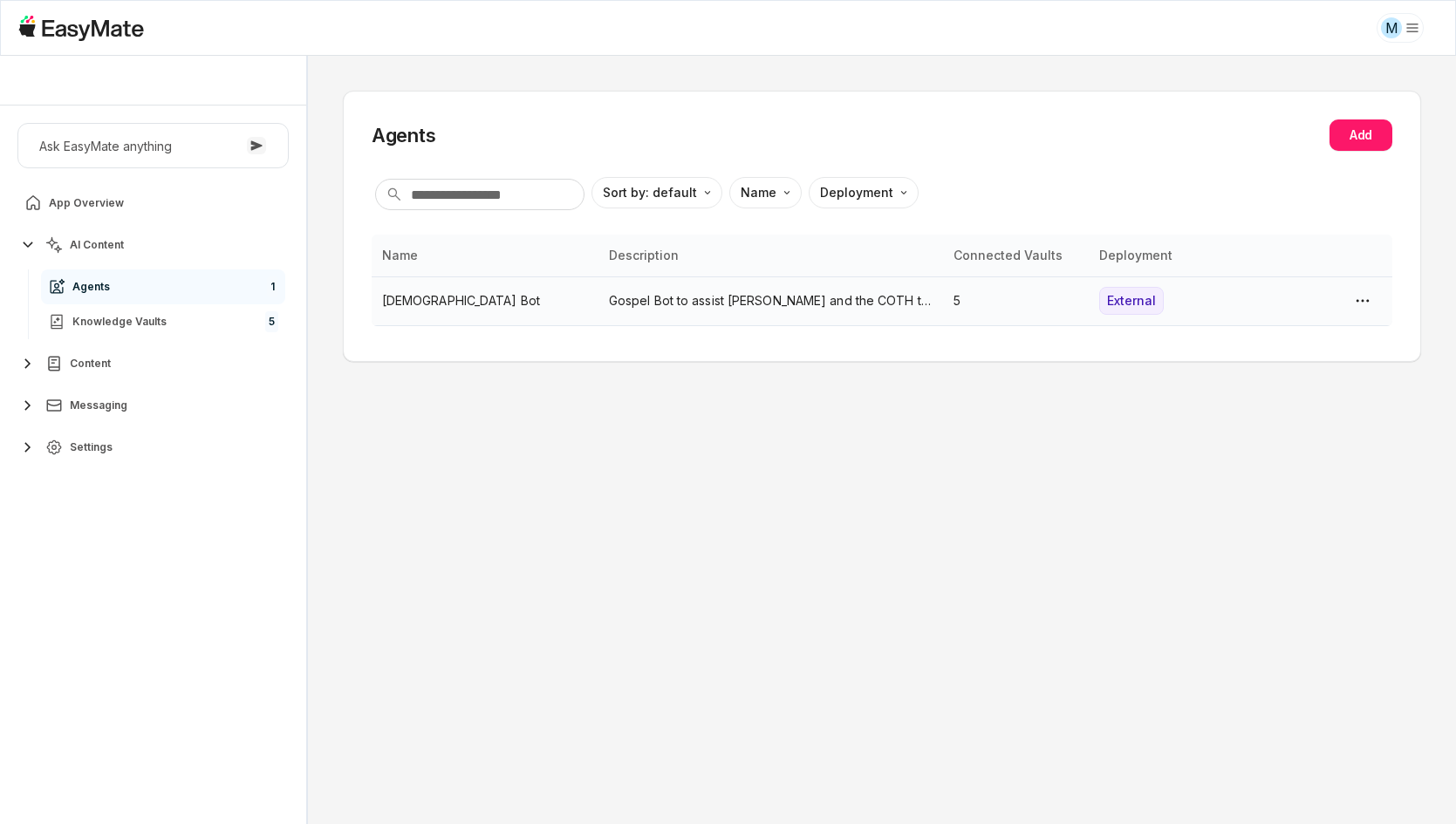 click on "[DEMOGRAPHIC_DATA] Bot" at bounding box center [485, 301] 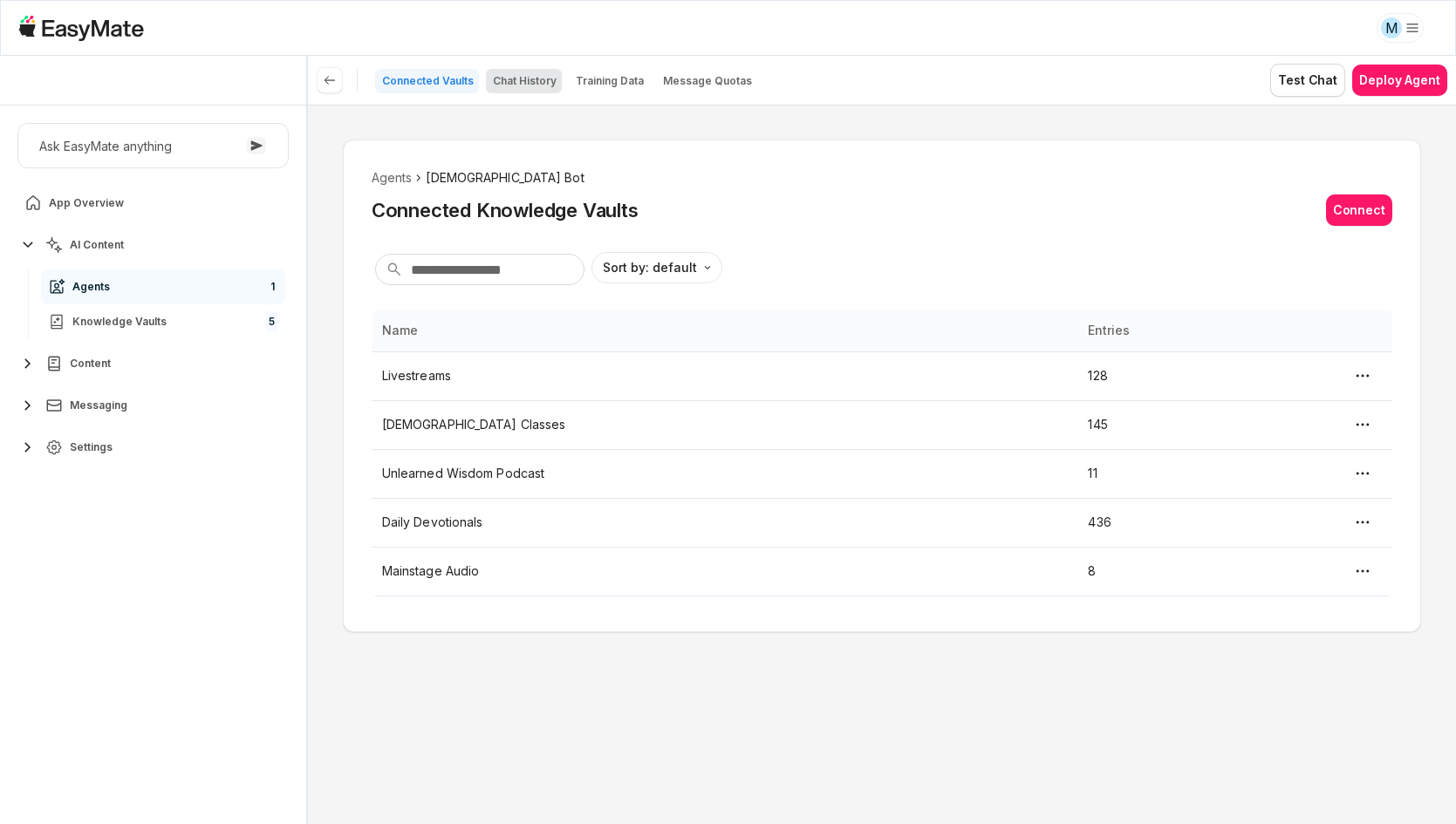 click on "Chat History" at bounding box center [524, 81] 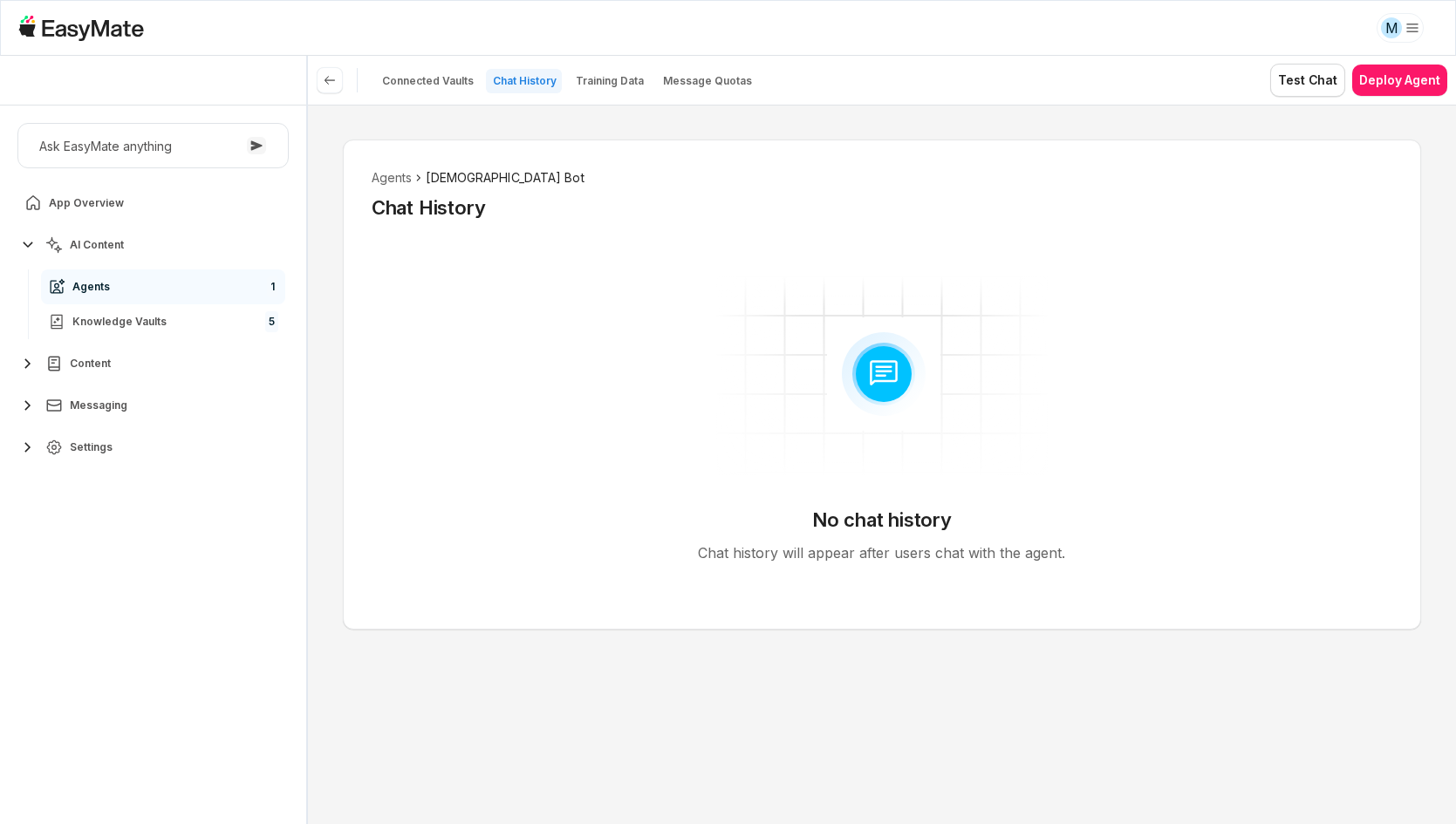 click on "Agents Gospel Bot" at bounding box center (882, 178) 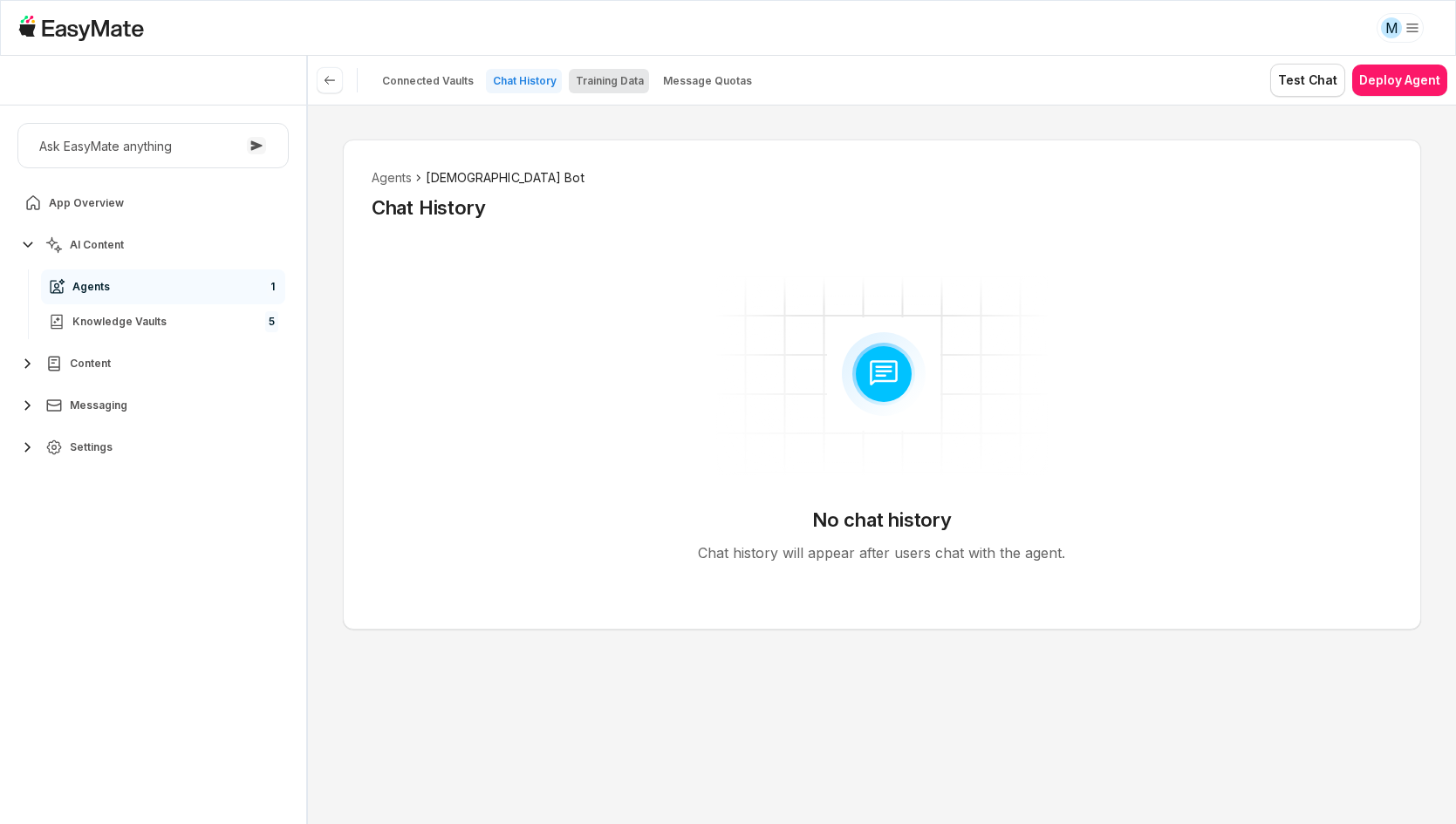 click on "Training Data" at bounding box center (610, 81) 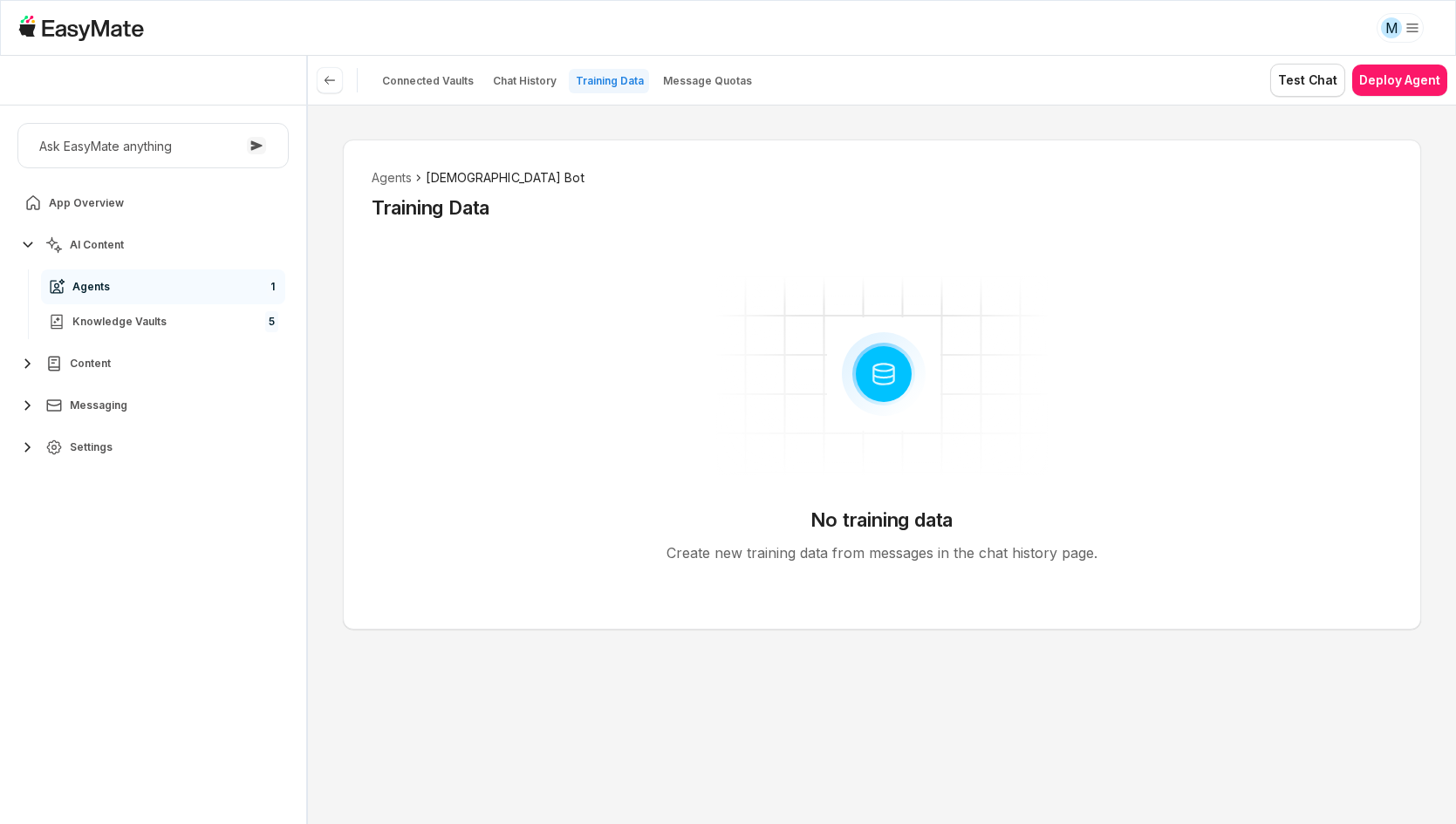 click on "Agents Gospel Bot" at bounding box center [882, 178] 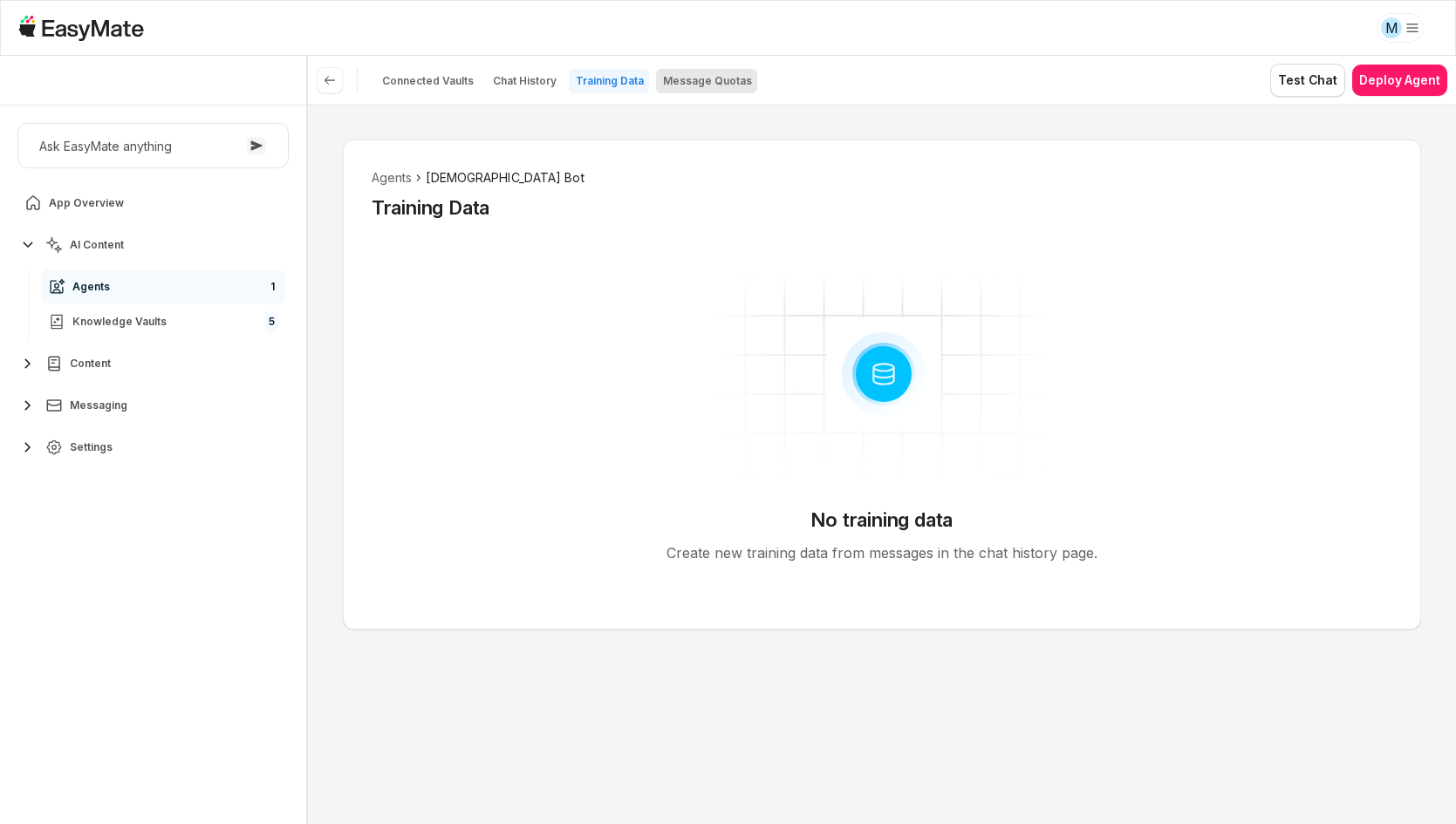 click on "Message Quotas" at bounding box center (707, 81) 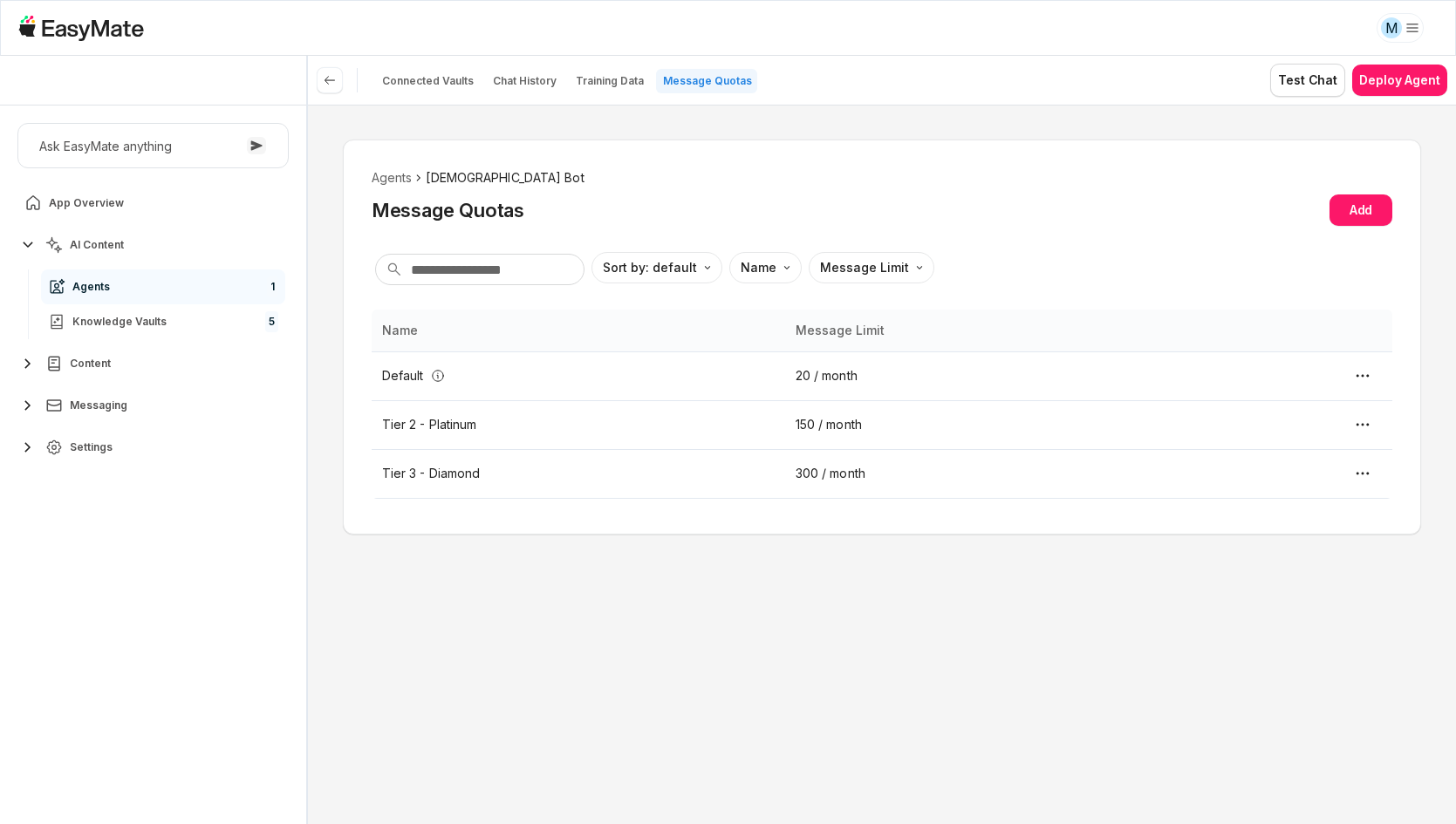 click on "Agents Gospel Bot" at bounding box center [882, 178] 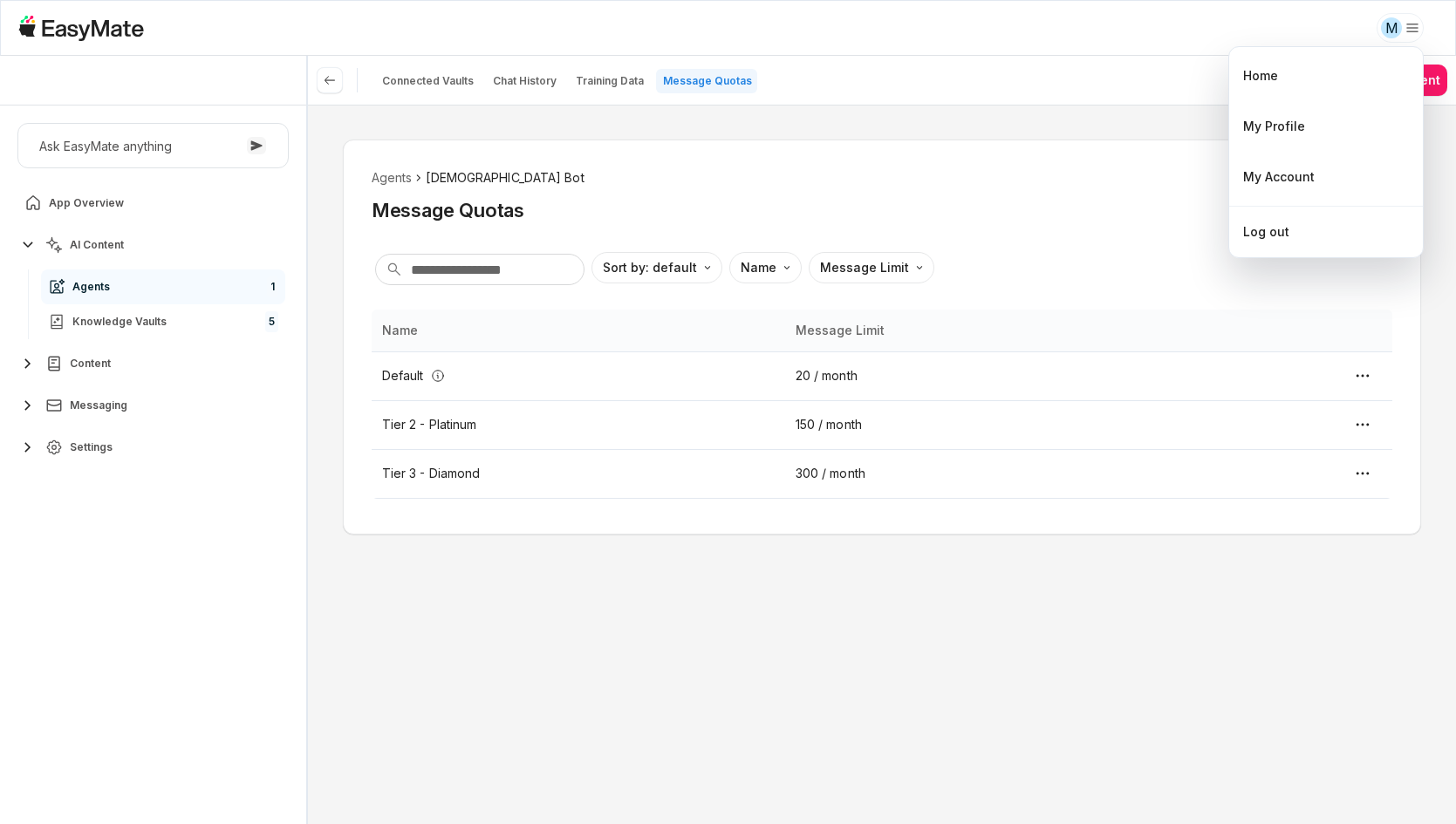 click on "M Core of the Heart Ask EasyMate anything App Overview AI Content Agents 1 Knowledge Vaults 5 Content Messaging Settings B How can I help you today? Scroll to bottom Send Connected Vaults Chat History Training Data Message Quotas Test Chat Deploy Agent Agents Gospel Bot Message Quotas Add Sort by: default Direction Name Message Limit Name Message Limit Default 20 / month Tier 2 - Platinum 150 / month Tier 3 - Diamond 300 / month * Home My Profile My Account Log out Beta 0  /  0 used queries" at bounding box center (728, 412) 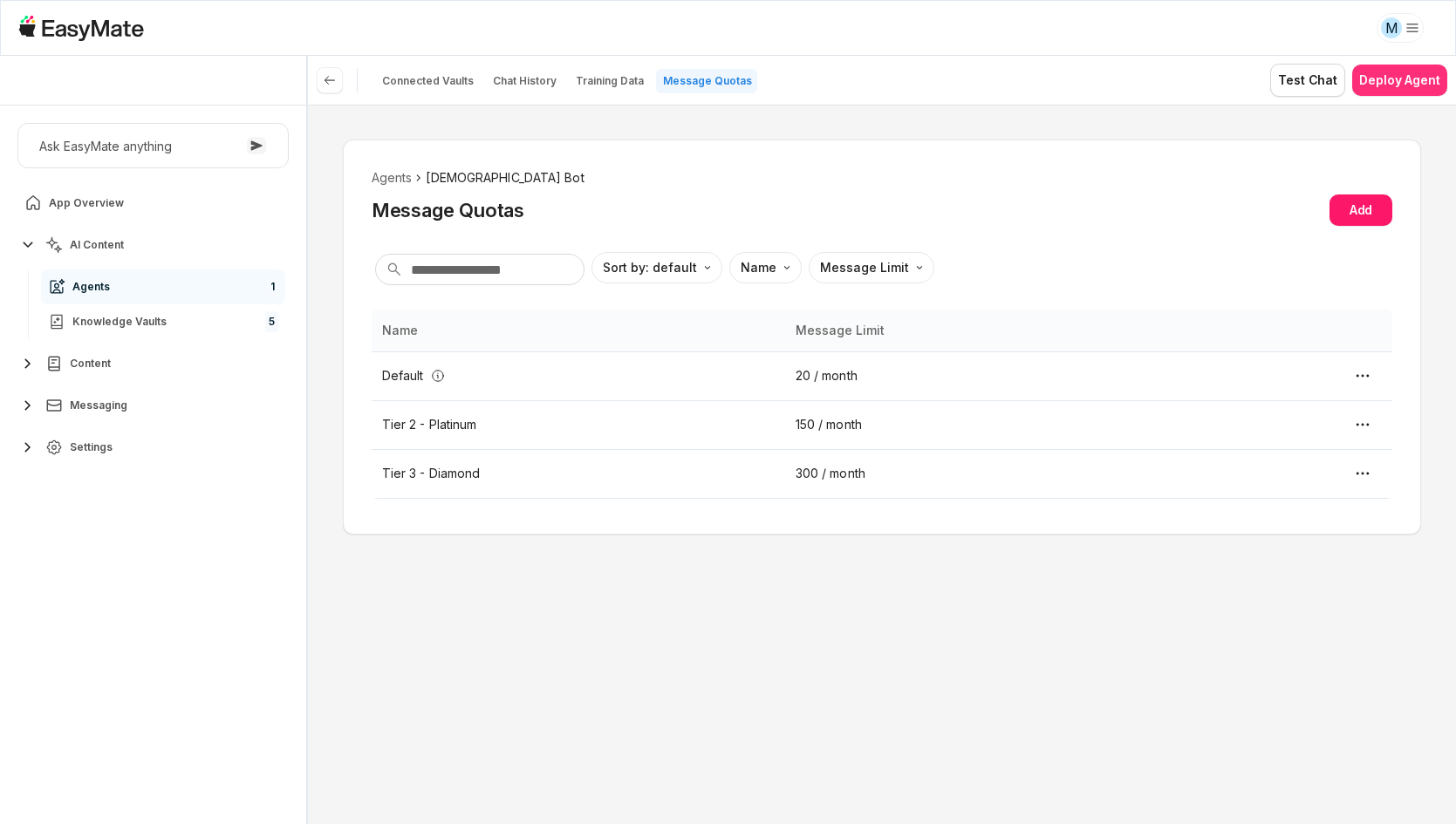 click on "Deploy Agent" at bounding box center (1399, 80) 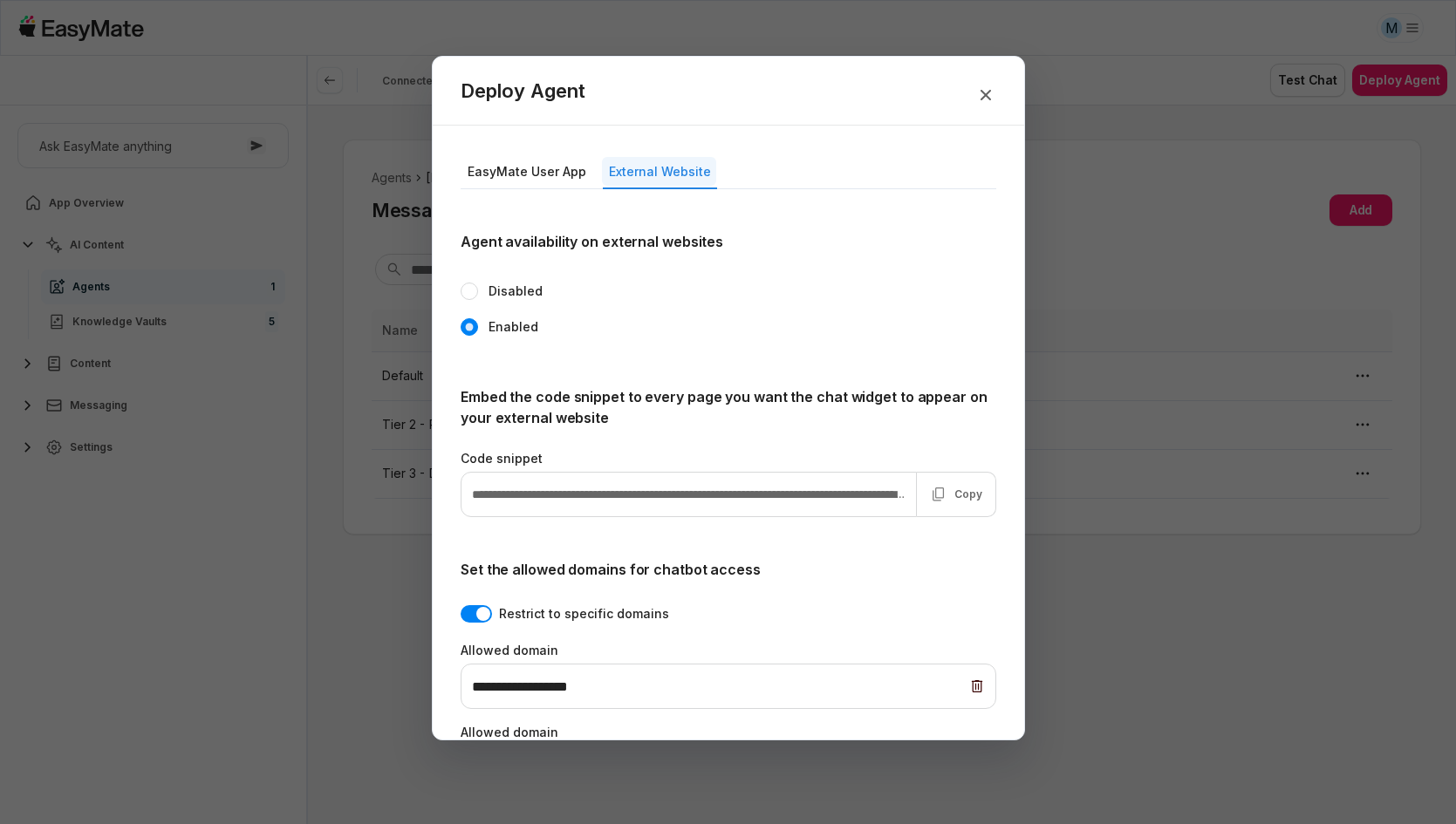 click on "External Website" at bounding box center [659, 171] 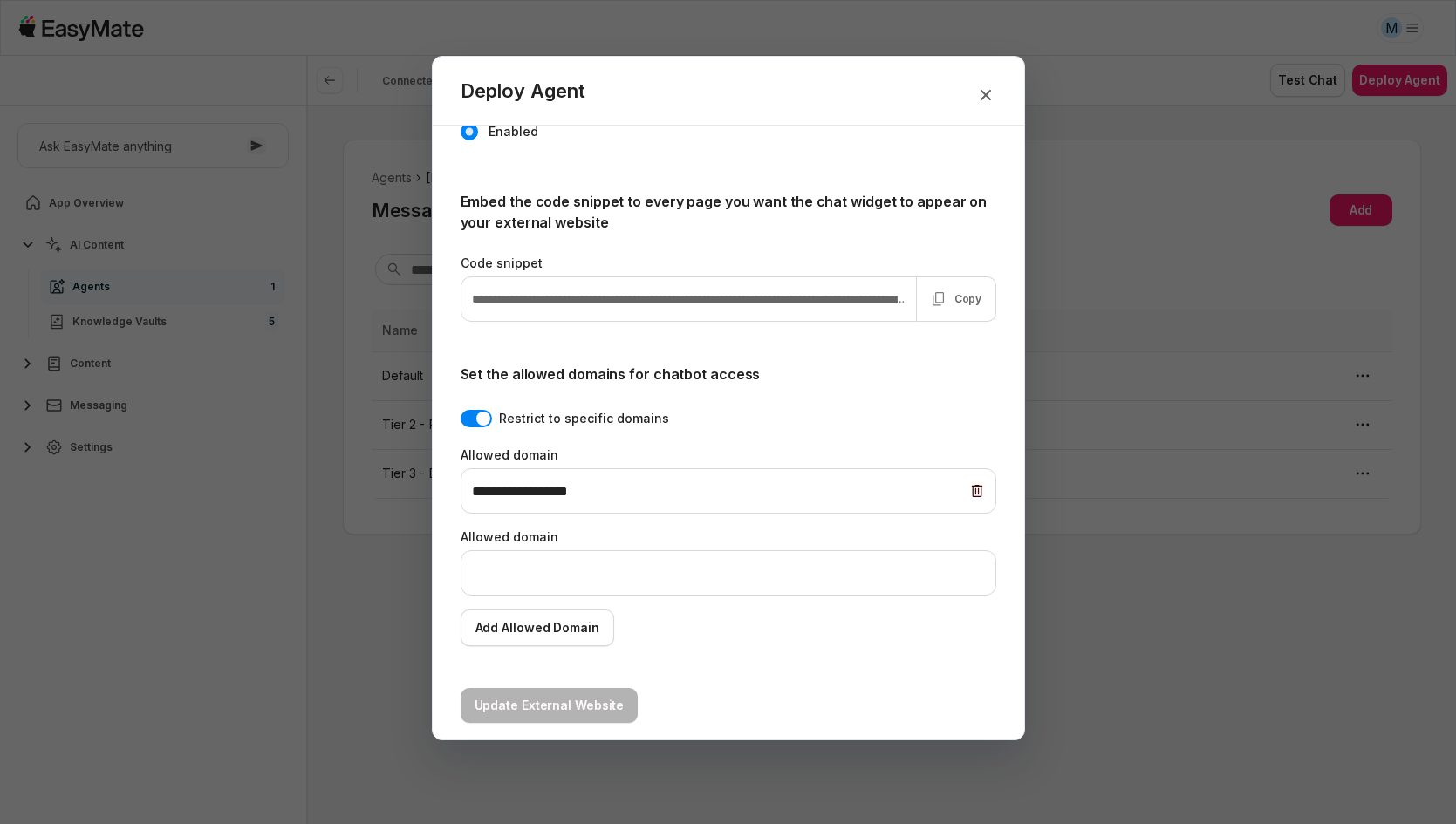 scroll, scrollTop: 207, scrollLeft: 0, axis: vertical 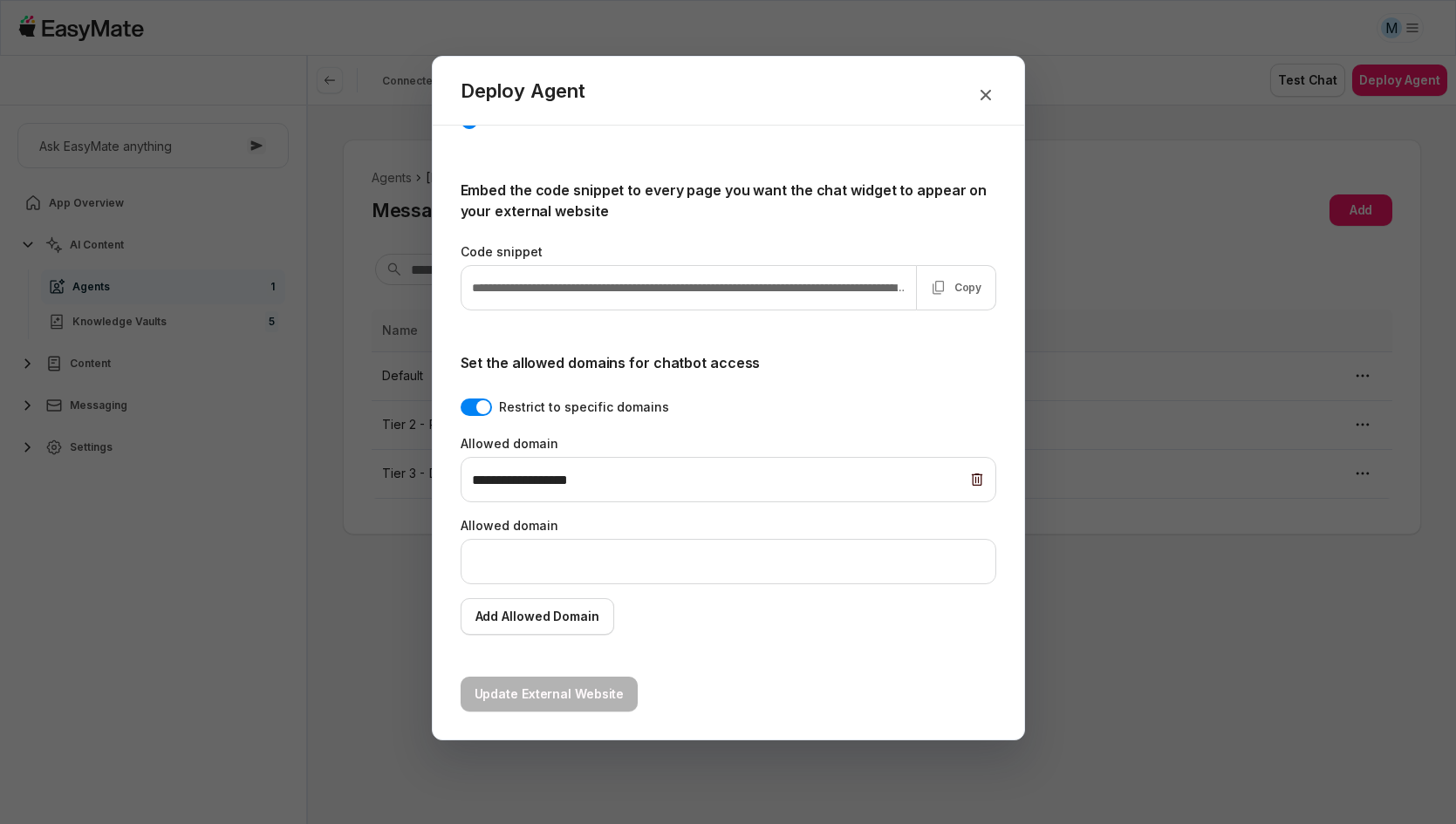 click on "Set the allowed domains for chatbot access" at bounding box center [728, 363] 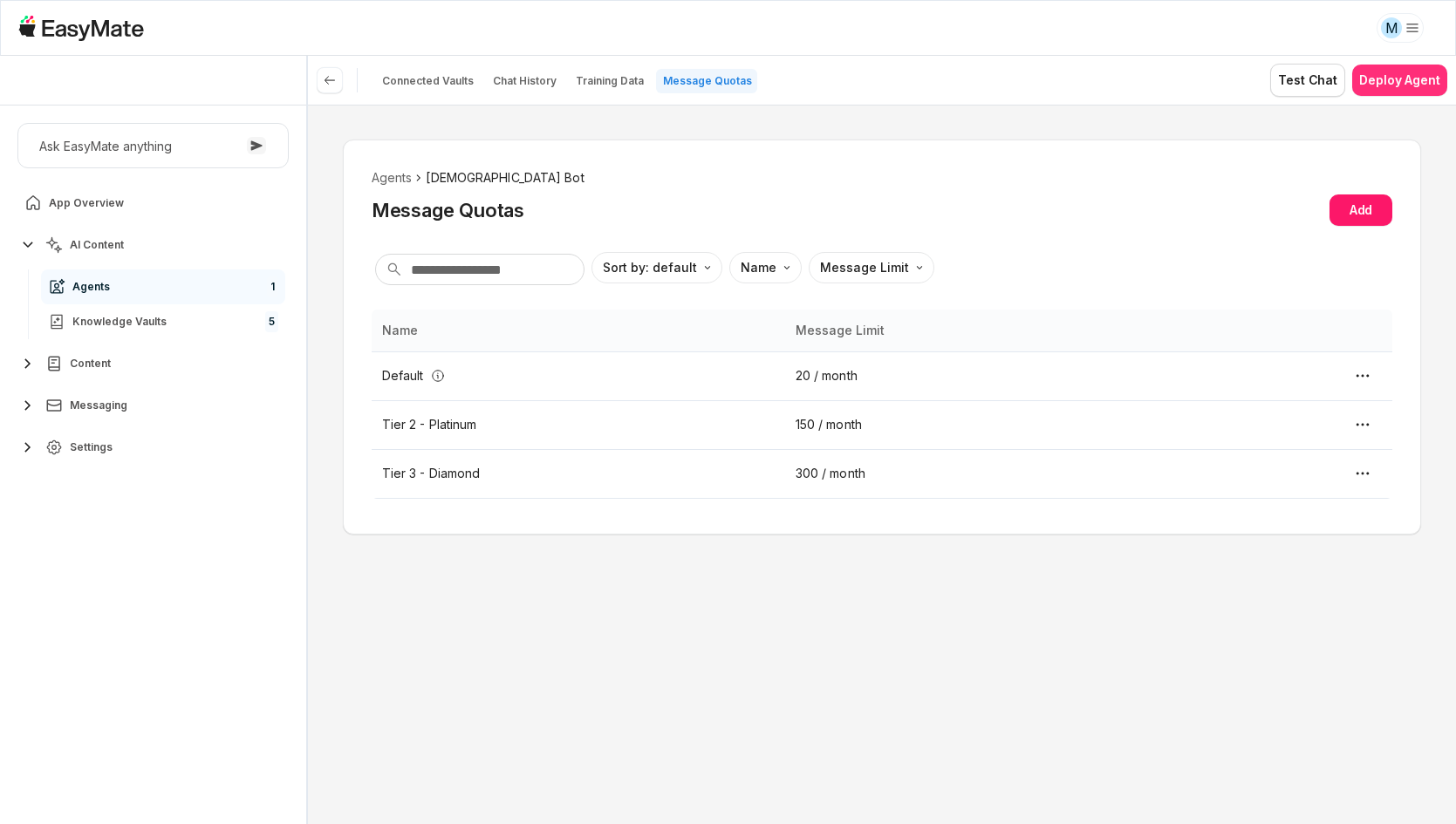 click on "Deploy Agent" at bounding box center [1399, 80] 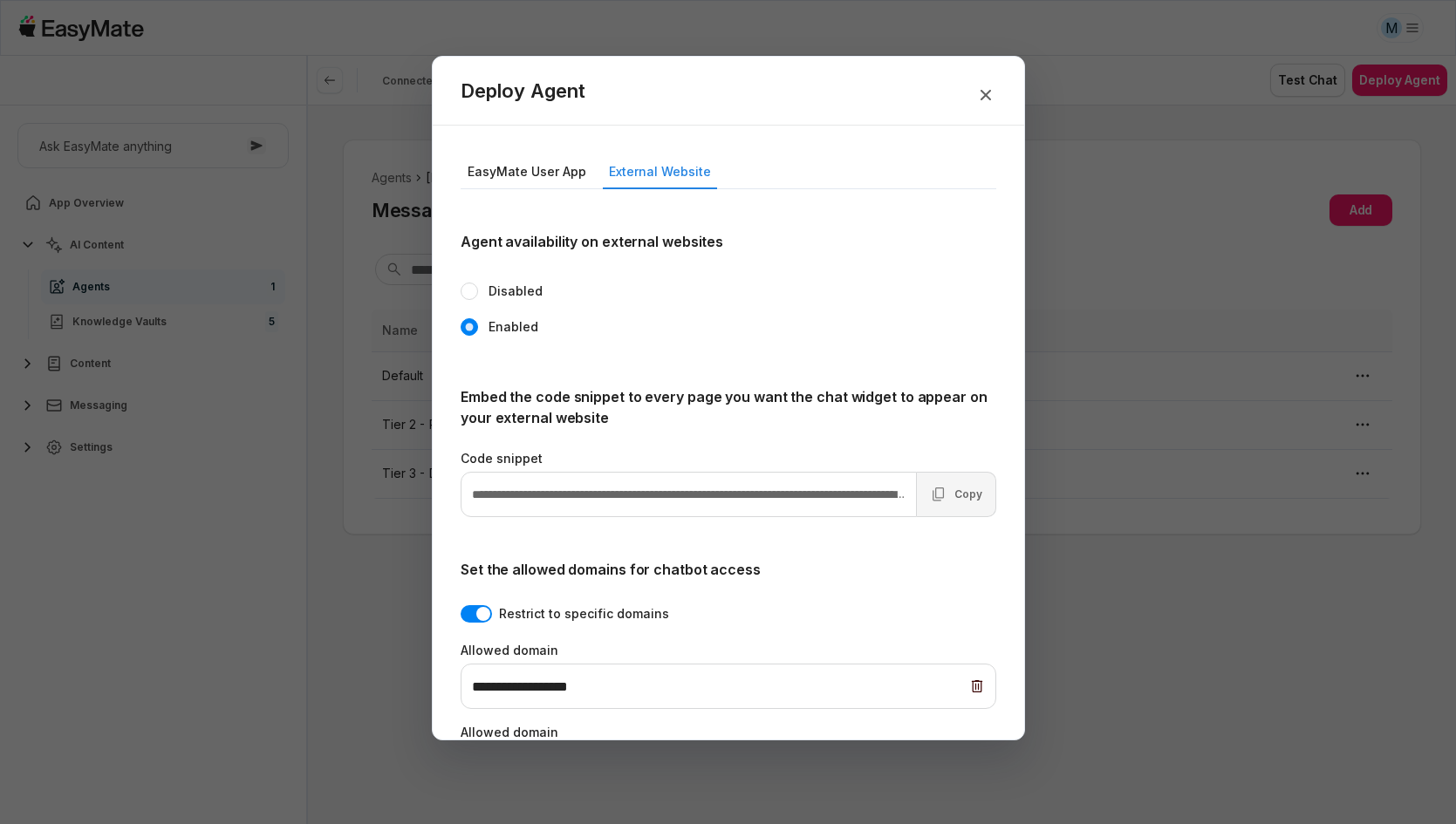 click on "Copy" at bounding box center [968, 494] 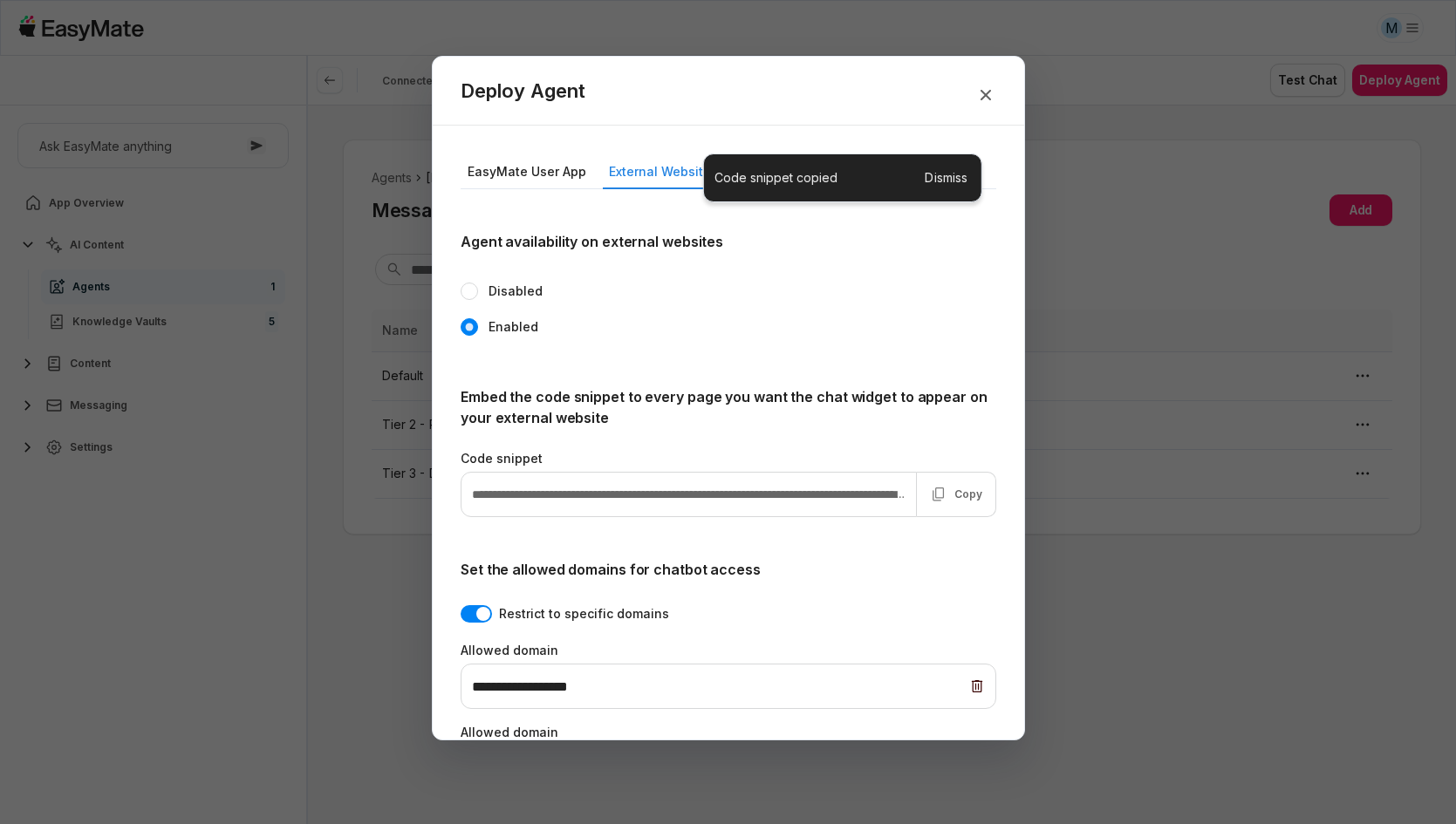 type on "**********" 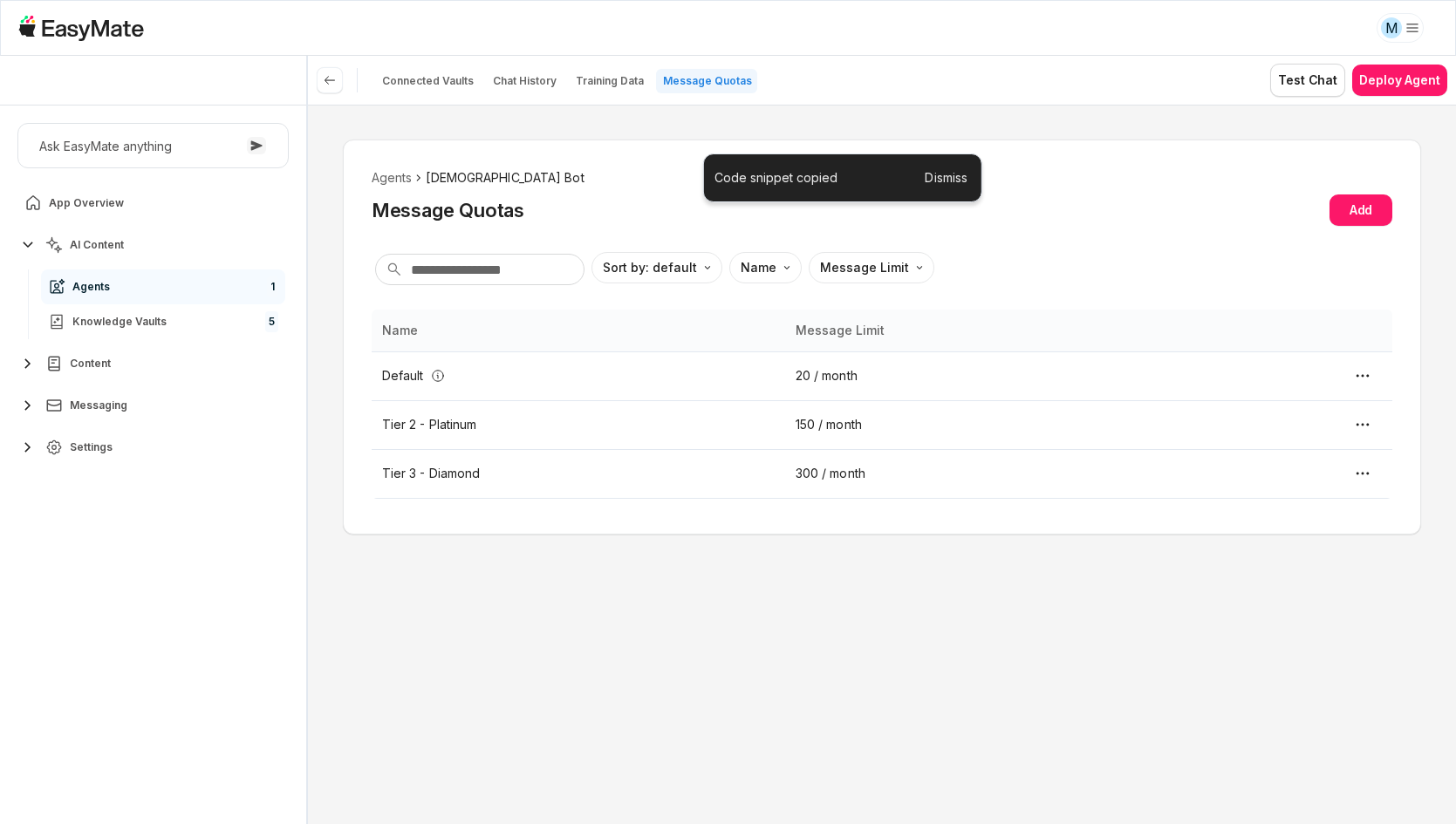 click on "Agents Gospel Bot Message Quotas Add Sort by: default Direction Name Message Limit Name Message Limit Default 20 / month Tier 2 - Platinum 150 / month Tier 3 - Diamond 300 / month" at bounding box center [882, 464] 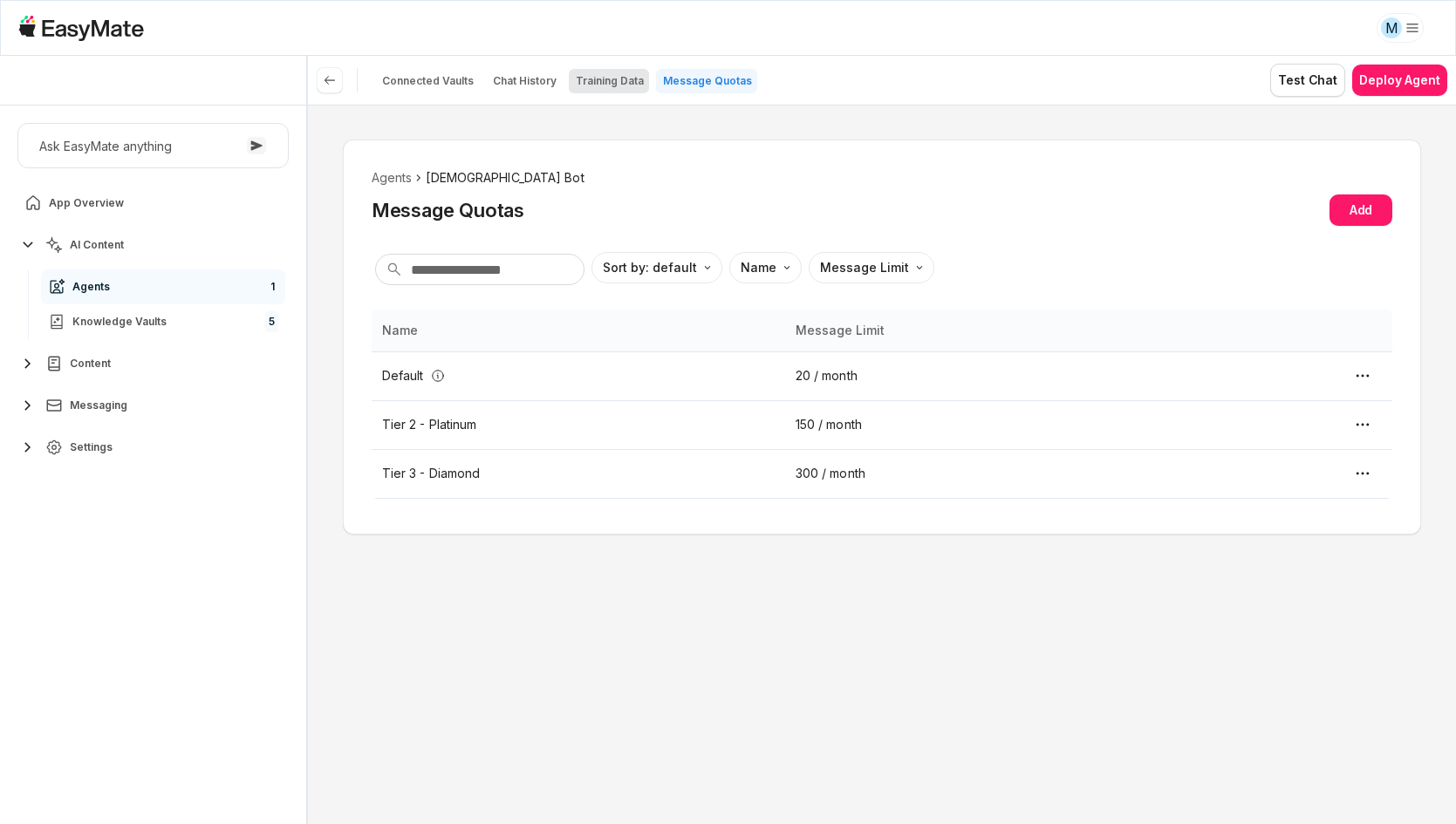 click on "Training Data" at bounding box center (610, 81) 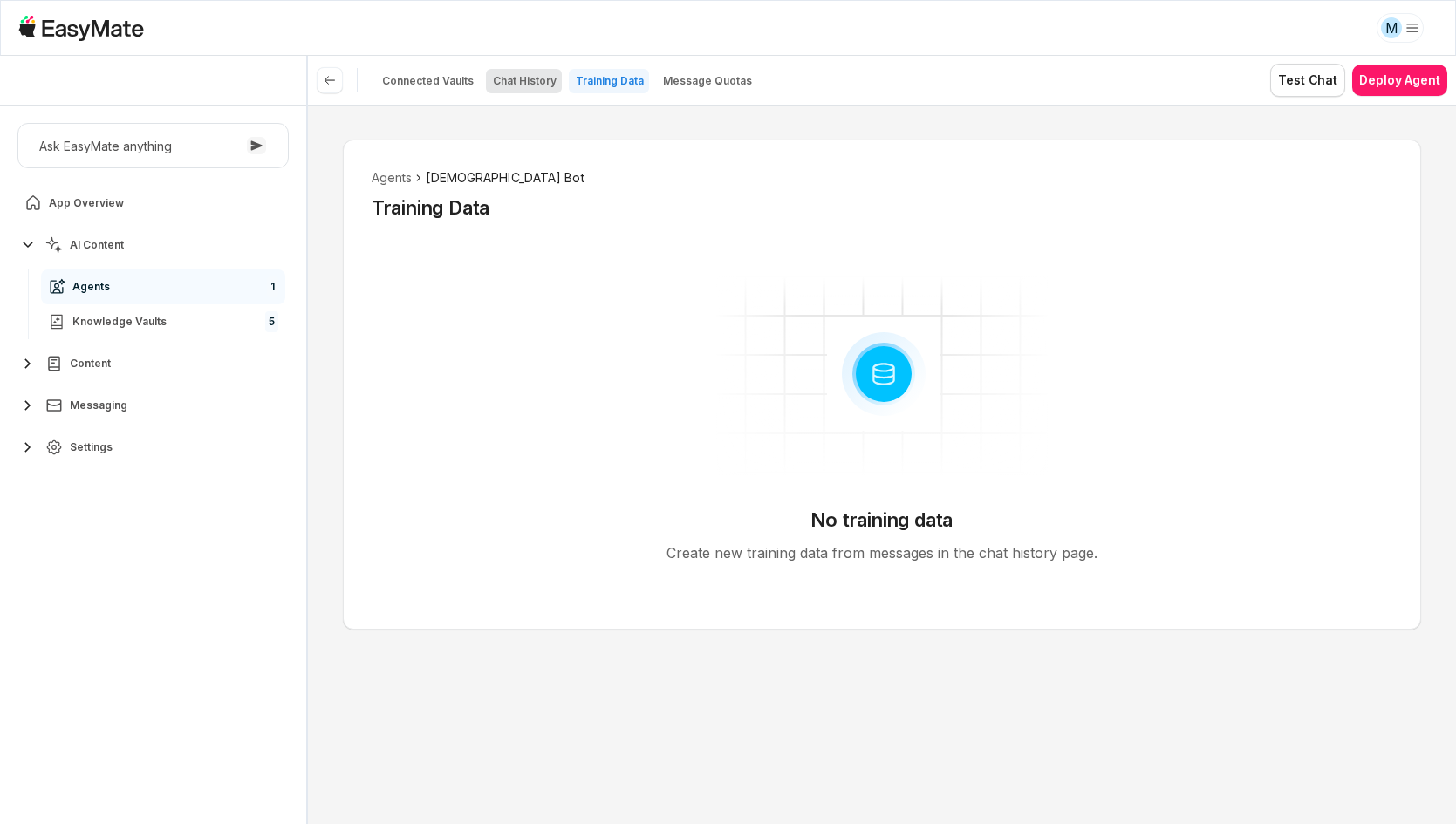 click on "Chat History" at bounding box center [523, 81] 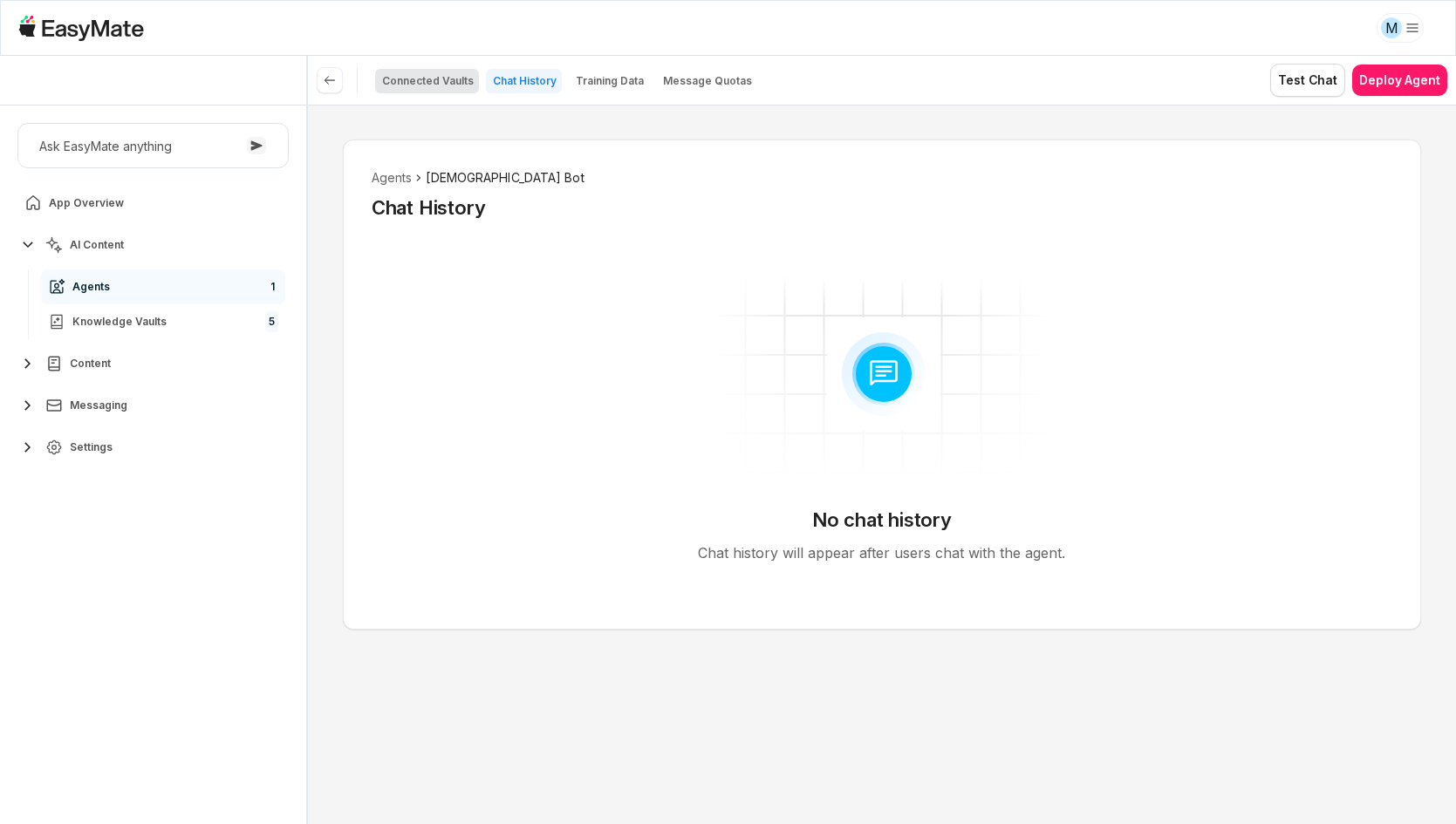 click on "Connected Vaults" at bounding box center [427, 81] 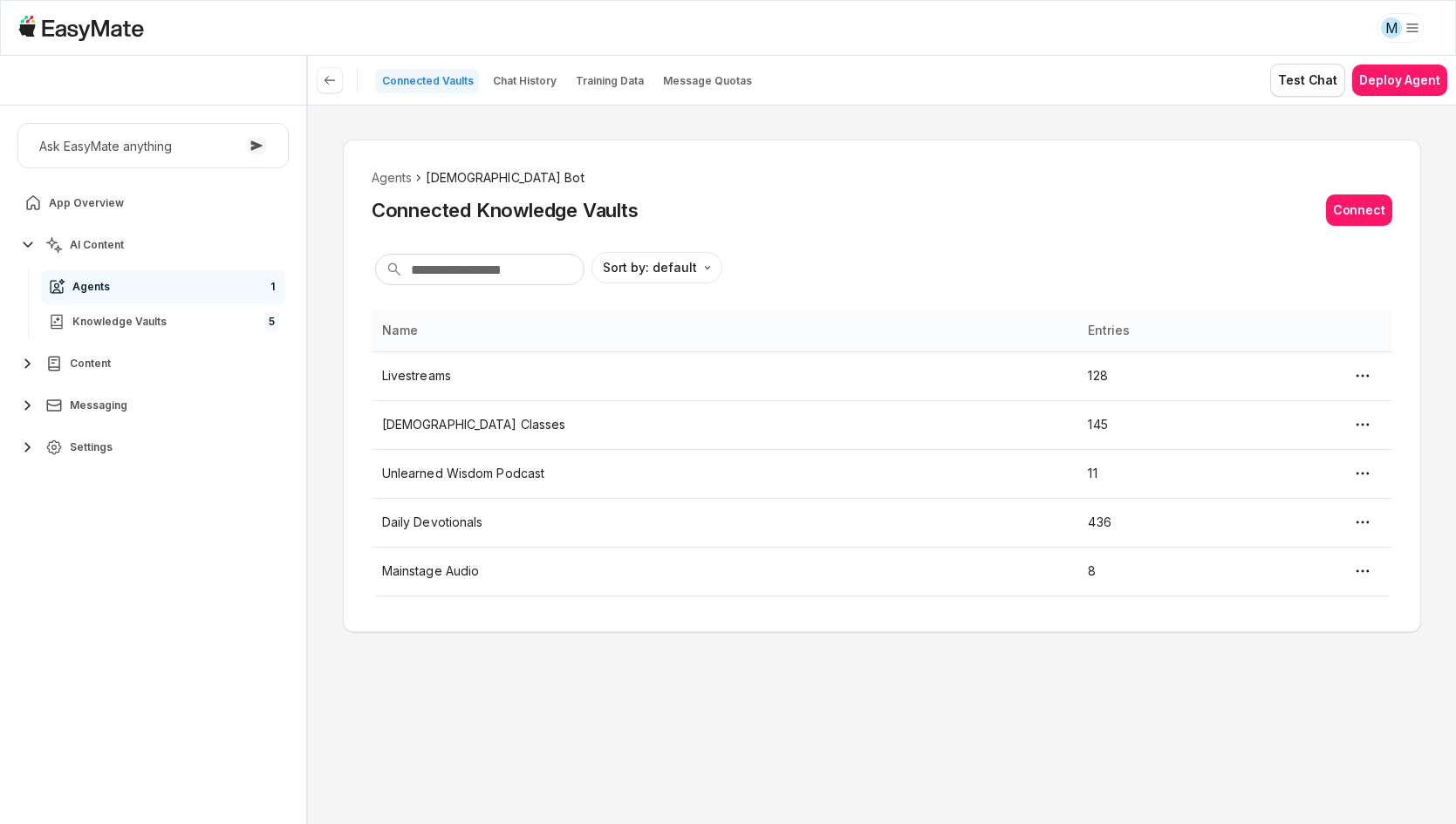 click on "Agents Gospel Bot Connected Knowledge Vaults Connect Sort by: default Direction Name Entries Livestreams 128 Bible Classes 145 Unlearned Wisdom Podcast 11 Daily Devotionals 436 Mainstage Audio 8" at bounding box center [882, 464] 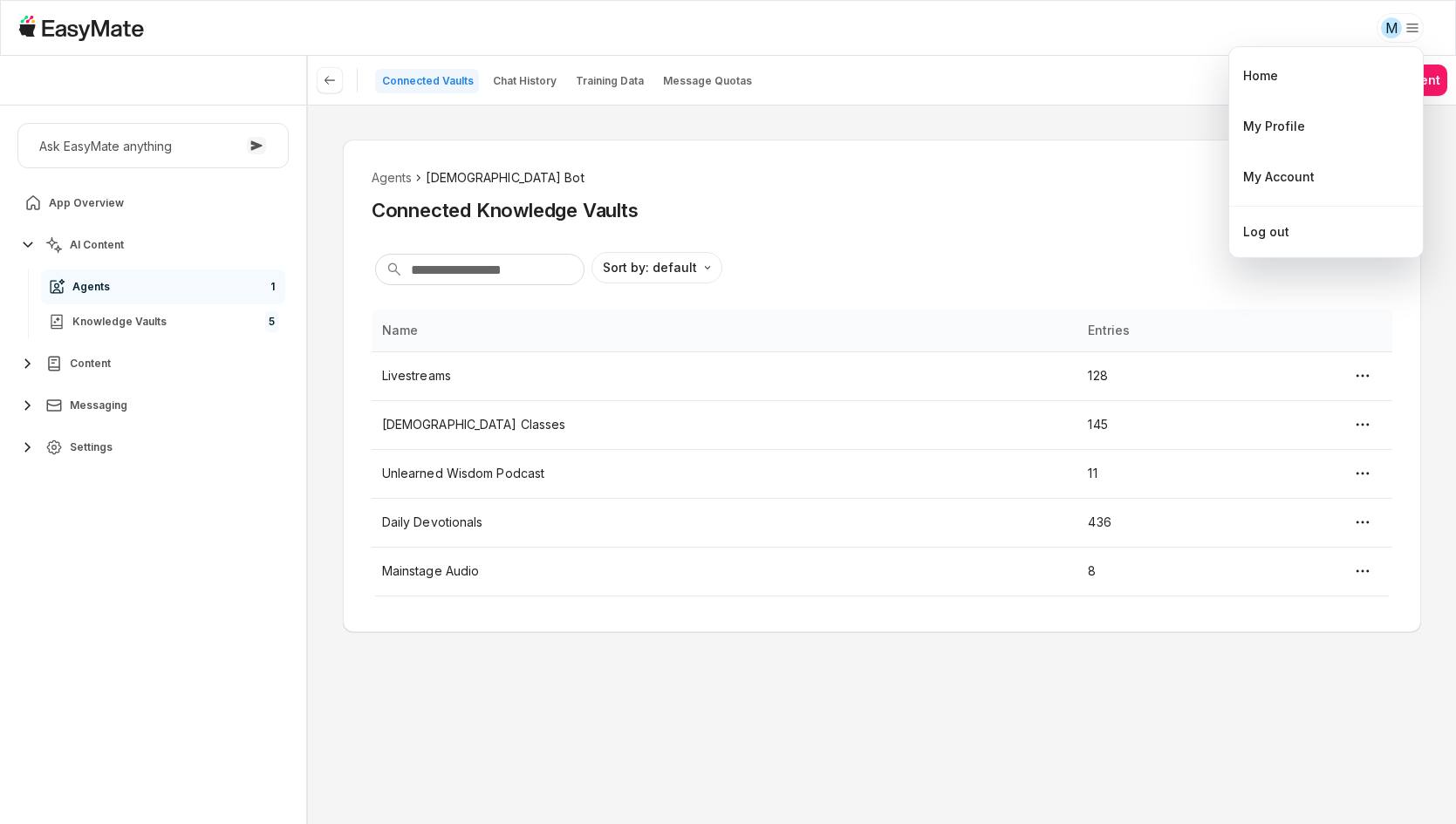 click on "M Core of the Heart Ask EasyMate anything App Overview AI Content Agents 1 Knowledge Vaults 5 Content Messaging Settings B How can I help you today? Scroll to bottom Send Connected Vaults Chat History Training Data Message Quotas Test Chat Deploy Agent Agents Gospel Bot Connected Knowledge Vaults Connect Sort by: default Direction Name Entries Livestreams 128 Bible Classes 145 Unlearned Wisdom Podcast 11 Daily Devotionals 436 Mainstage Audio 8 * Home My Profile My Account Log out Beta 0  /  0 used queries" at bounding box center (728, 412) 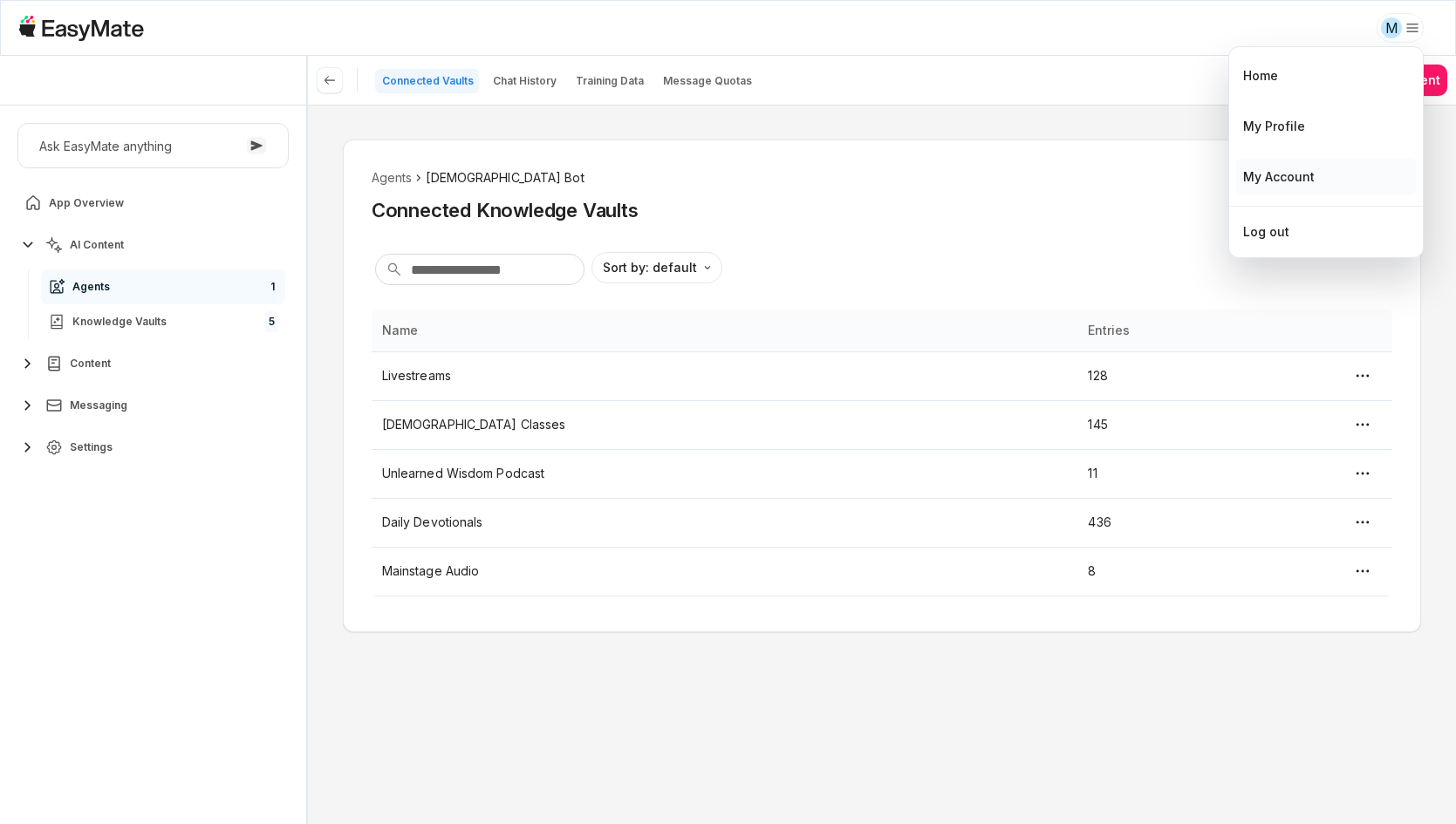 click on "My Account" at bounding box center [1279, 177] 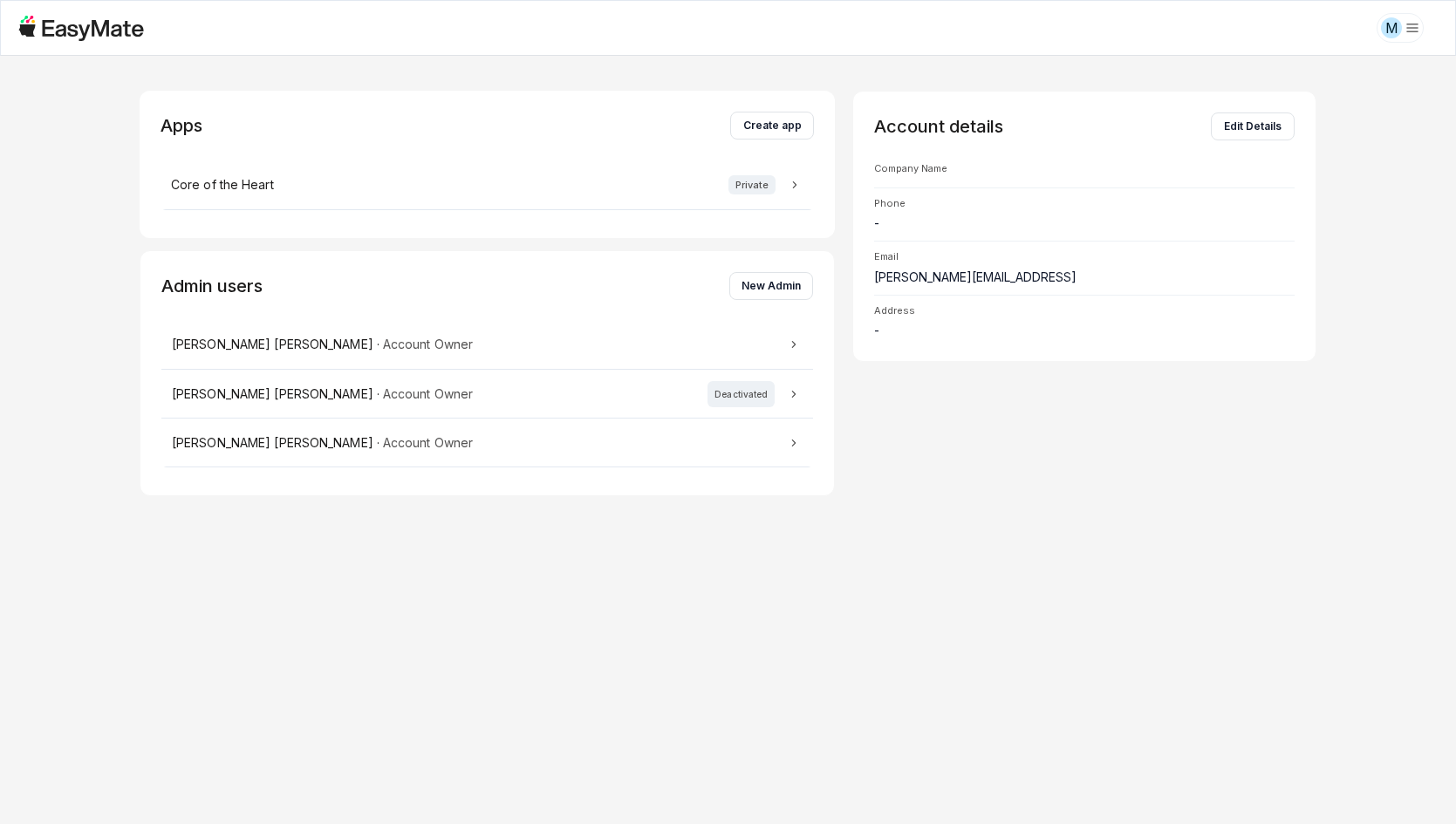 click on "Account details Edit Details Company Name Phone - Email mike+cothprod@easymate.ai Address -" at bounding box center (1084, 439) 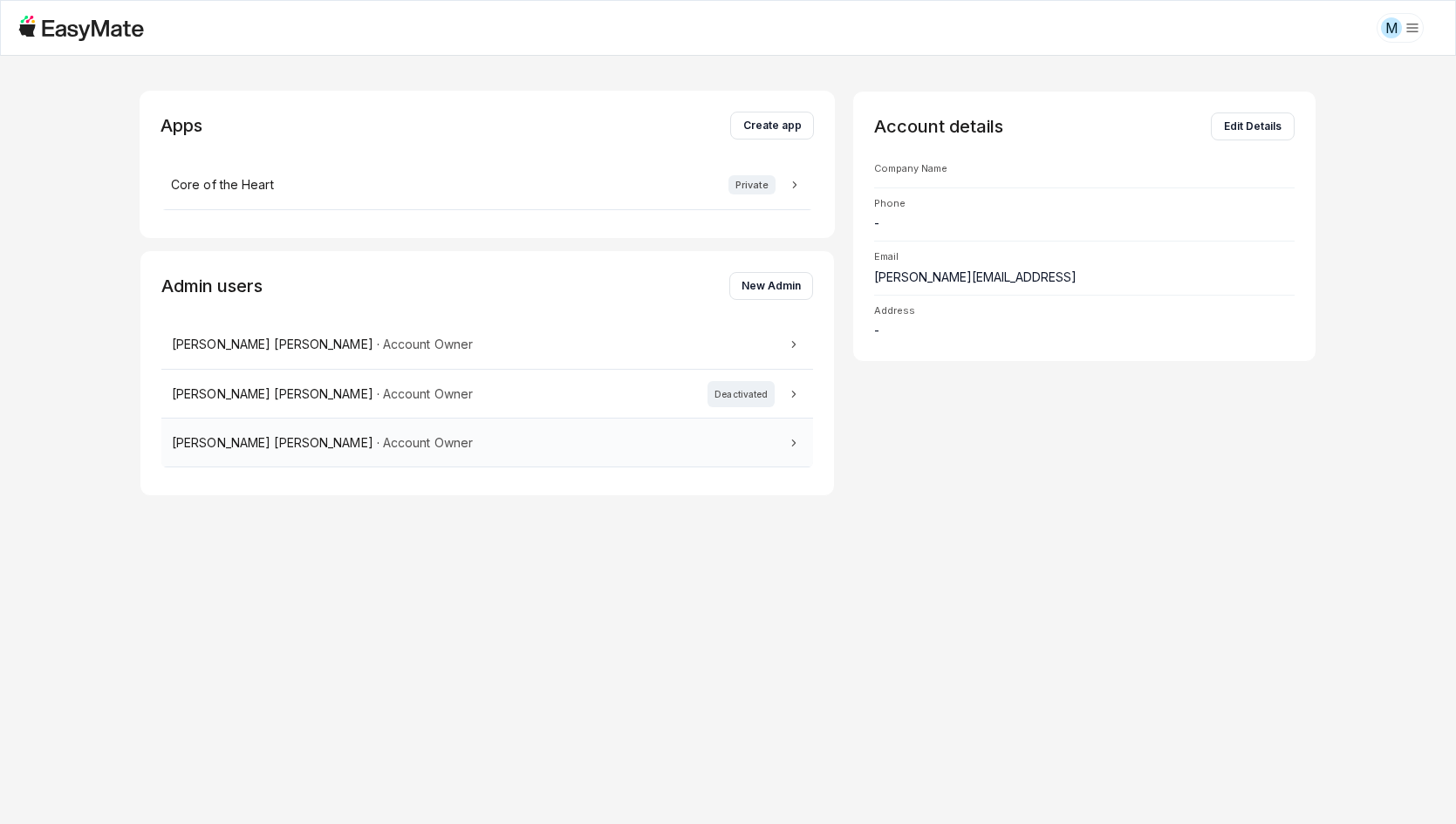 click on "Jeremy    Kim · Account Owner" at bounding box center [487, 443] 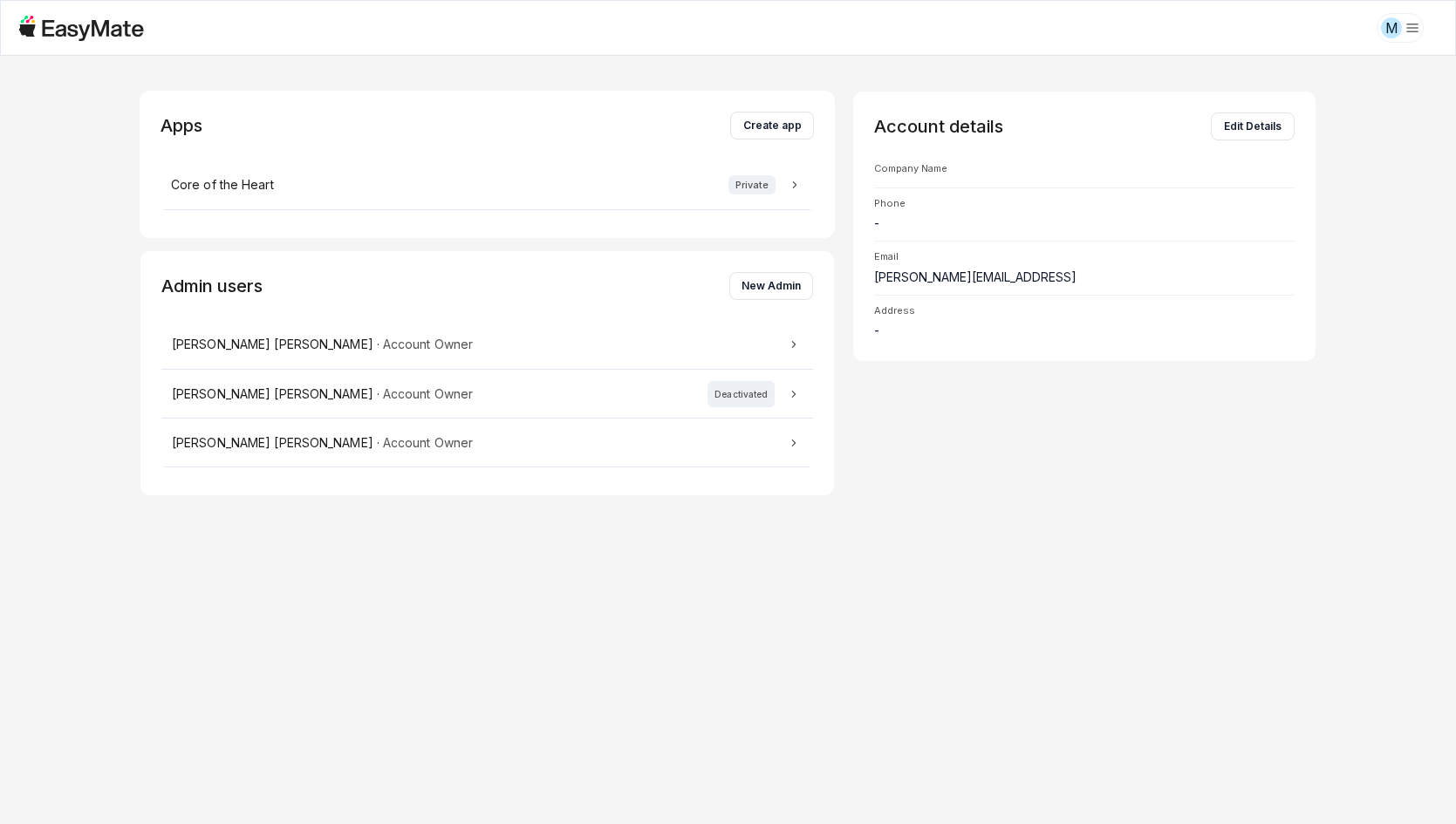 click on "M Apps Create app Core of the Heart Private Admin users New Admin Mike   Han · Account Owner Mike   Han · Account Owner Deactivated Jeremy    Kim · Account Owner Account details Edit Details Company Name Phone - Email mike+cothprod@easymate.ai Address - * Beta 0  /  0 used queries" at bounding box center (728, 412) 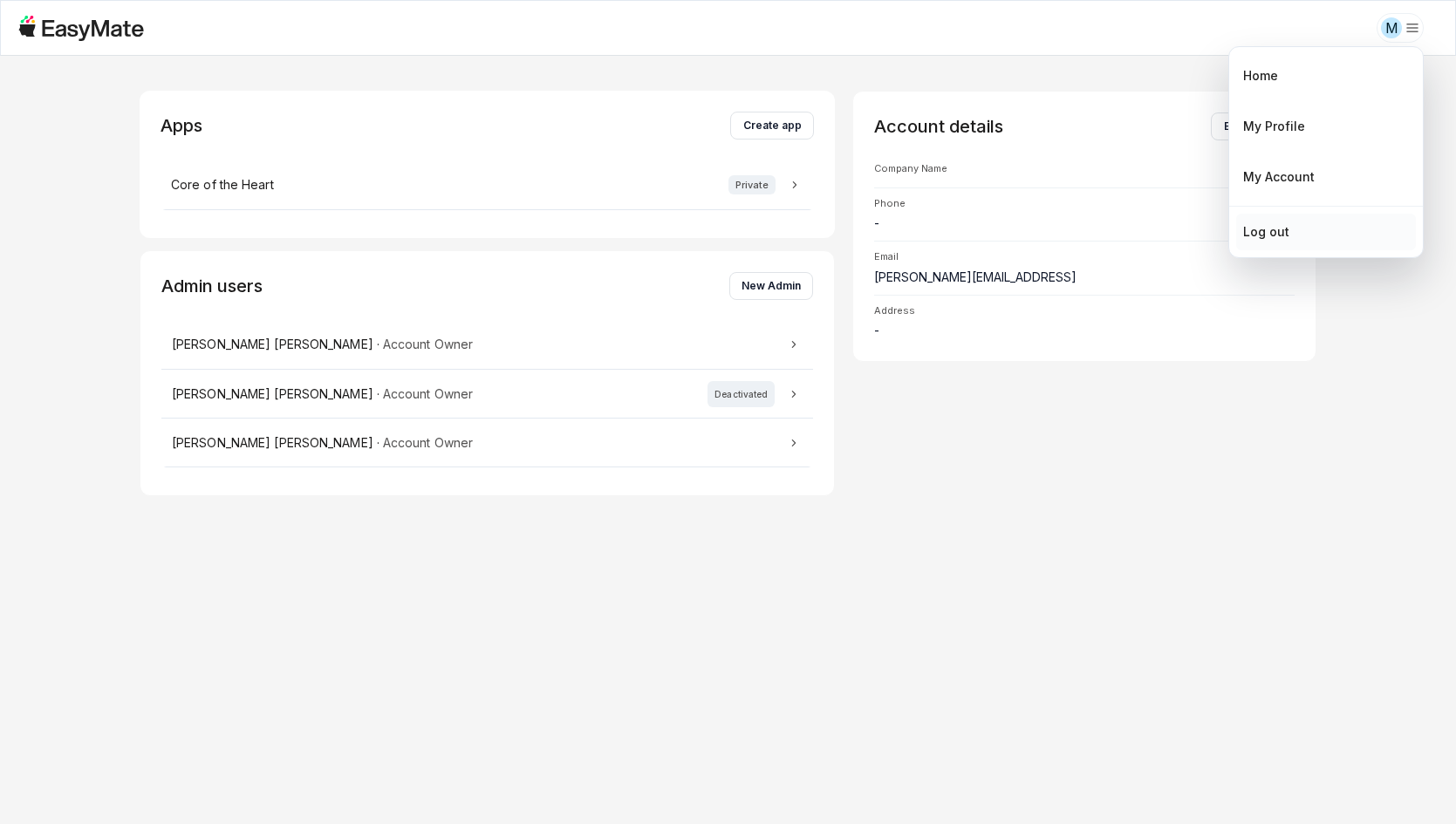 click on "Log out" at bounding box center (1326, 232) 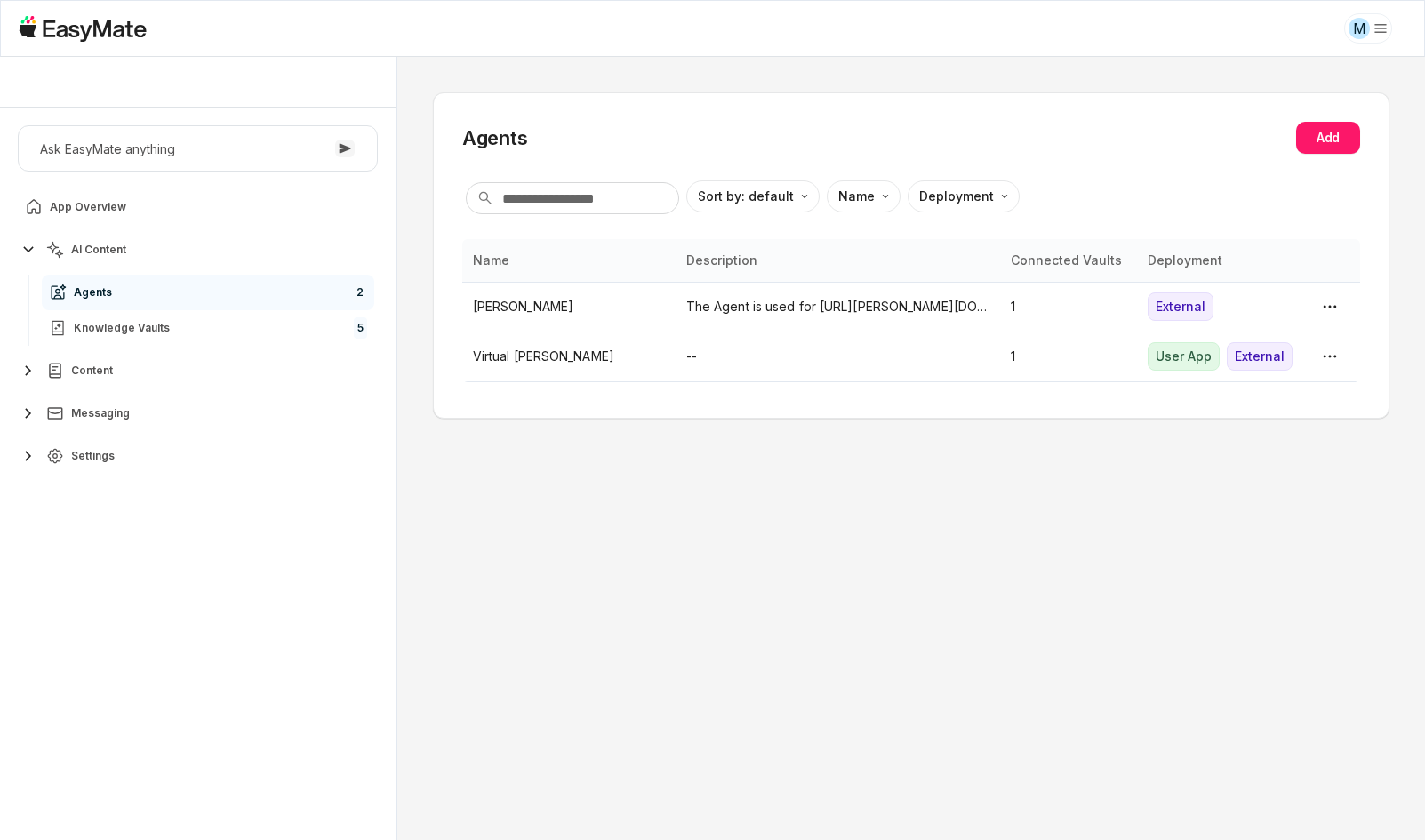 scroll, scrollTop: 0, scrollLeft: 0, axis: both 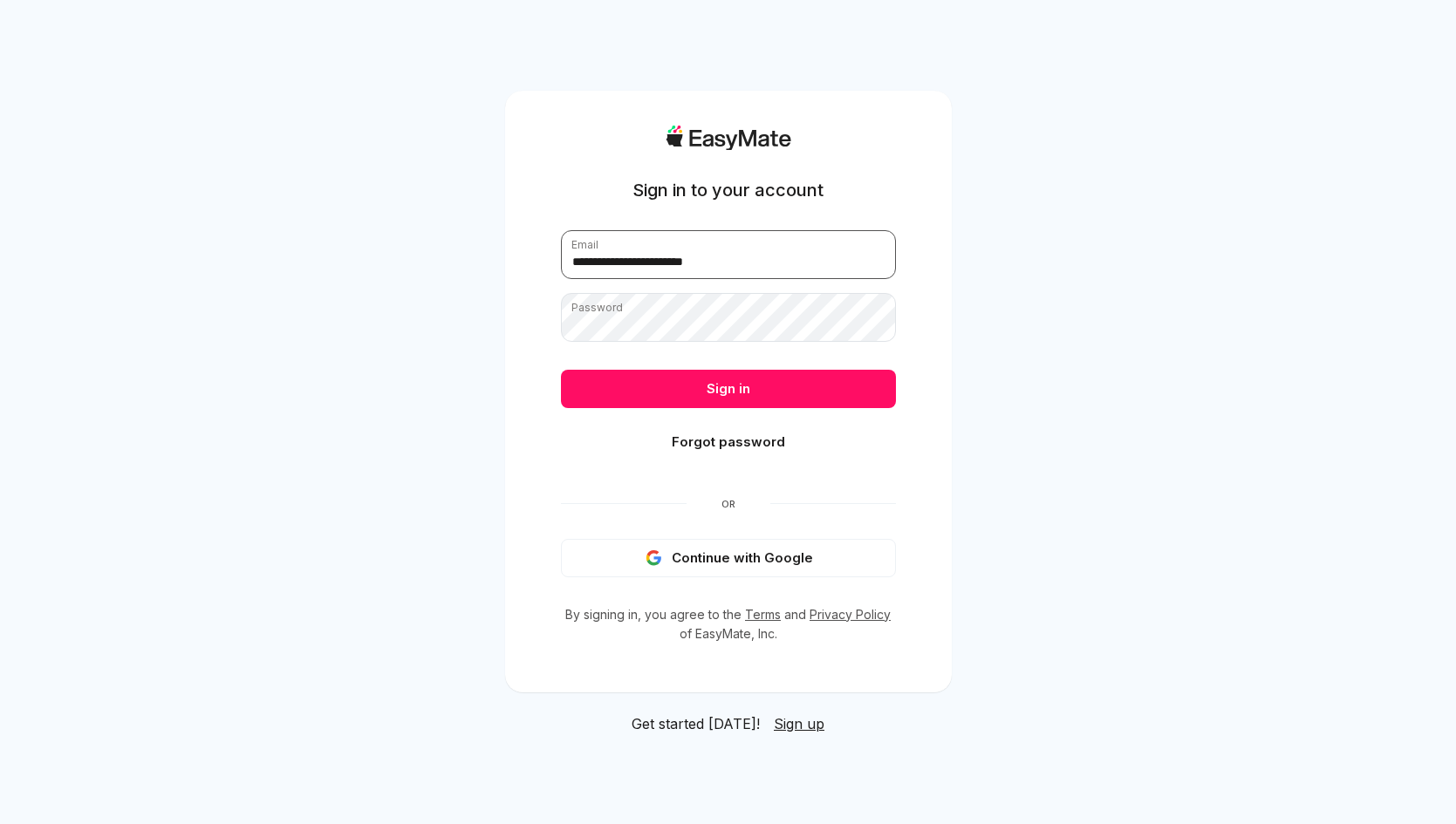 drag, startPoint x: 0, startPoint y: 0, endPoint x: 721, endPoint y: 256, distance: 765.0993 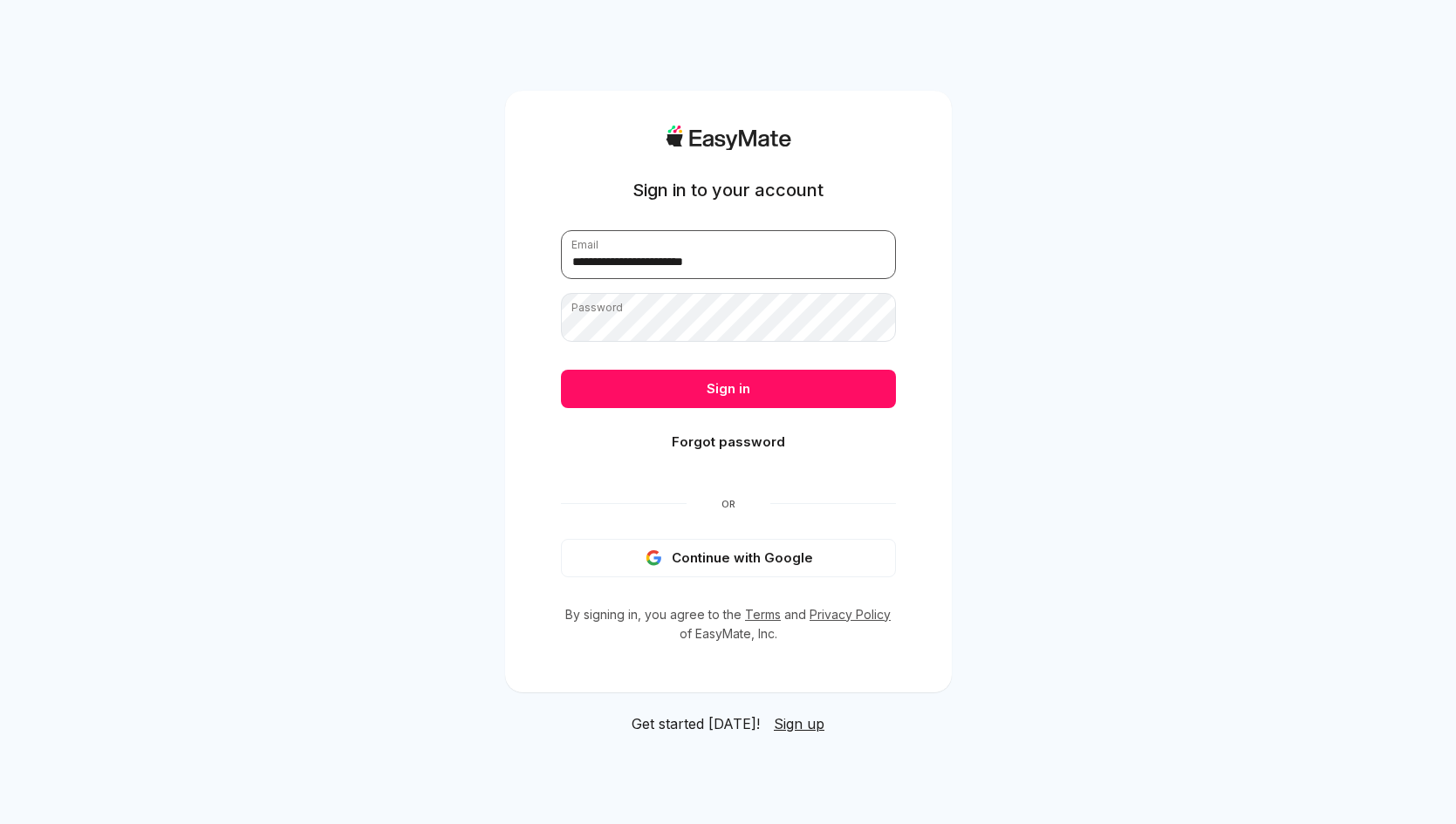 click on "**********" at bounding box center (728, 255) 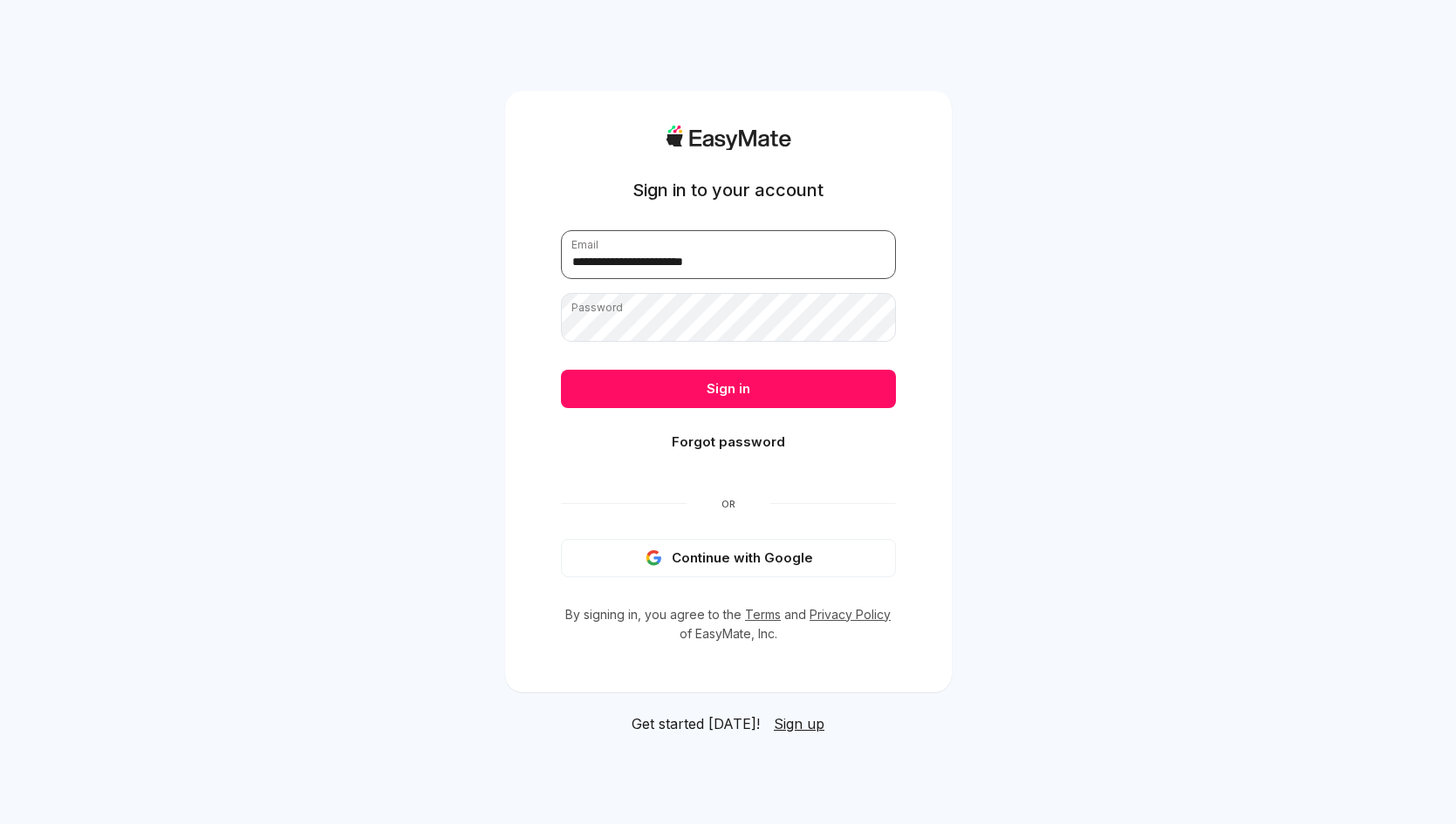 type on "**********" 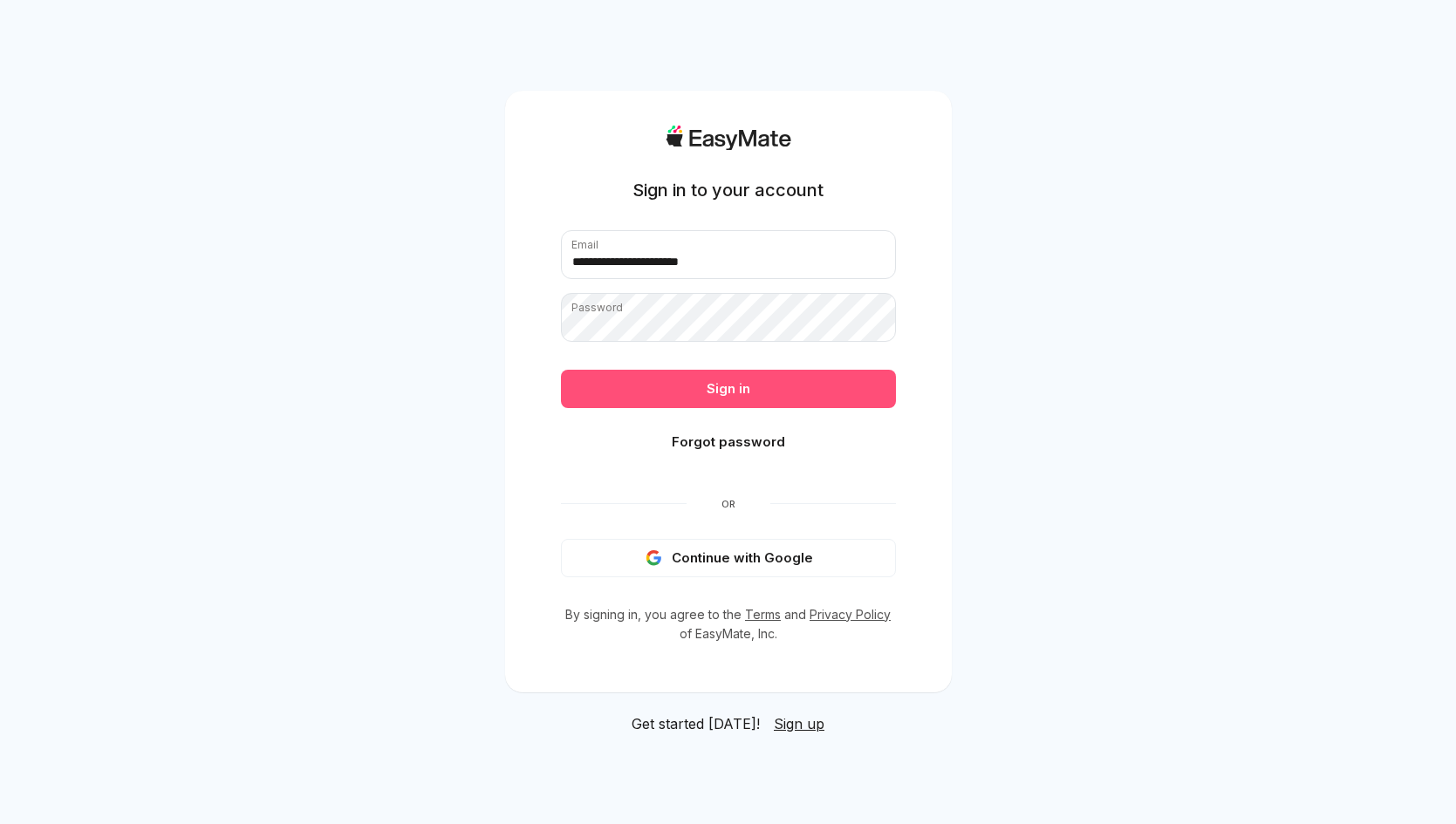 click on "Sign in" at bounding box center [728, 389] 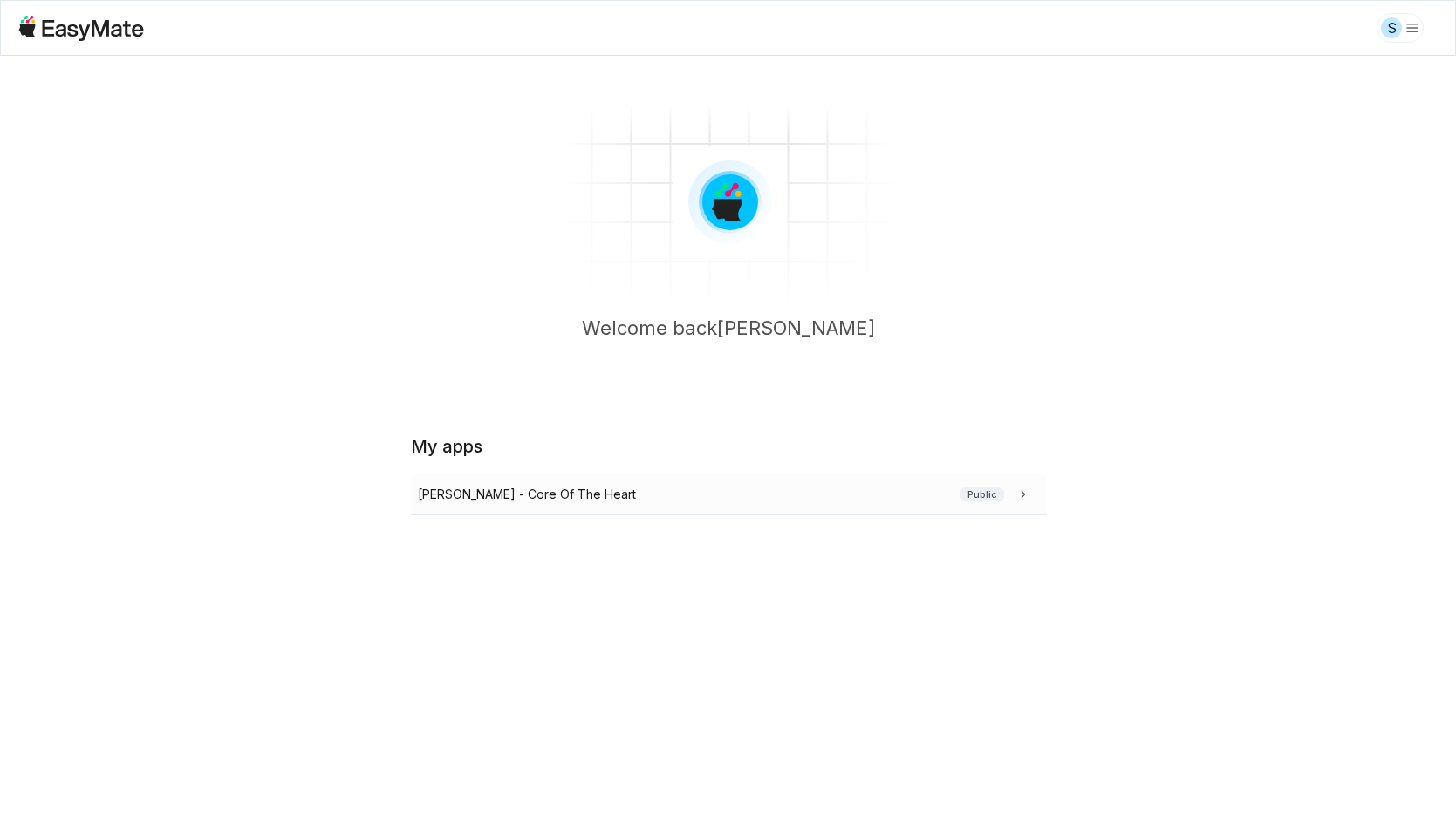 click on "Sam - Core Of The Heart Public" at bounding box center [725, 494] 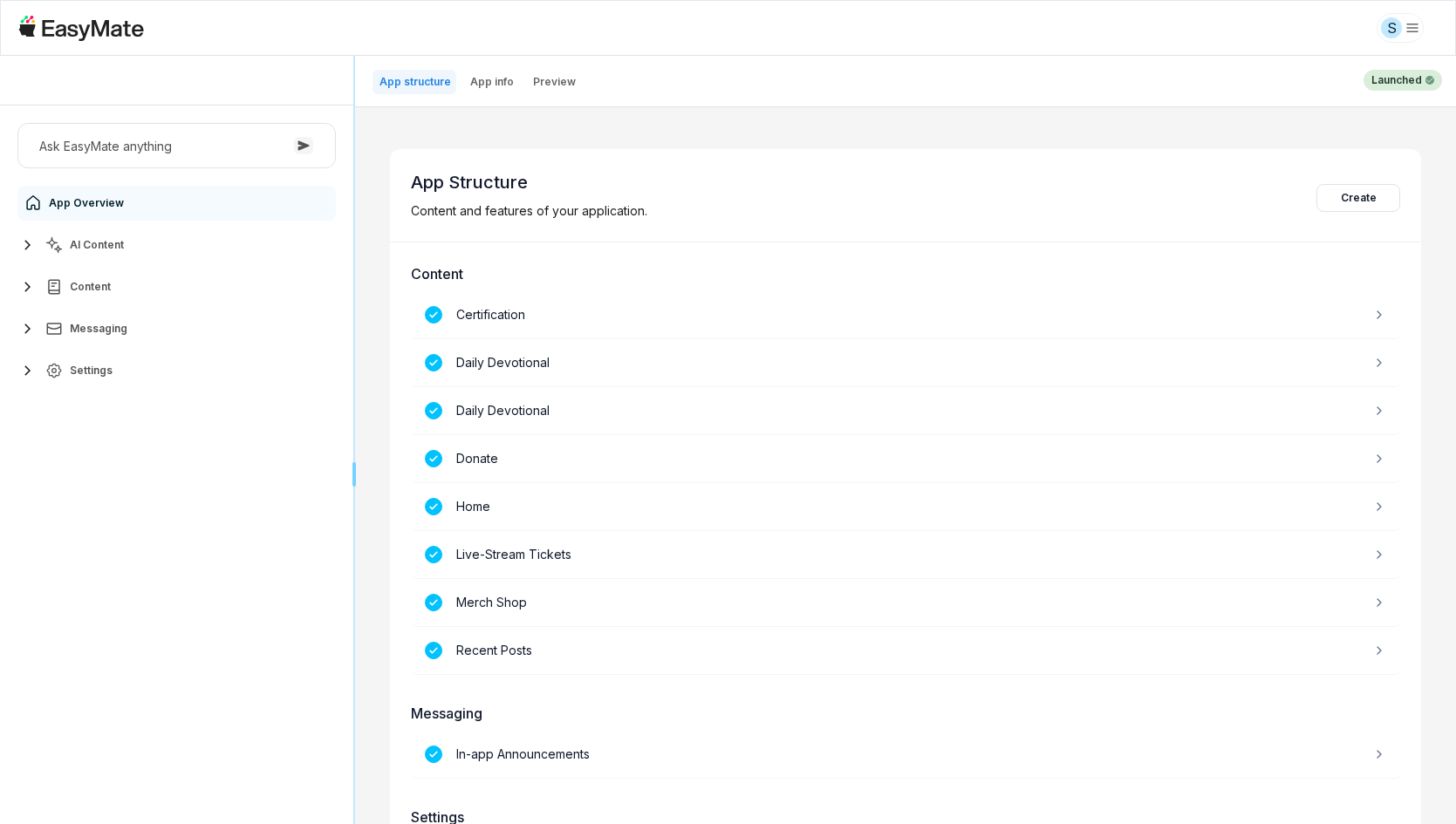 click on "Sam - Core Of The Heart Ask EasyMate anything App Overview AI Content Content Messaging Settings B How can I help you today? Scroll to bottom Send App structure App info Preview Launched App Structure Content and features of your application. Create Content Certification Daily Devotional Daily Devotional Donate Home Live-Stream Tickets Merch Shop Recent Posts Messaging In-app Announcements Settings Navigation Styling Terms of use User Management Onboarding Profile & Registration" at bounding box center (728, 439) 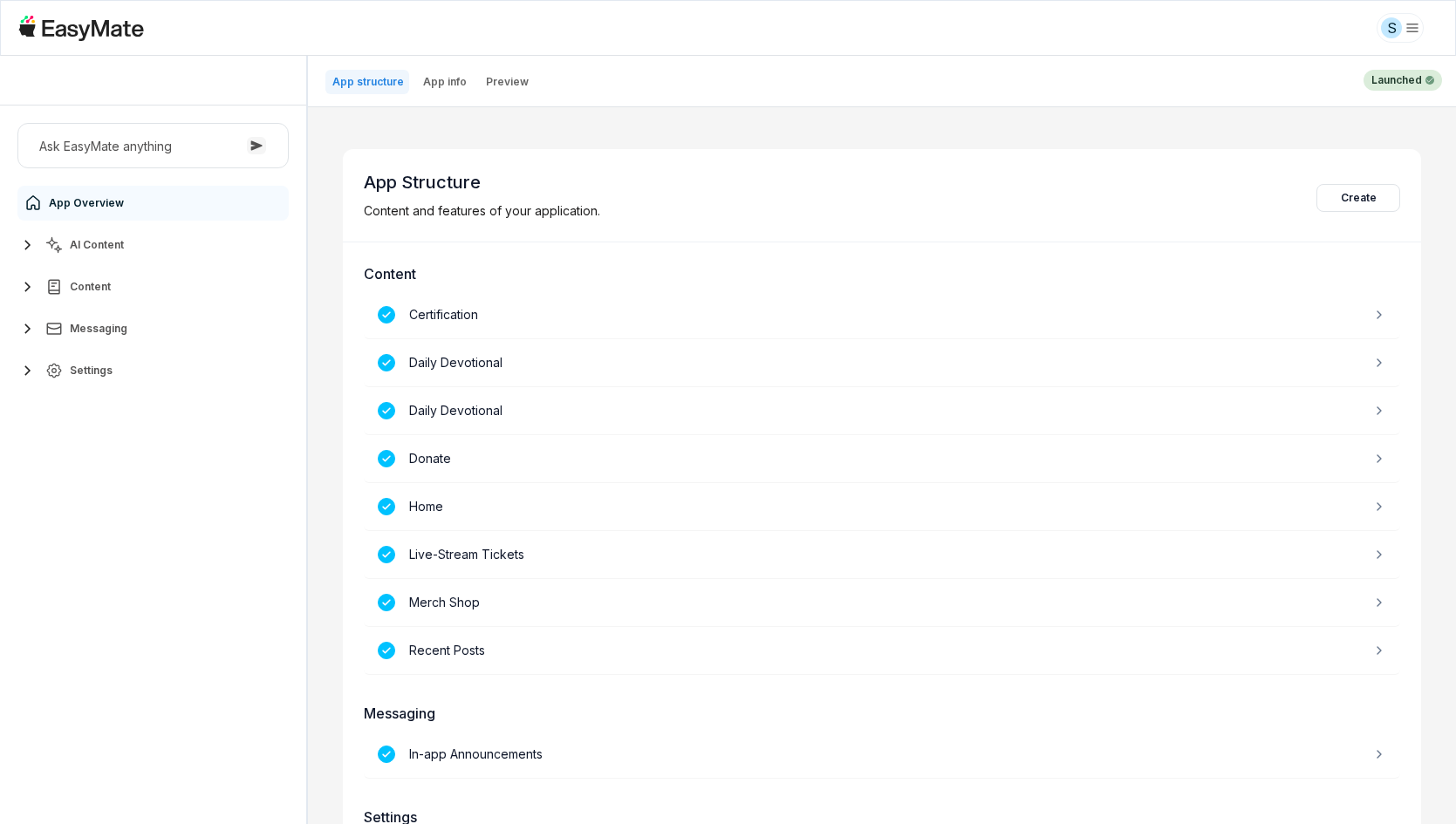 click on "Settings" at bounding box center (91, 371) 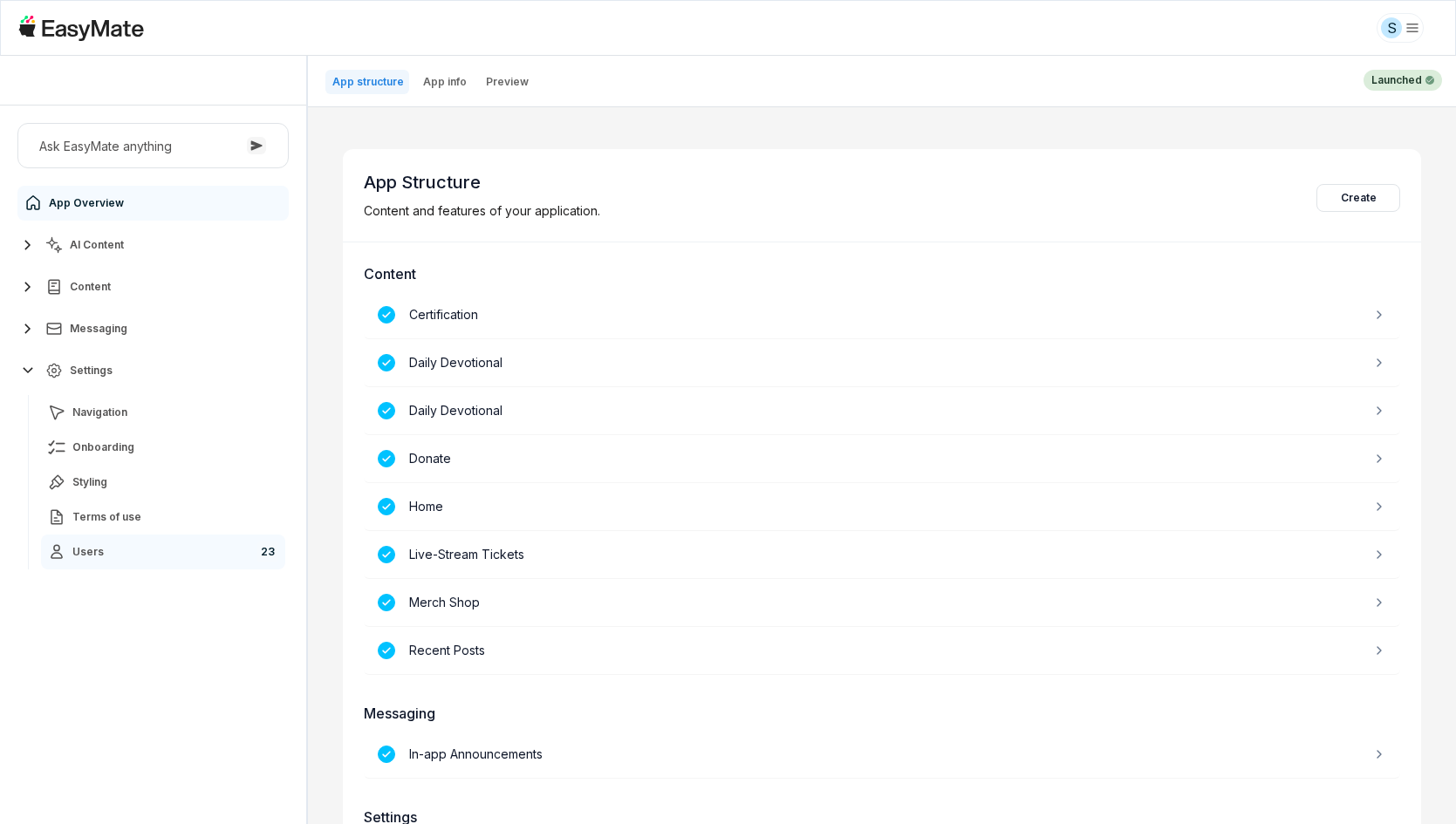 click on "Users 23" at bounding box center [163, 552] 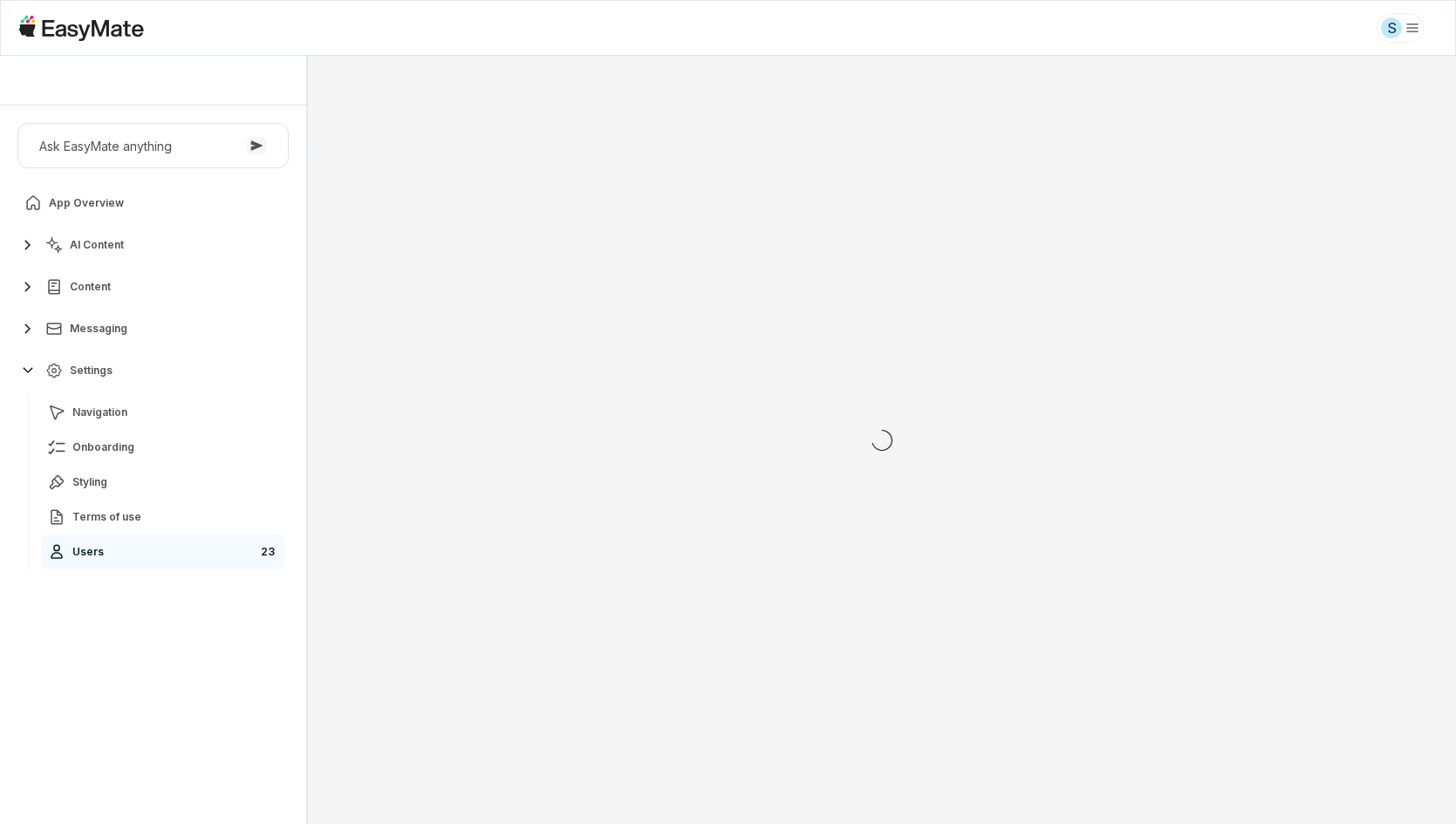 click on "Ask EasyMate anything App Overview AI Content Content Messaging Settings Navigation Onboarding Styling Terms of use Users 23" at bounding box center [153, 465] 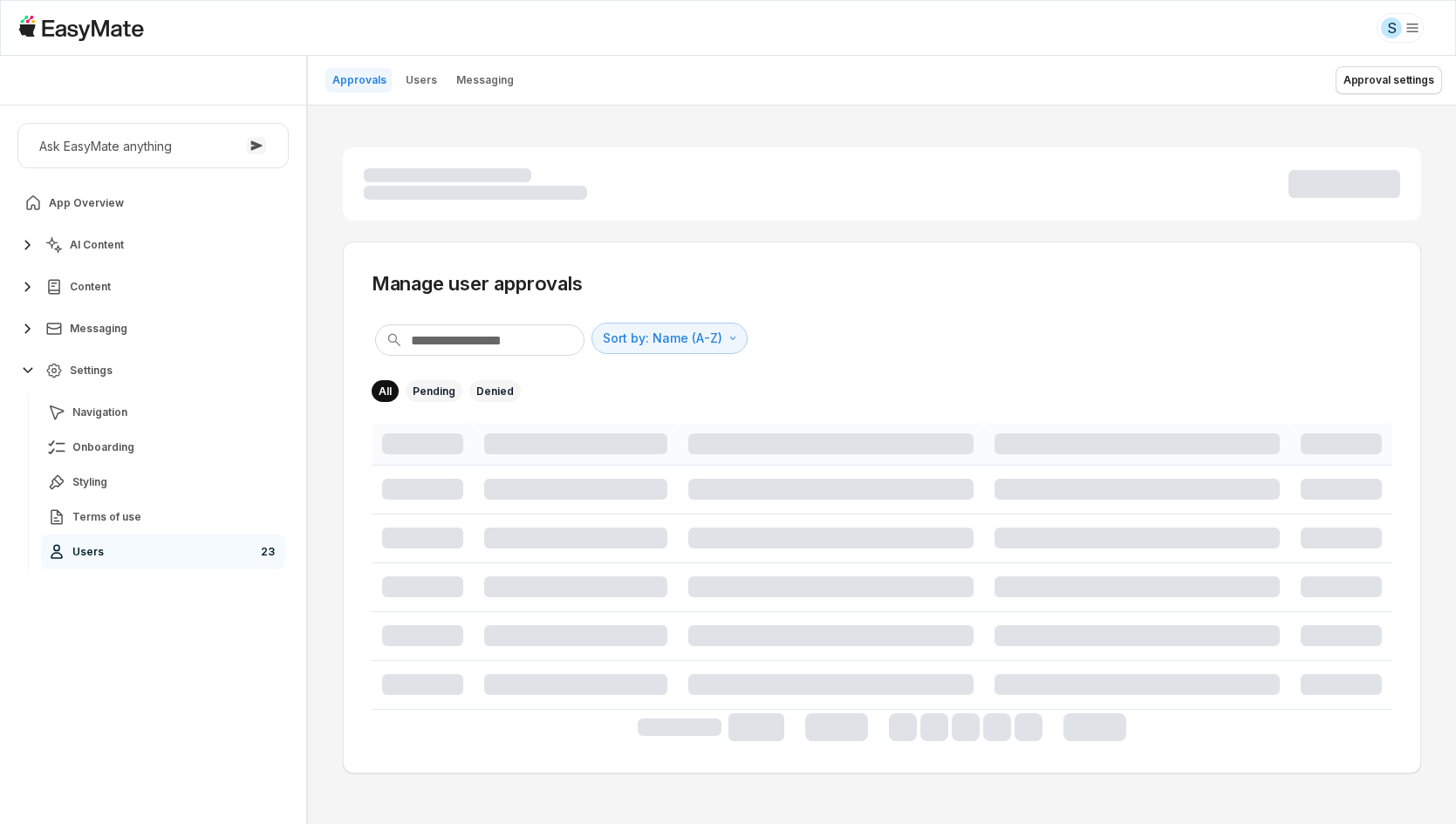 click on "Ask EasyMate anything App Overview AI Content Content Messaging Settings Navigation Onboarding Styling Terms of use Users 23" at bounding box center [153, 465] 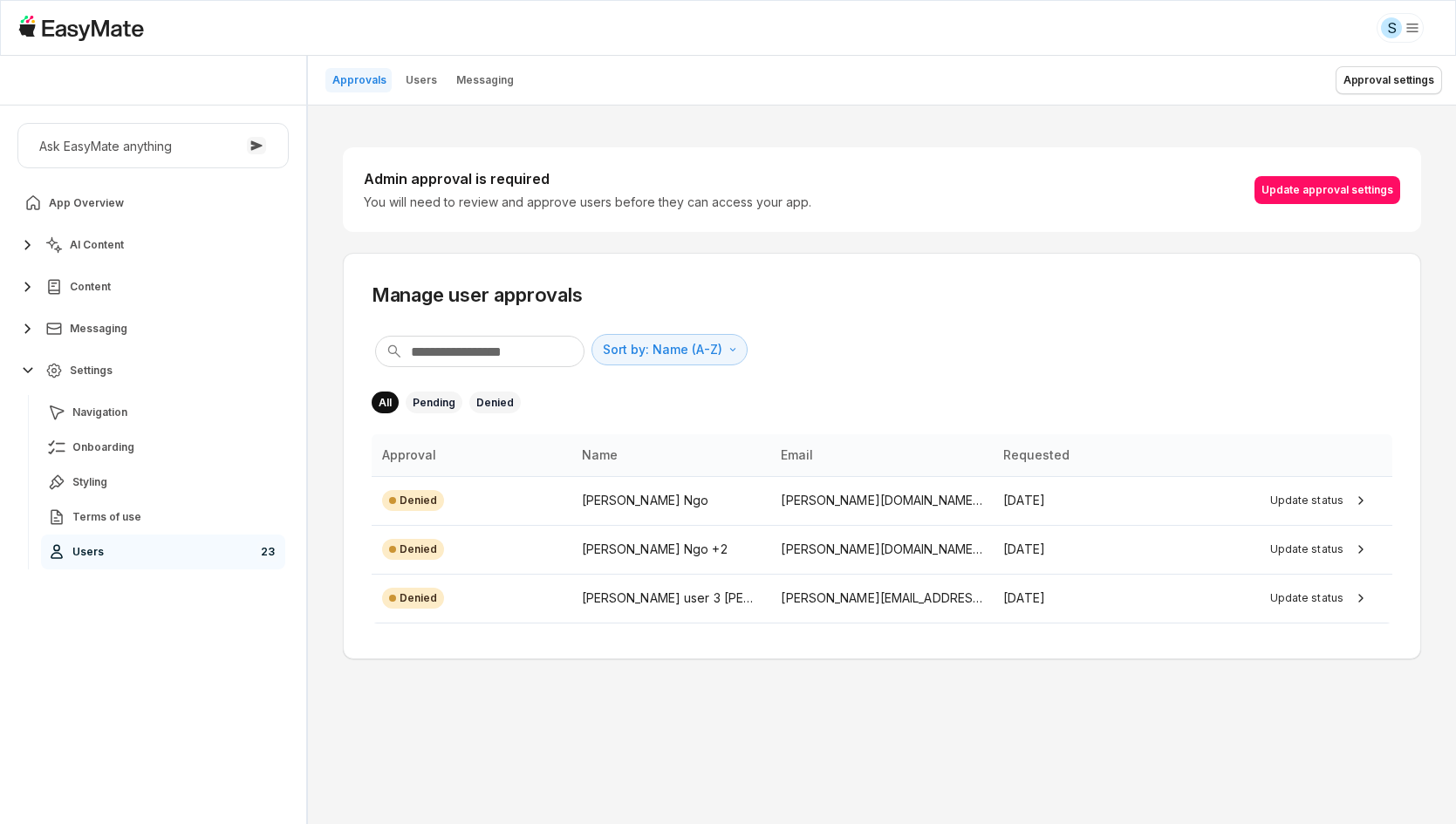 click on "Admin approval is required You will need to review and approve users before they can access your app. Update approval settings Manage user approvals Sort by:  Name (A-Z) Direction All Pending Denied Approval Name Email Requested Denied Hieu   Ngo hieu.ngo+1@asnet.com.vn   03/26/2025 Update status Denied Hieu   Ngo +2 hieu.ngo+2@asnet.com.vn   05/13/2025 Update status Denied Tuyet user 3   Tran tuyet.tran+user3.coth@asnet.com.vn   05/13/2025 Update status" at bounding box center [882, 465] 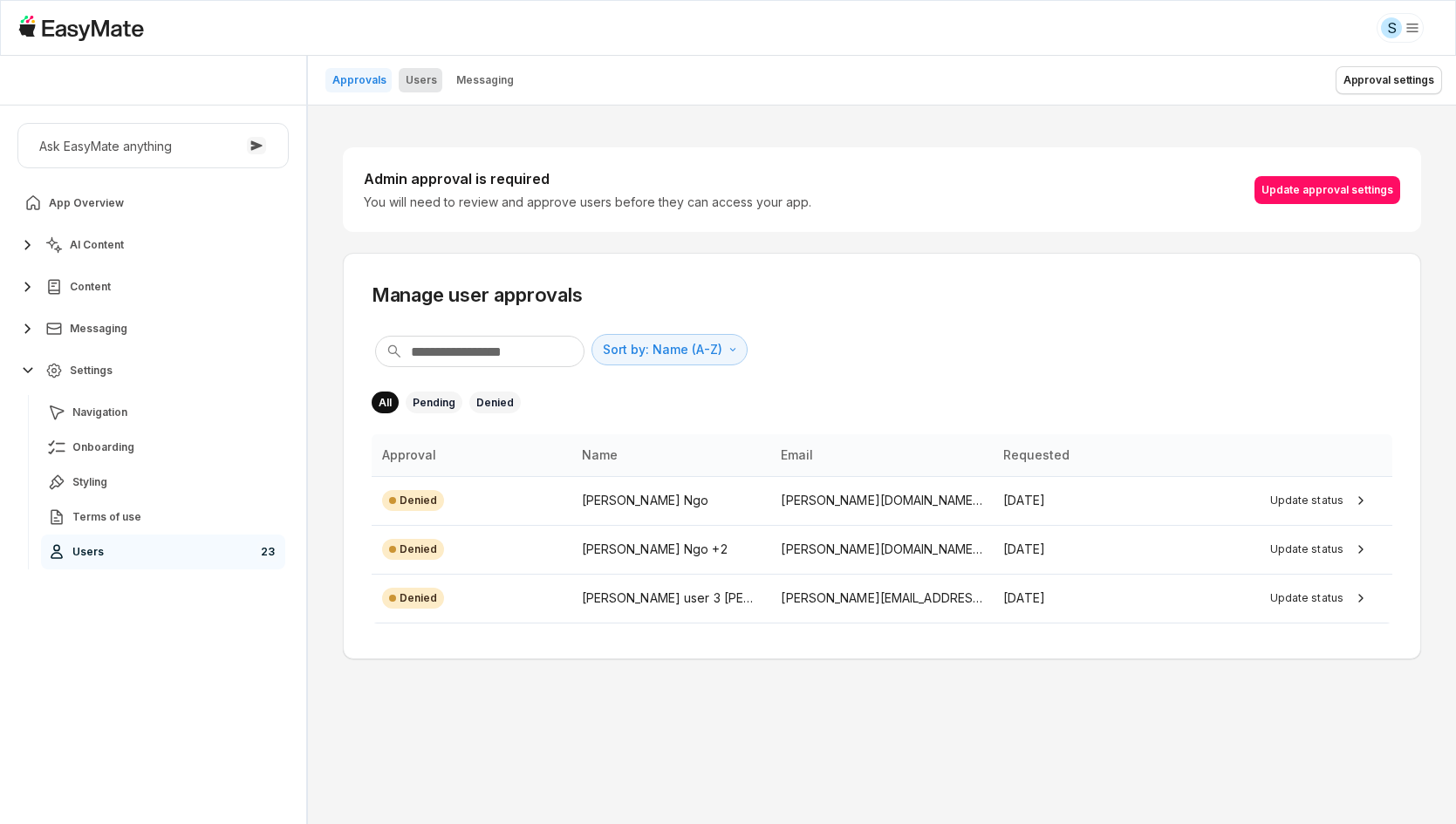 click on "Users" at bounding box center [421, 80] 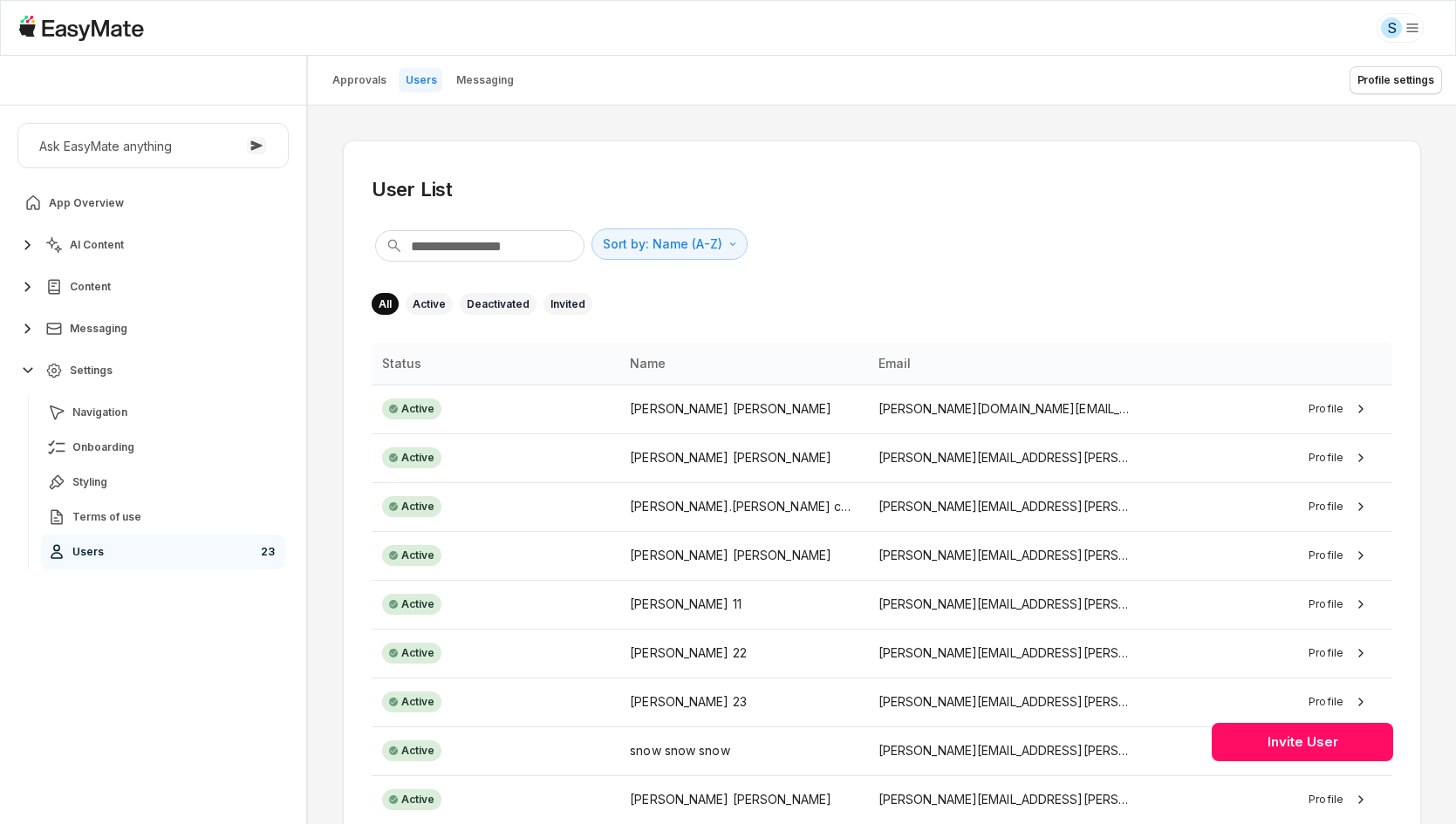 click on "User List Sort by:  Name (A-Z) Direction All Active Deactivated Invited Status Name Email Active Hieu   Thi Trung  Ngo hieu.ngo@asnet.com.vn   Profile Active Phuc   Nguyen phuc.nguyen+testing+1@asnet.com.vn   Profile Active phuc.nguyen coth5   phuc.nguyen+coth5@asnet.com.vn   Profile Active Sam   Nguyen phuc.nguyen@asnet.com.vn   Profile Active Sam coth 11   phuc.nguyen+coth11@asnet.com.vn   Profile Active Sam coth 22   phuc.nguyen+coth22@asnet.com.vn   Profile Active Sam coth 23   phuc.nguyen+coth23@asnet.com.vn   Profile Active snow snow  snow   tuyet.tran+1506@asnet.com.vn   Profile Active Tuyet   Thi Tran tuyet.tran@asnet.com.vn   Profile Active Tuyet 1   Tran tuyet.tran+1@asnet.com.vn   Profile Items per page: 10 Prev 1 2 Next Invite User" at bounding box center [882, 465] 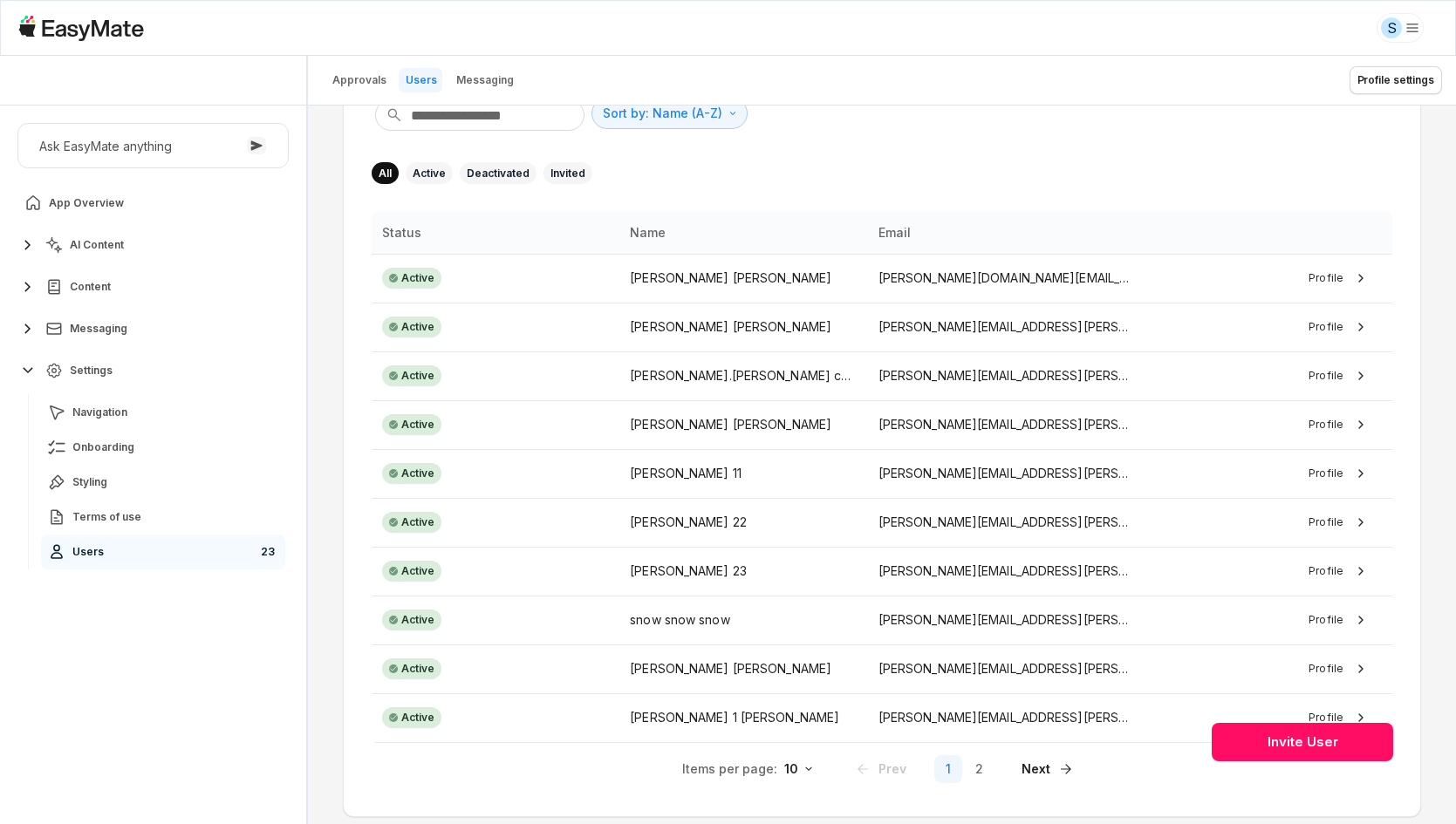 scroll, scrollTop: 158, scrollLeft: 0, axis: vertical 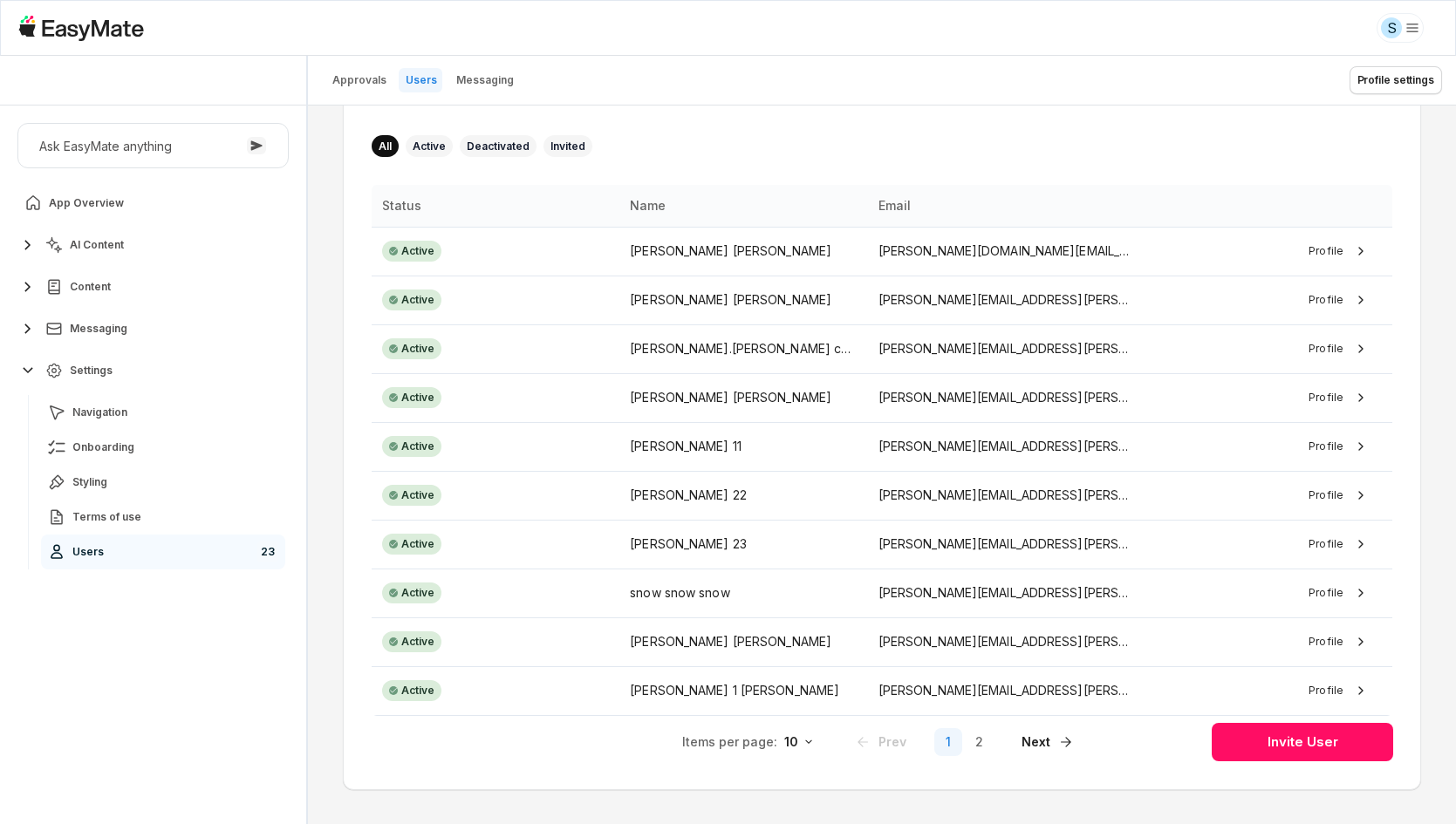 click on "User List Sort by:  Name (A-Z) Direction All Active Deactivated Invited Status Name Email Active Hieu   Thi Trung  Ngo hieu.ngo@asnet.com.vn   Profile Active Phuc   Nguyen phuc.nguyen+testing+1@asnet.com.vn   Profile Active phuc.nguyen coth5   phuc.nguyen+coth5@asnet.com.vn   Profile Active Sam   Nguyen phuc.nguyen@asnet.com.vn   Profile Active Sam coth 11   phuc.nguyen+coth11@asnet.com.vn   Profile Active Sam coth 22   phuc.nguyen+coth22@asnet.com.vn   Profile Active Sam coth 23   phuc.nguyen+coth23@asnet.com.vn   Profile Active snow snow  snow   tuyet.tran+1506@asnet.com.vn   Profile Active Tuyet   Thi Tran tuyet.tran@asnet.com.vn   Profile Active Tuyet 1   Tran tuyet.tran+1@asnet.com.vn   Profile Items per page: 10 Prev 1 2 Next Invite User" at bounding box center (882, 465) 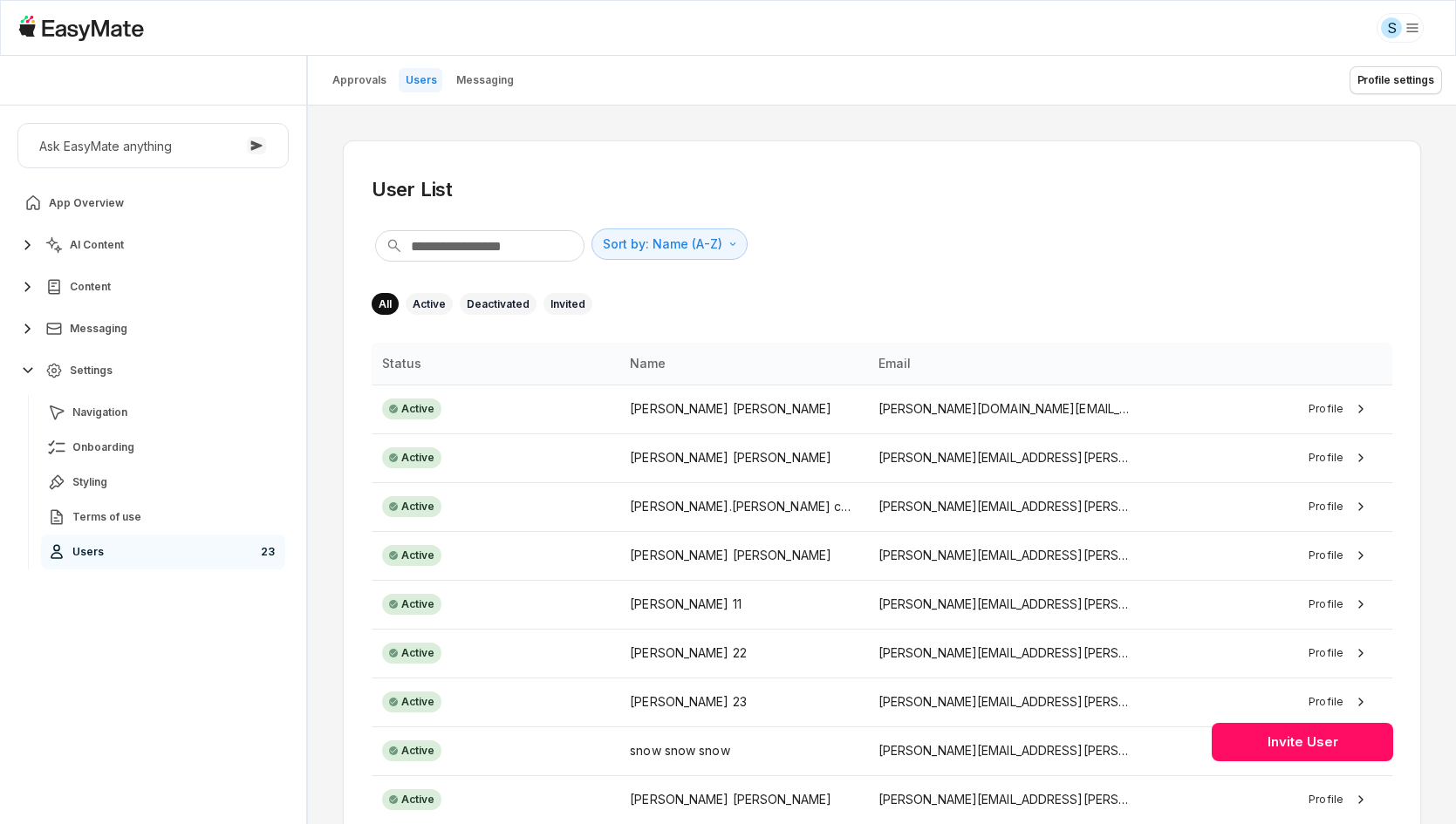 click on "User List Sort by:  Name (A-Z) Direction All Active Deactivated Invited Status Name Email Active Hieu   Thi Trung  Ngo hieu.ngo@asnet.com.vn   Profile Active Phuc   Nguyen phuc.nguyen+testing+1@asnet.com.vn   Profile Active phuc.nguyen coth5   phuc.nguyen+coth5@asnet.com.vn   Profile Active Sam   Nguyen phuc.nguyen@asnet.com.vn   Profile Active Sam coth 11   phuc.nguyen+coth11@asnet.com.vn   Profile Active Sam coth 22   phuc.nguyen+coth22@asnet.com.vn   Profile Active Sam coth 23   phuc.nguyen+coth23@asnet.com.vn   Profile Active snow snow  snow   tuyet.tran+1506@asnet.com.vn   Profile Active Tuyet   Thi Tran tuyet.tran@asnet.com.vn   Profile Active Tuyet 1   Tran tuyet.tran+1@asnet.com.vn   Profile Items per page: 10 Prev 1 2 Next Invite User" at bounding box center (882, 465) 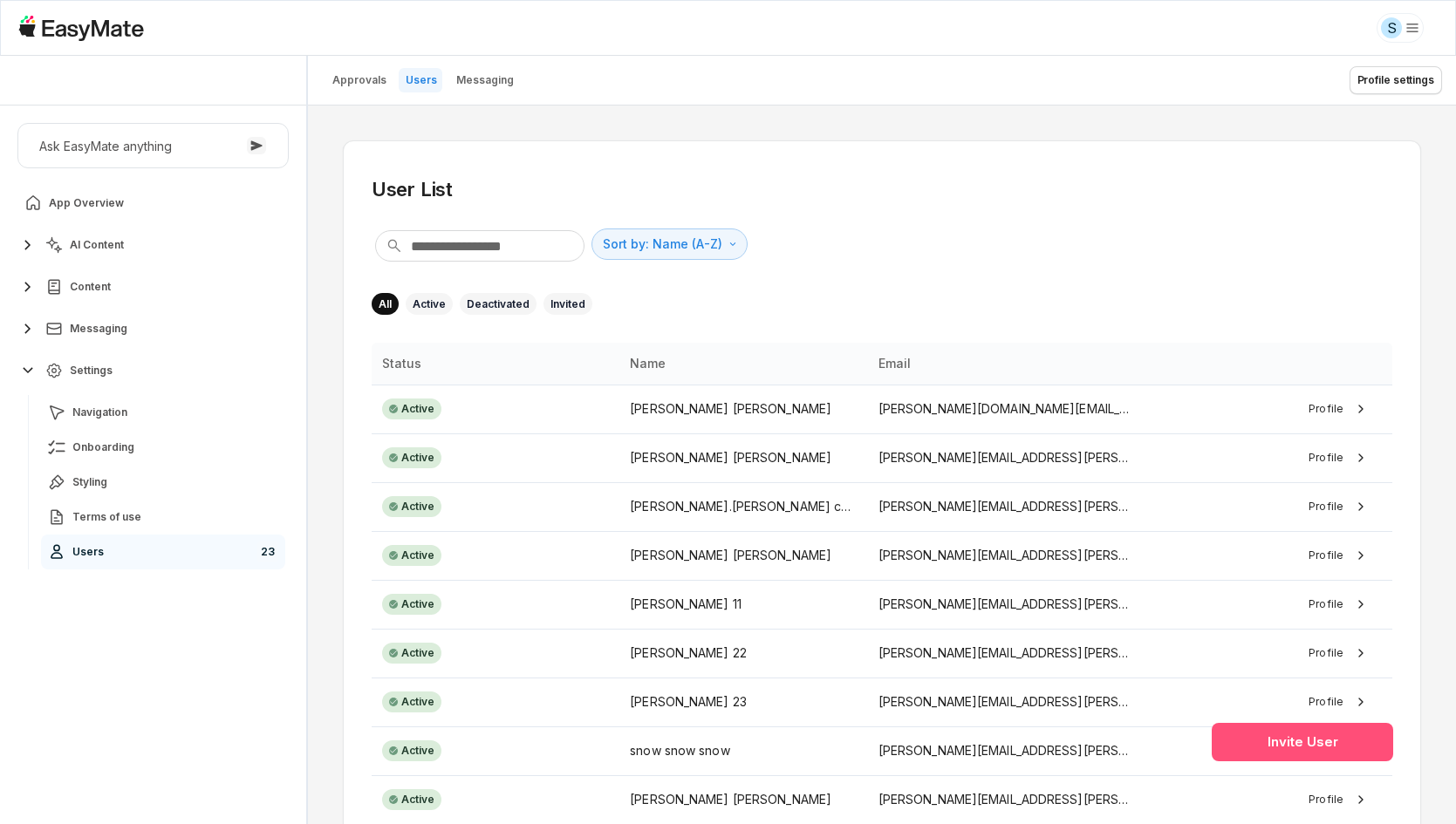 click on "Invite User" at bounding box center (1302, 742) 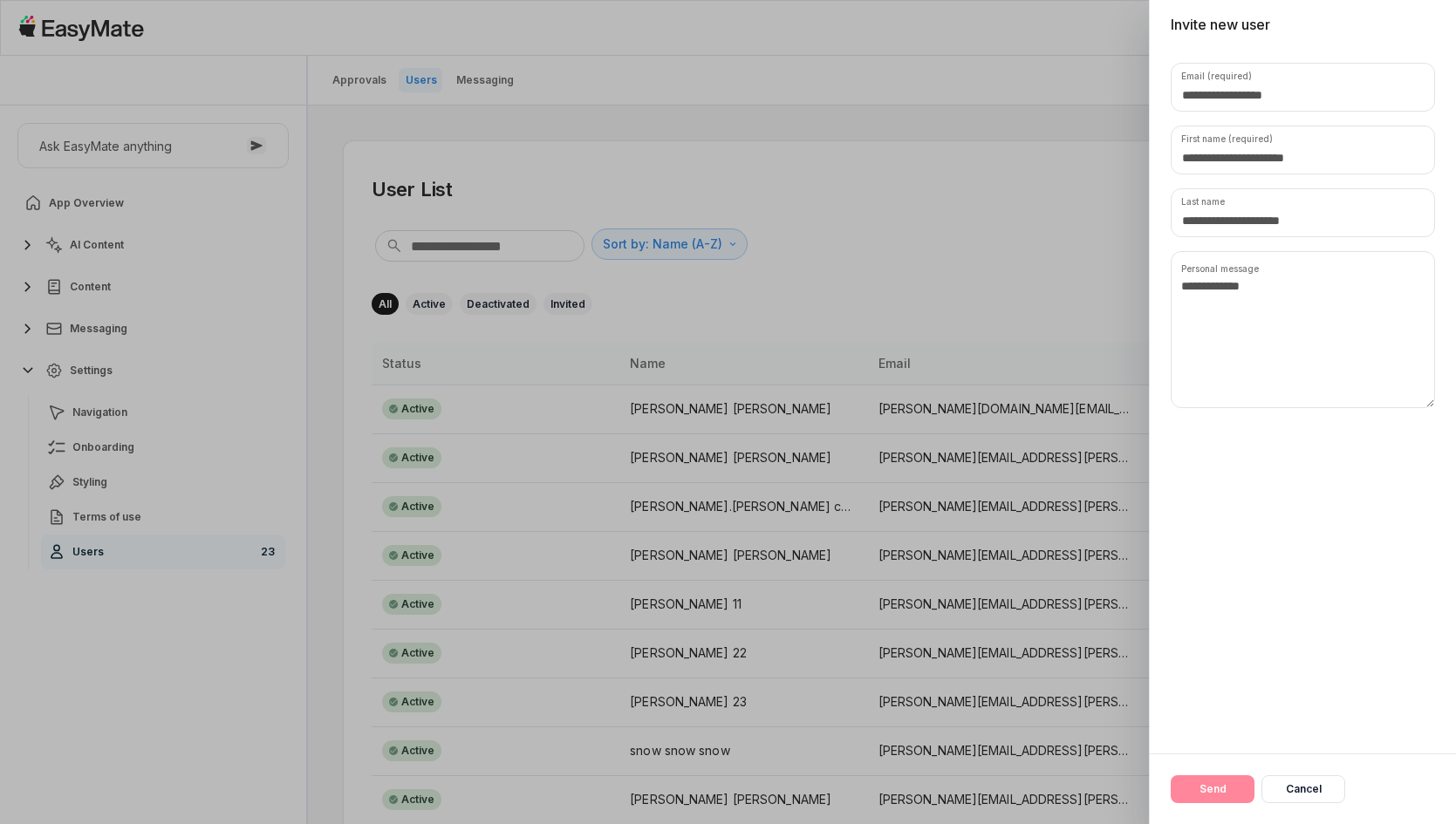 click on "Email (required) First name (required) Last name Personal message" at bounding box center (1302, 398) 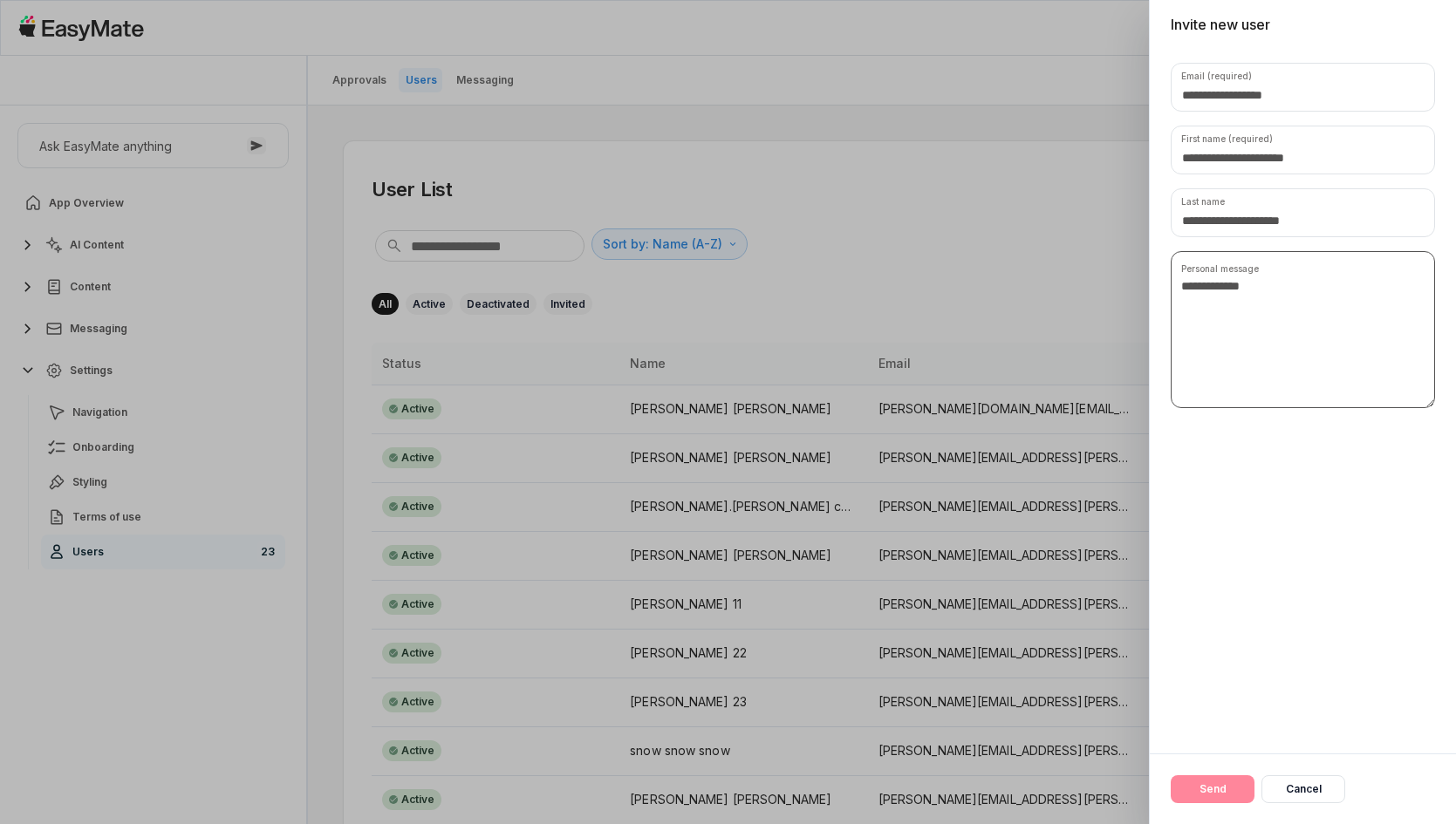 click at bounding box center [1302, 330] 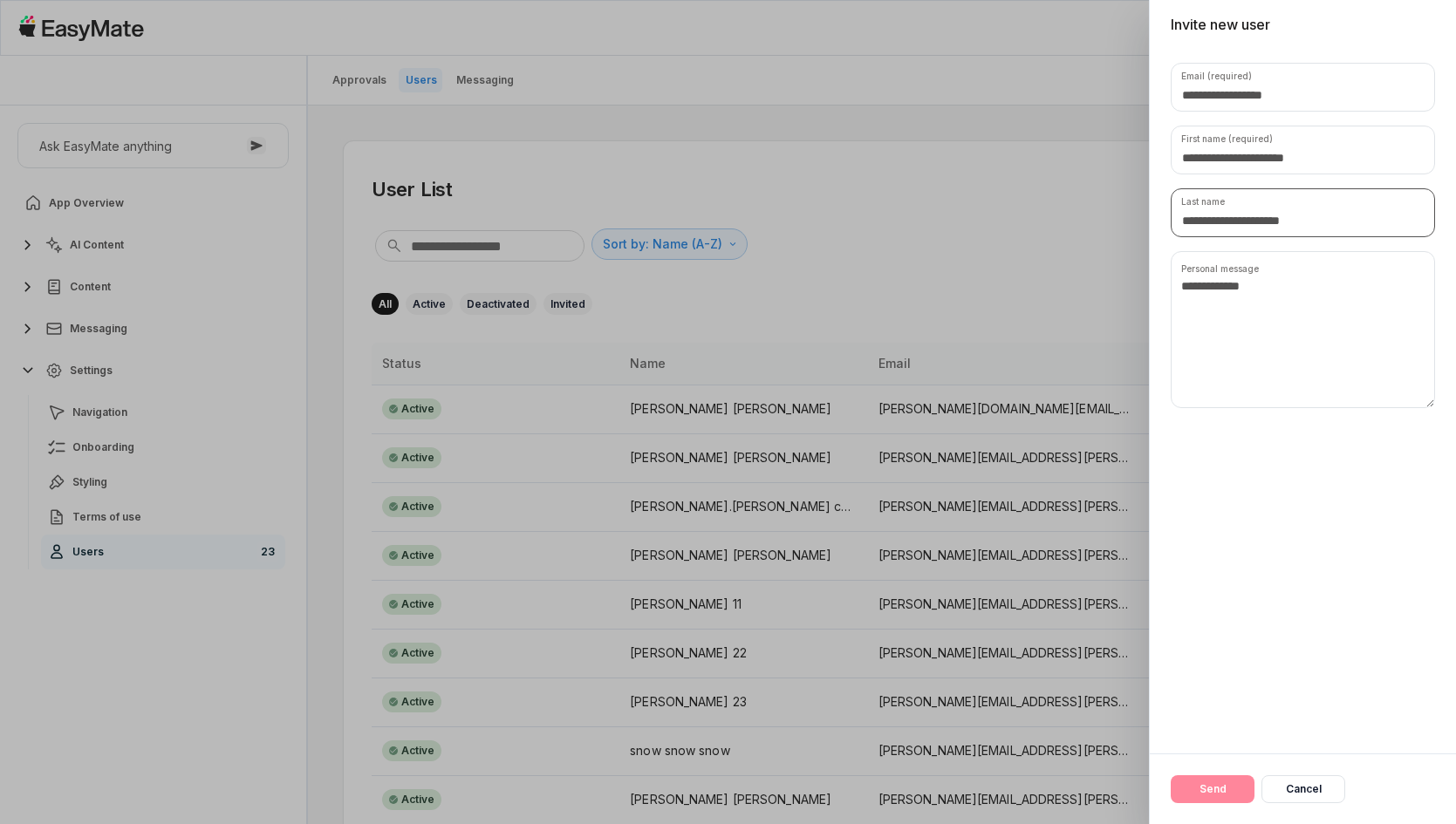 drag, startPoint x: 1221, startPoint y: 230, endPoint x: 1224, endPoint y: 220, distance: 10.440307 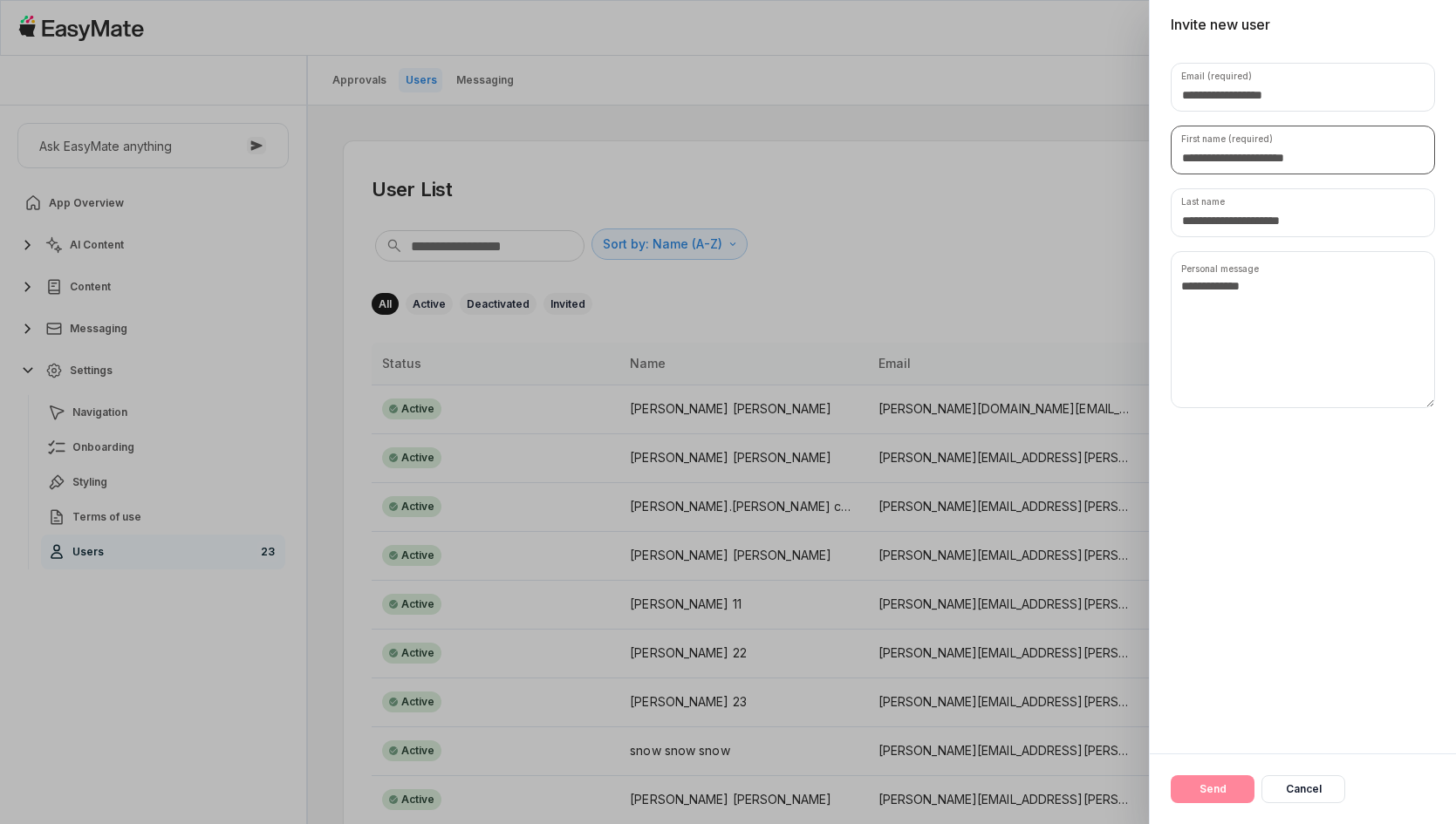 click at bounding box center [1302, 150] 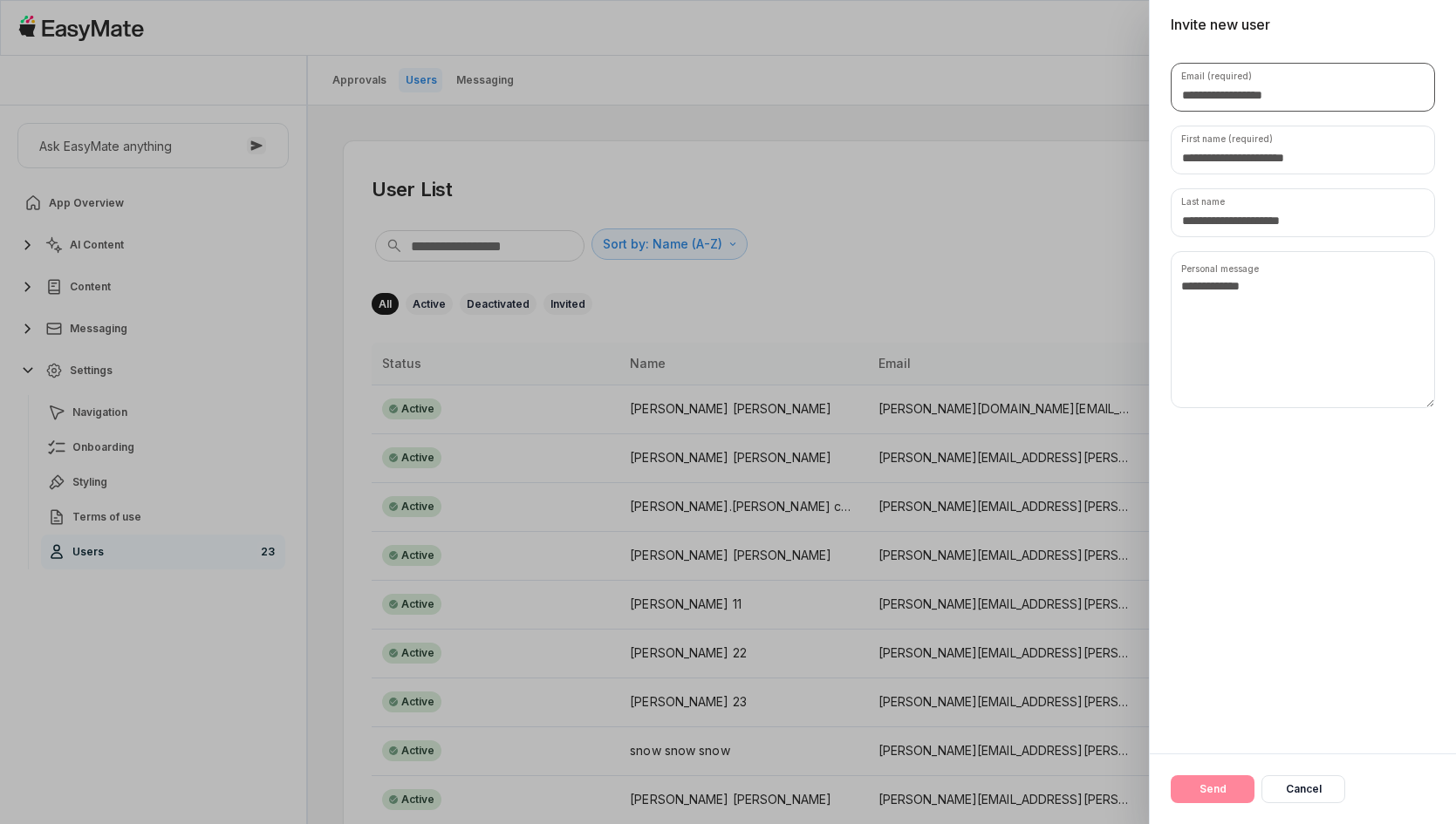 click at bounding box center (1302, 87) 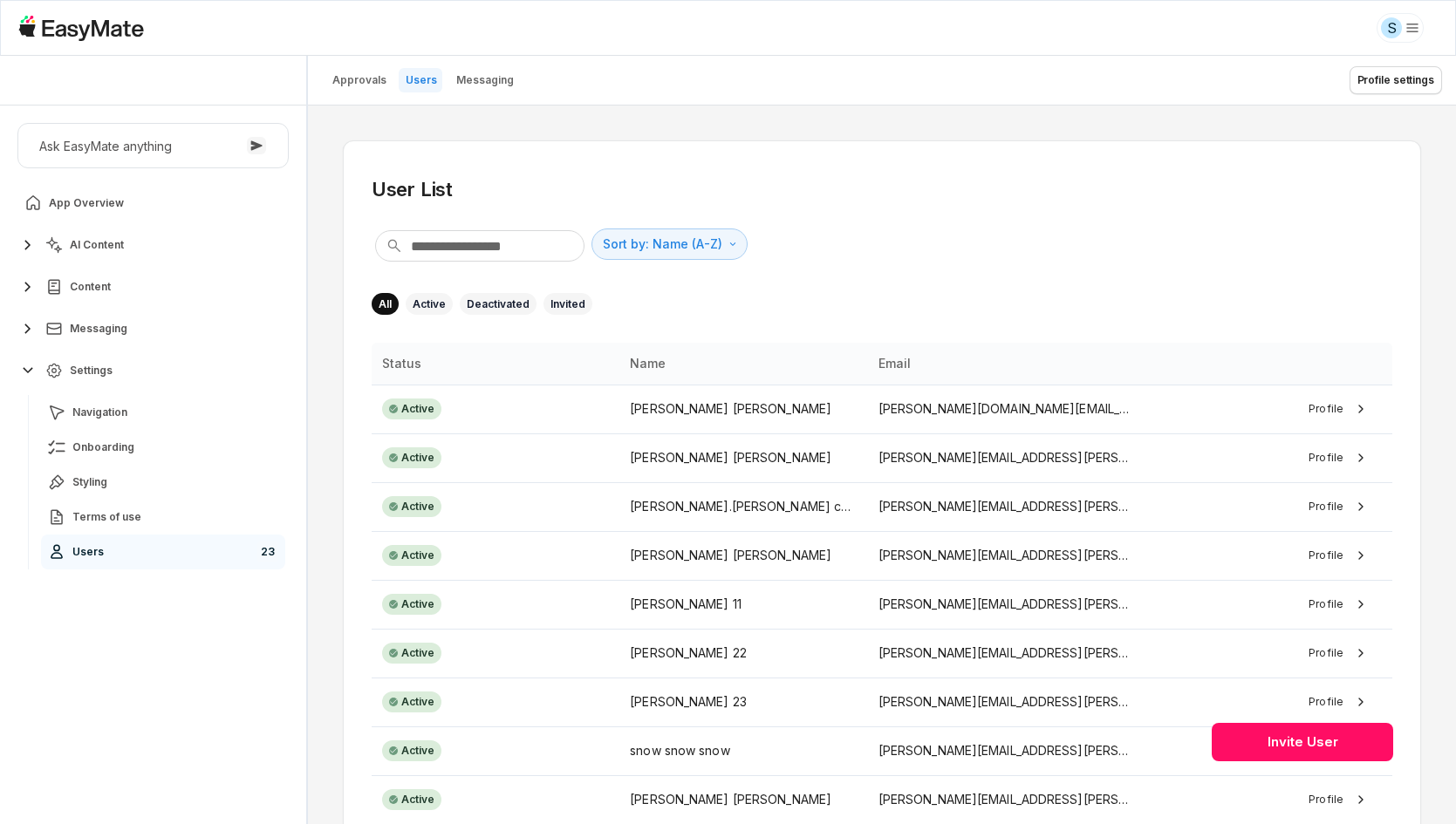 click on "User List Sort by:  Name (A-Z) Direction All Active Deactivated Invited Status Name Email Active Hieu   Thi Trung  Ngo hieu.ngo@asnet.com.vn   Profile Active Phuc   Nguyen phuc.nguyen+testing+1@asnet.com.vn   Profile Active phuc.nguyen coth5   phuc.nguyen+coth5@asnet.com.vn   Profile Active Sam   Nguyen phuc.nguyen@asnet.com.vn   Profile Active Sam coth 11   phuc.nguyen+coth11@asnet.com.vn   Profile Active Sam coth 22   phuc.nguyen+coth22@asnet.com.vn   Profile Active Sam coth 23   phuc.nguyen+coth23@asnet.com.vn   Profile Active snow snow  snow   tuyet.tran+1506@asnet.com.vn   Profile Active Tuyet   Thi Tran tuyet.tran@asnet.com.vn   Profile Active Tuyet 1   Tran tuyet.tran+1@asnet.com.vn   Profile Items per page: 10 Prev 1 2 Next Invite User" at bounding box center (882, 544) 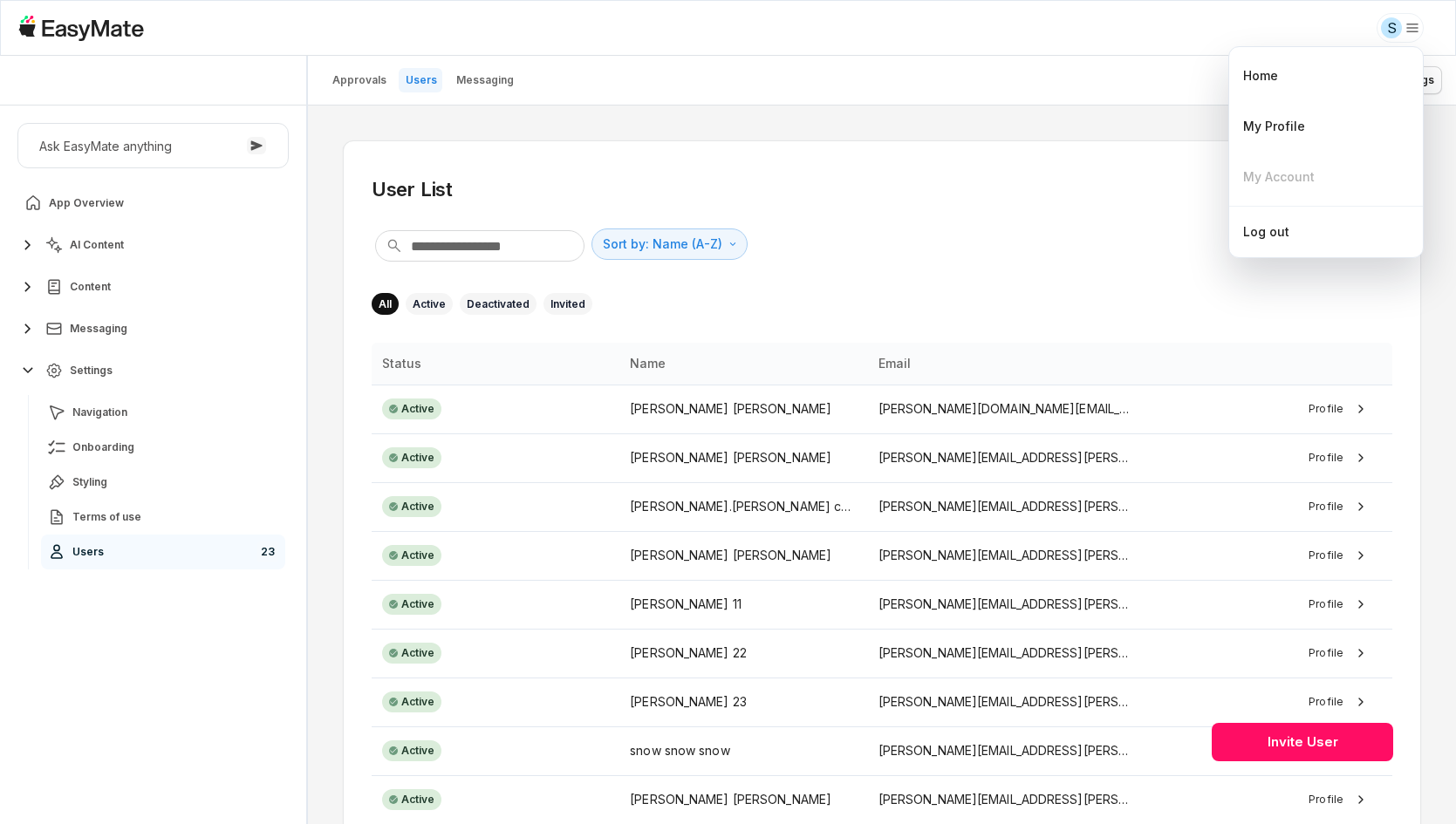 click on "S [PERSON_NAME] - Core Of The Heart Ask EasyMate anything App Overview AI Content Content Messaging Settings Navigation Onboarding Styling Terms of use Users 23 B How can I help you [DATE]? Scroll to bottom Send Approvals Users Messaging Profile settings User List Sort by:  Name (A-Z) Direction All Active Deactivated Invited Status Name Email Active [PERSON_NAME] [PERSON_NAME] [PERSON_NAME][DOMAIN_NAME][EMAIL_ADDRESS][PERSON_NAME][DOMAIN_NAME]   Profile Active [PERSON_NAME] [PERSON_NAME][EMAIL_ADDRESS][PERSON_NAME][DOMAIN_NAME]   Profile Active [PERSON_NAME].[PERSON_NAME] coth5   [PERSON_NAME][EMAIL_ADDRESS][PERSON_NAME][DOMAIN_NAME]   Profile Active [PERSON_NAME] [PERSON_NAME][EMAIL_ADDRESS][PERSON_NAME][DOMAIN_NAME]   Profile Active [PERSON_NAME] 11   [PERSON_NAME][EMAIL_ADDRESS][PERSON_NAME][DOMAIN_NAME]   Profile Active [PERSON_NAME] 22   [PERSON_NAME][EMAIL_ADDRESS][PERSON_NAME][DOMAIN_NAME]   Profile Active [PERSON_NAME] 23   [PERSON_NAME][EMAIL_ADDRESS][PERSON_NAME][DOMAIN_NAME]   Profile Active snow snow  snow   [EMAIL_ADDRESS][PERSON_NAME][DOMAIN_NAME]   Profile Active [PERSON_NAME] Tran [EMAIL_ADDRESS][PERSON_NAME][DOMAIN_NAME]   Profile Active [PERSON_NAME] 1   Tran [EMAIL_ADDRESS][PERSON_NAME][DOMAIN_NAME]   Profile Items per page: 10 Prev 1 2 Next * Home 0" at bounding box center (728, 412) 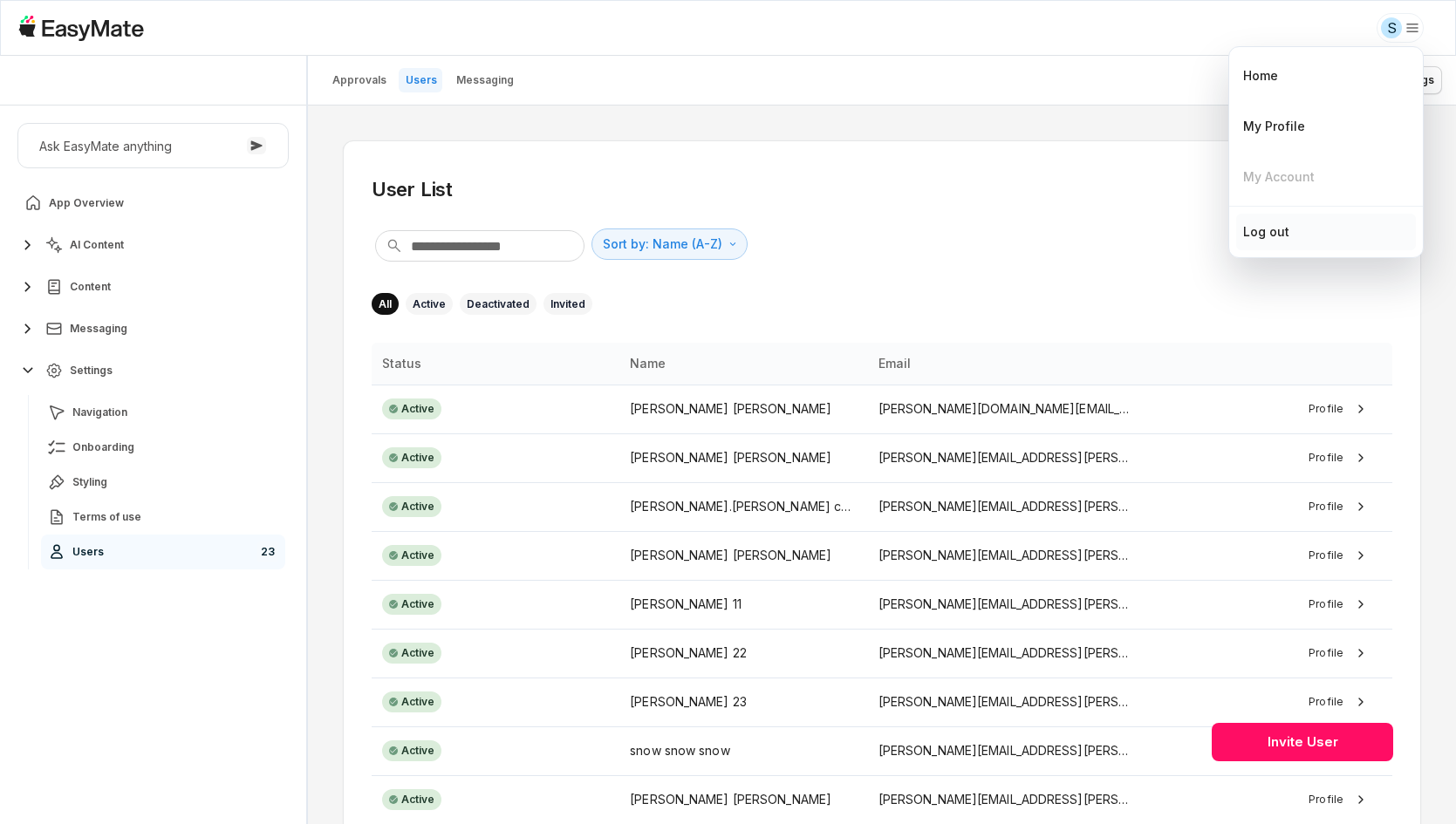 click on "Log out" at bounding box center [1326, 232] 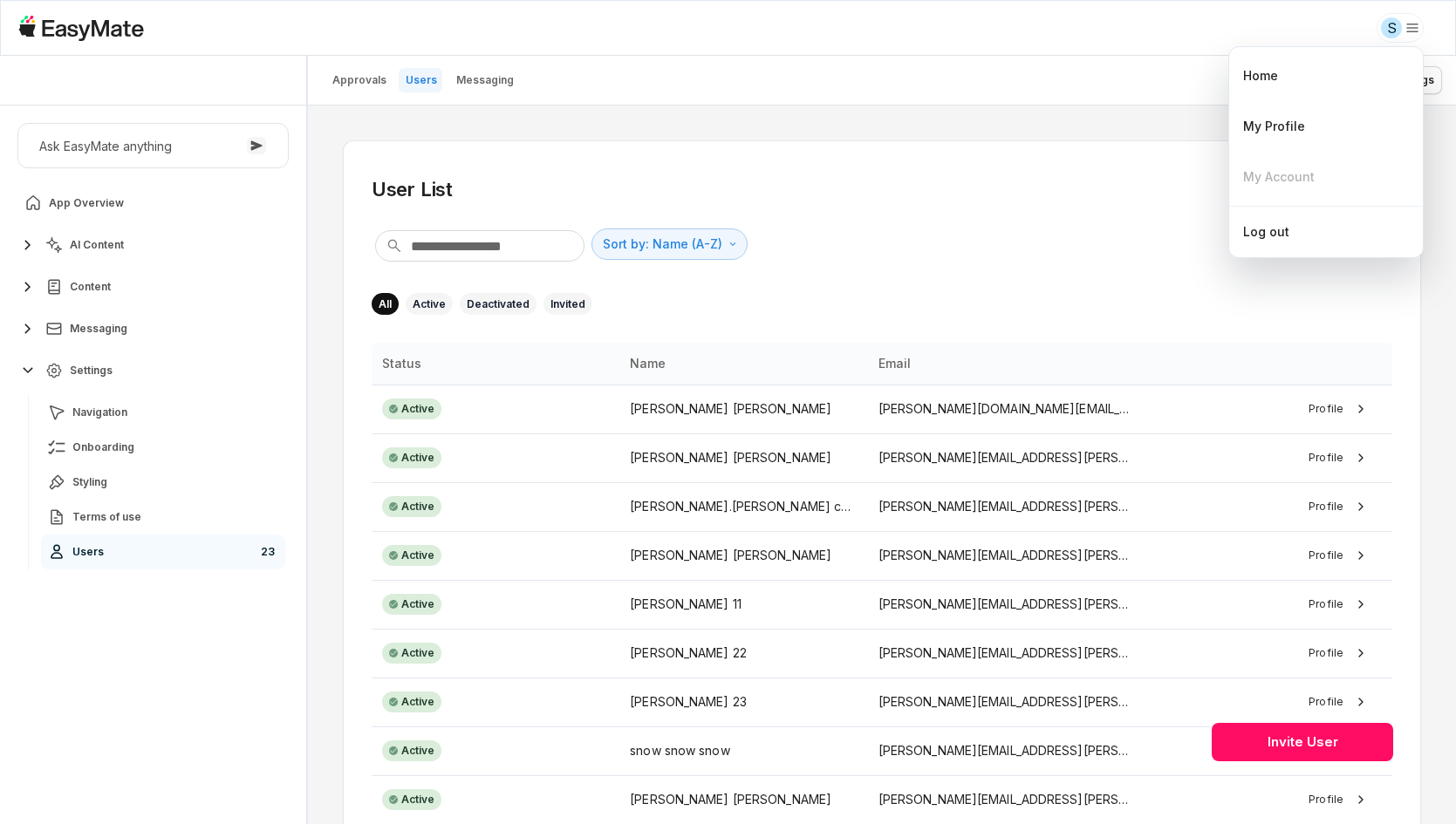type on "*" 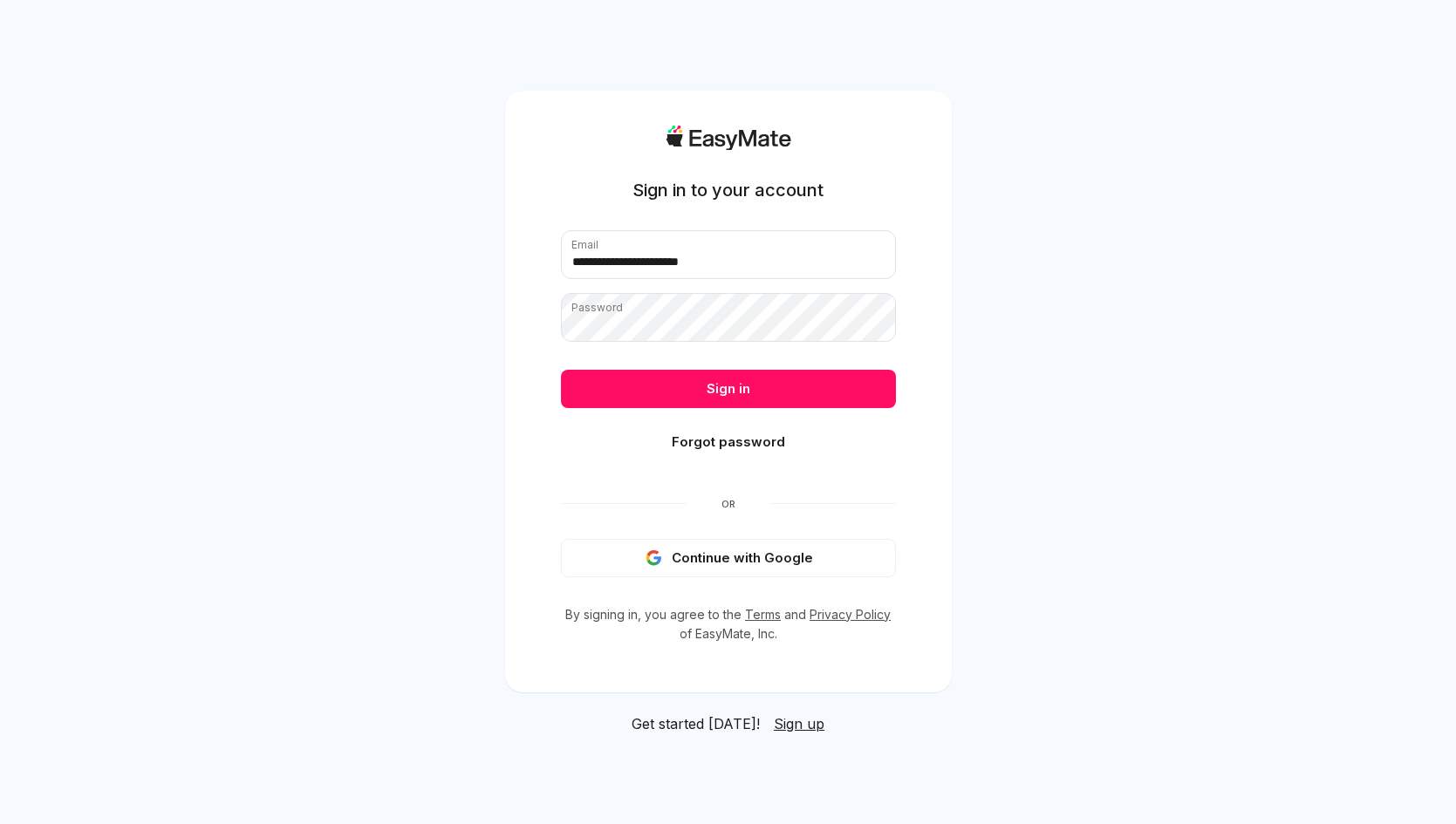 scroll, scrollTop: 0, scrollLeft: 0, axis: both 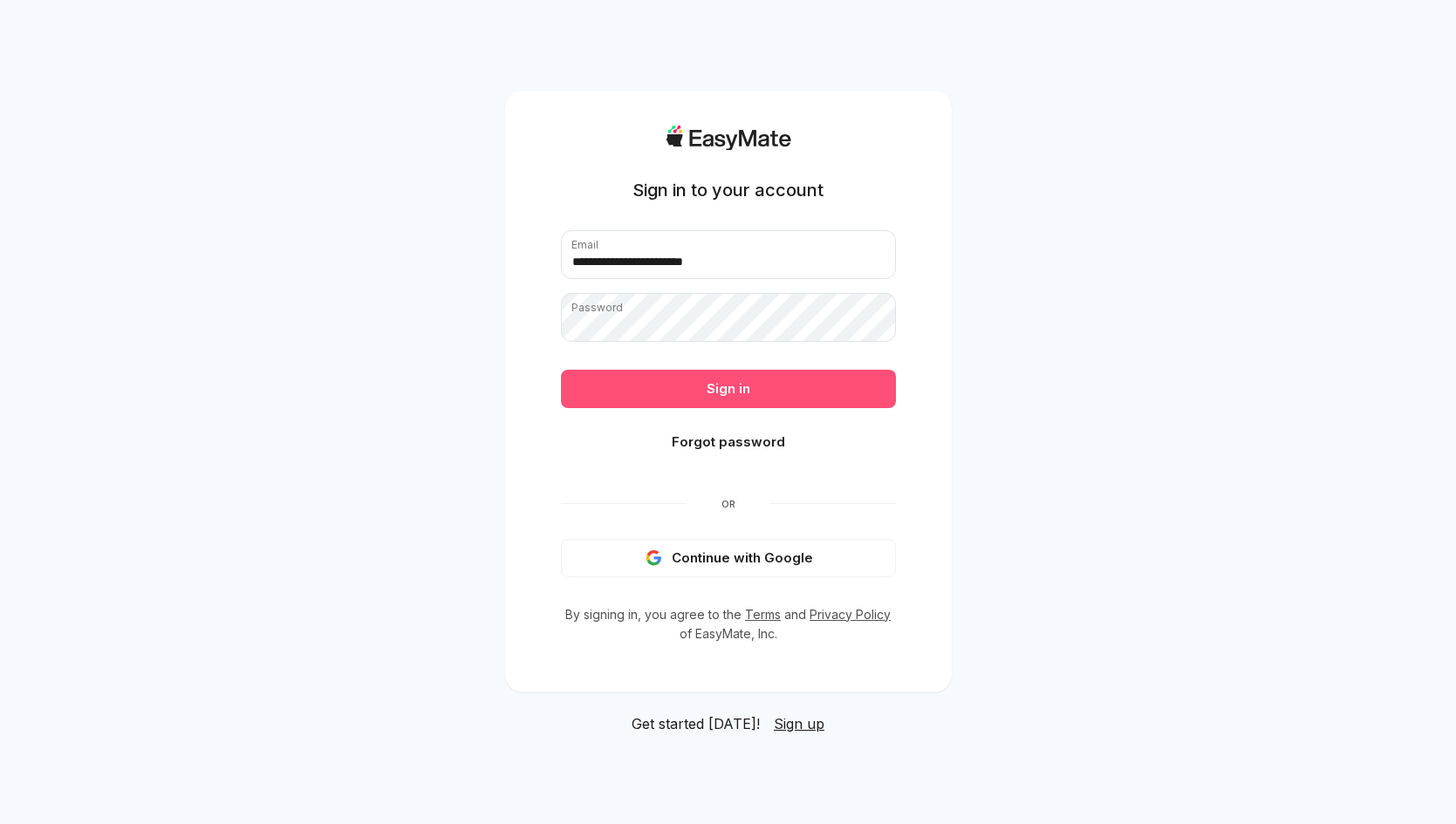 click on "Sign in" at bounding box center (728, 389) 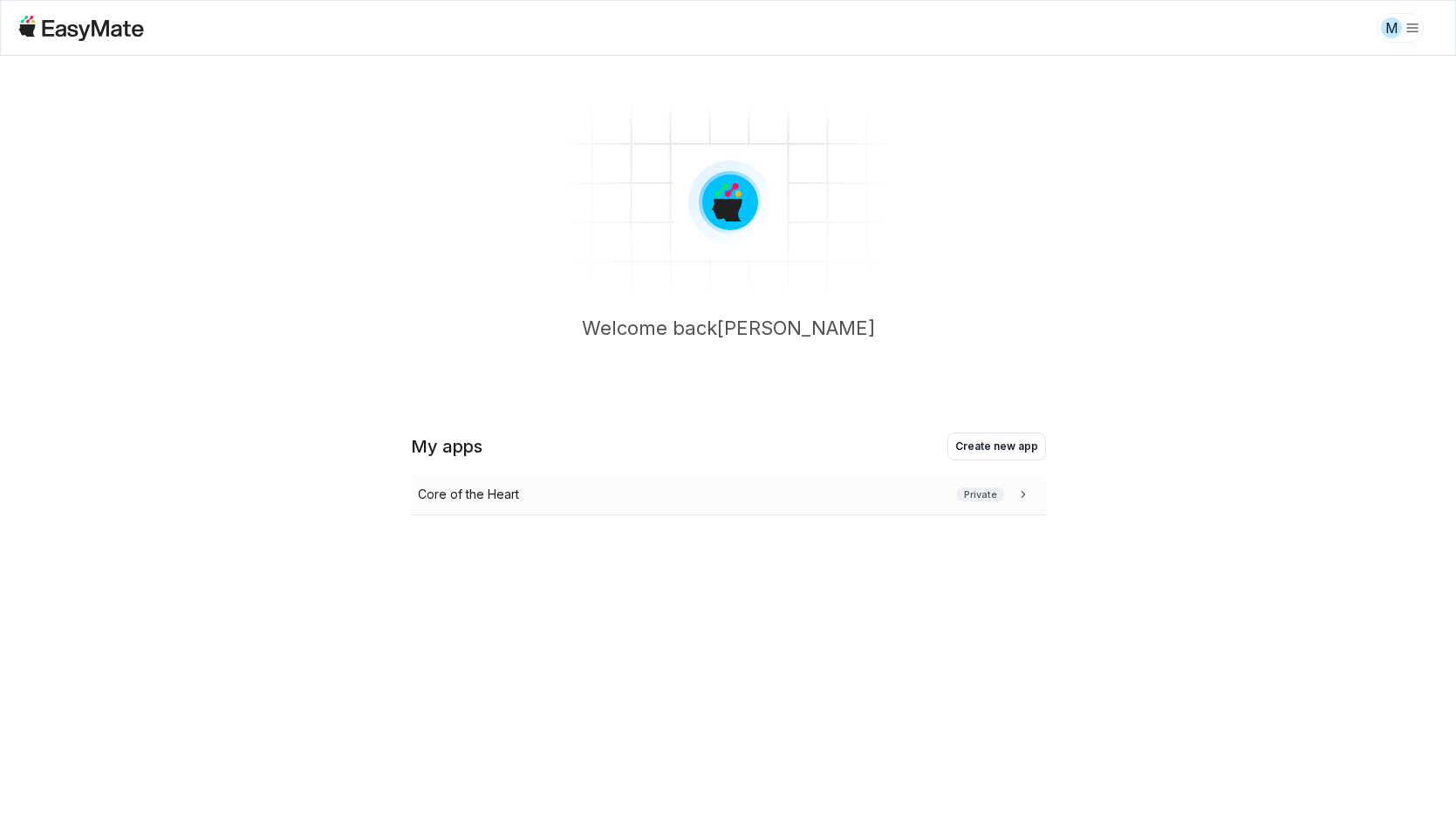 click on "Core of the Heart" at bounding box center [468, 494] 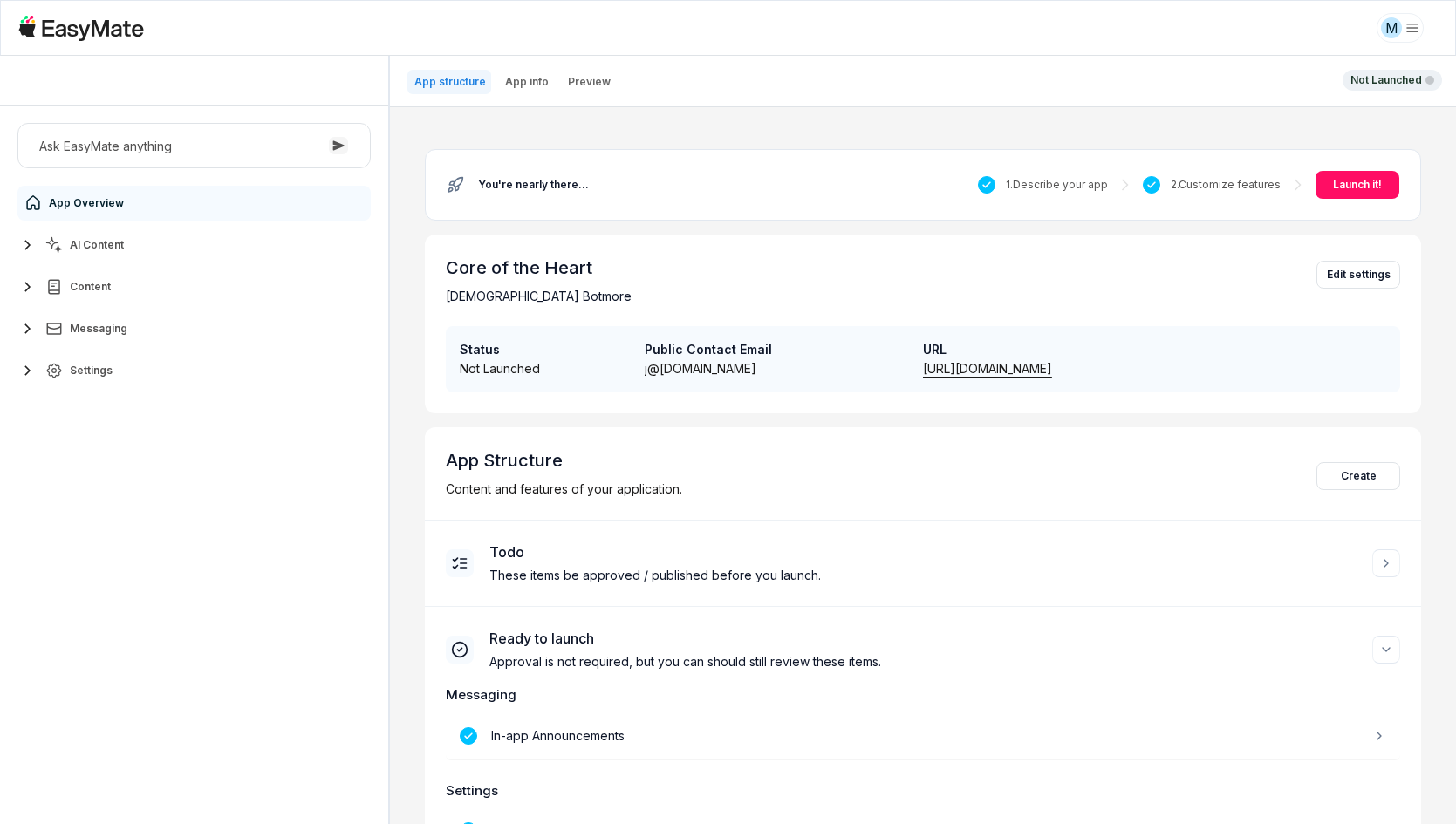 click on "AI Content" at bounding box center (97, 245) 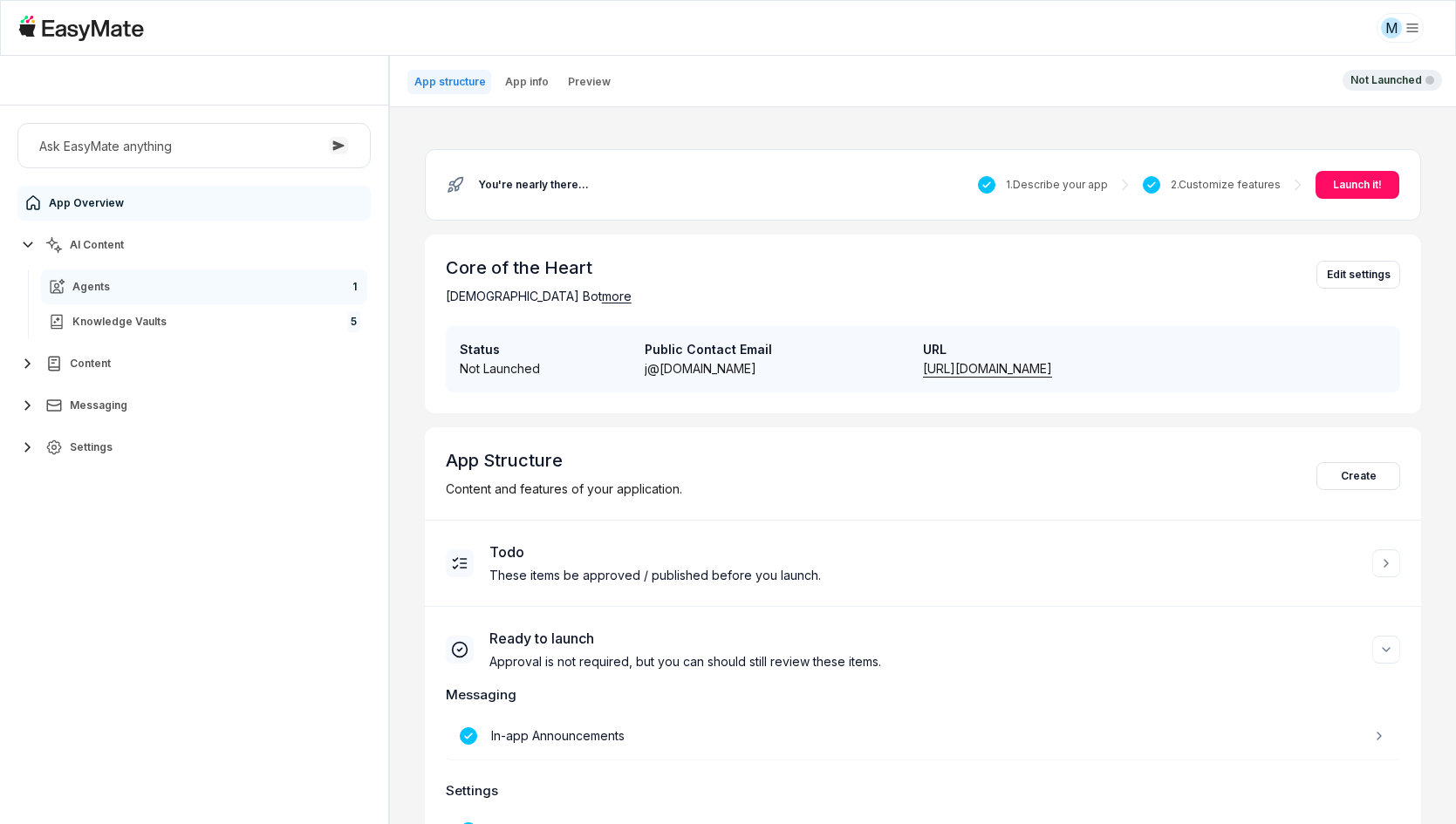click on "Agents 1" at bounding box center (204, 287) 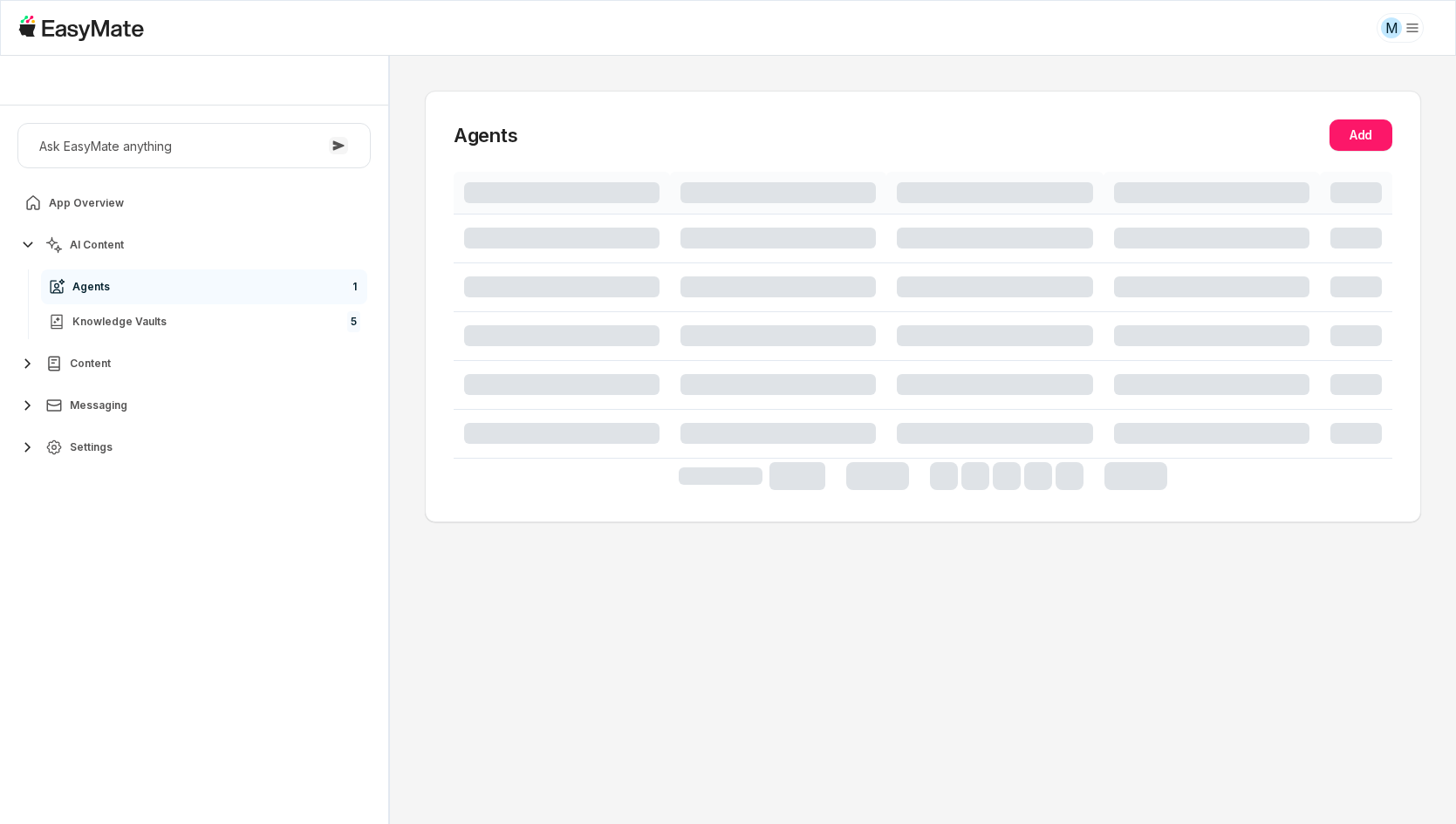click on "Ask EasyMate anything App Overview AI Content Agents 1 Knowledge Vaults 5 Content Messaging Settings" at bounding box center (194, 465) 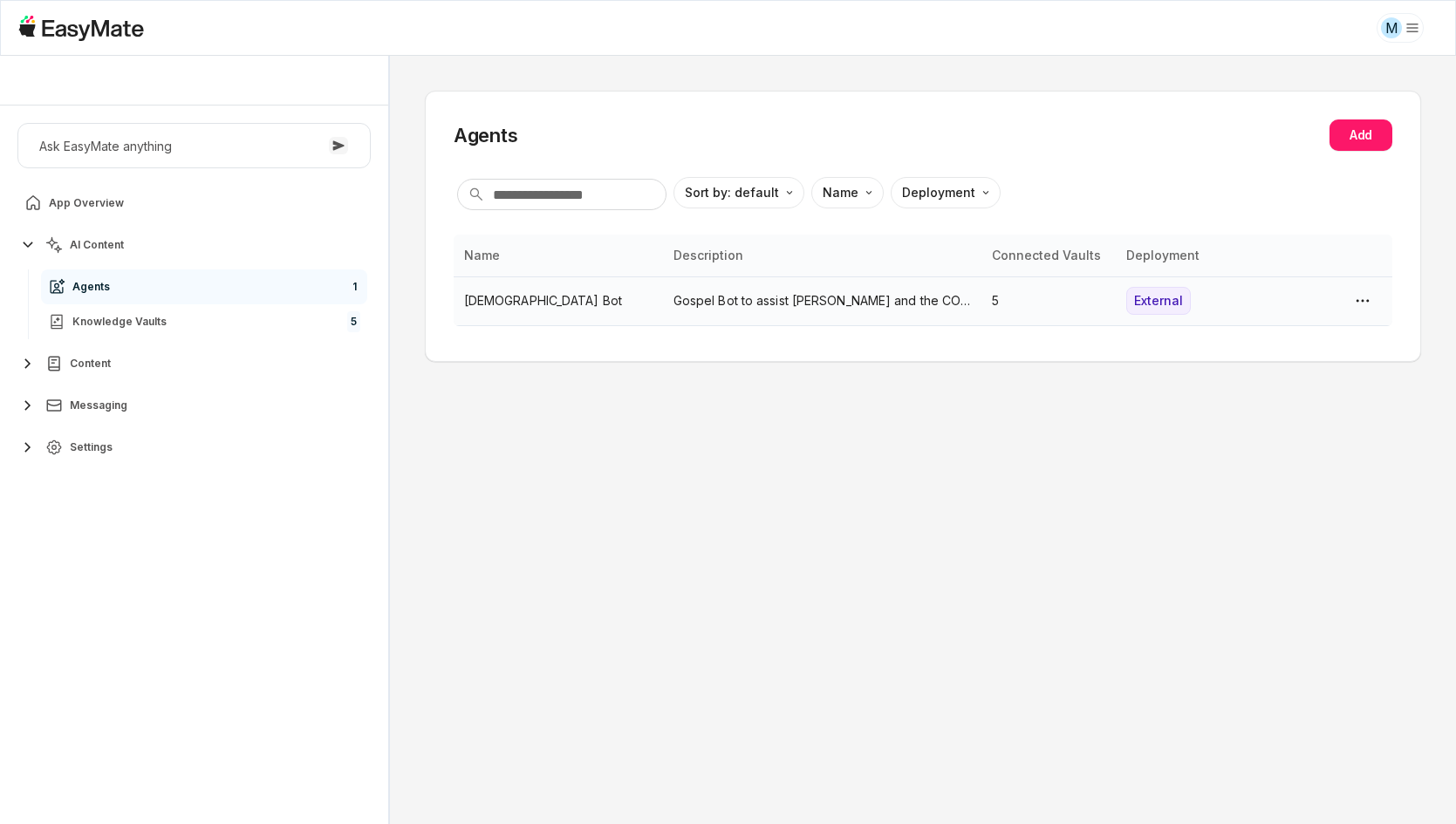 click on "[DEMOGRAPHIC_DATA] Bot" at bounding box center [558, 301] 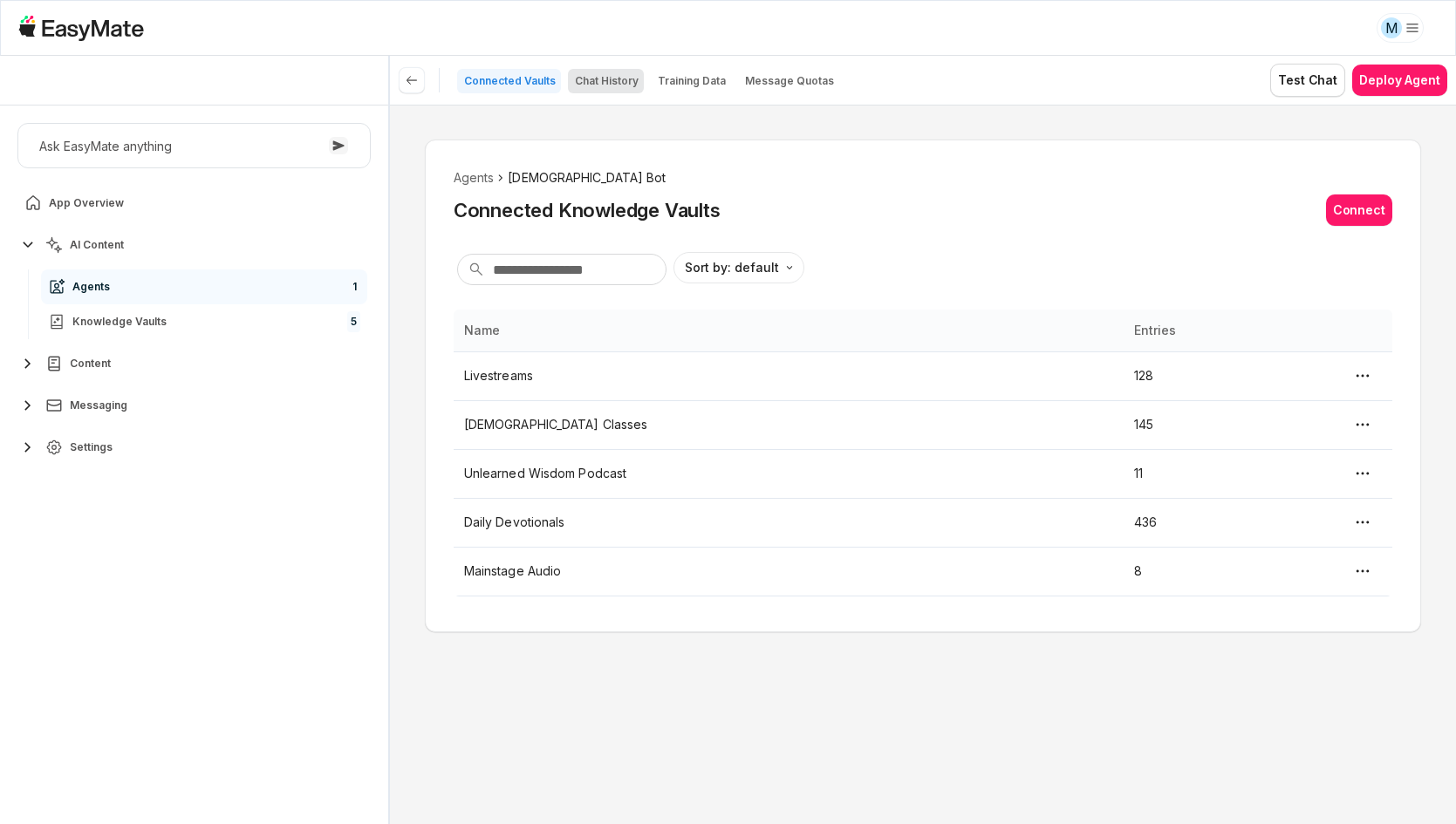 click on "Chat History" at bounding box center (606, 81) 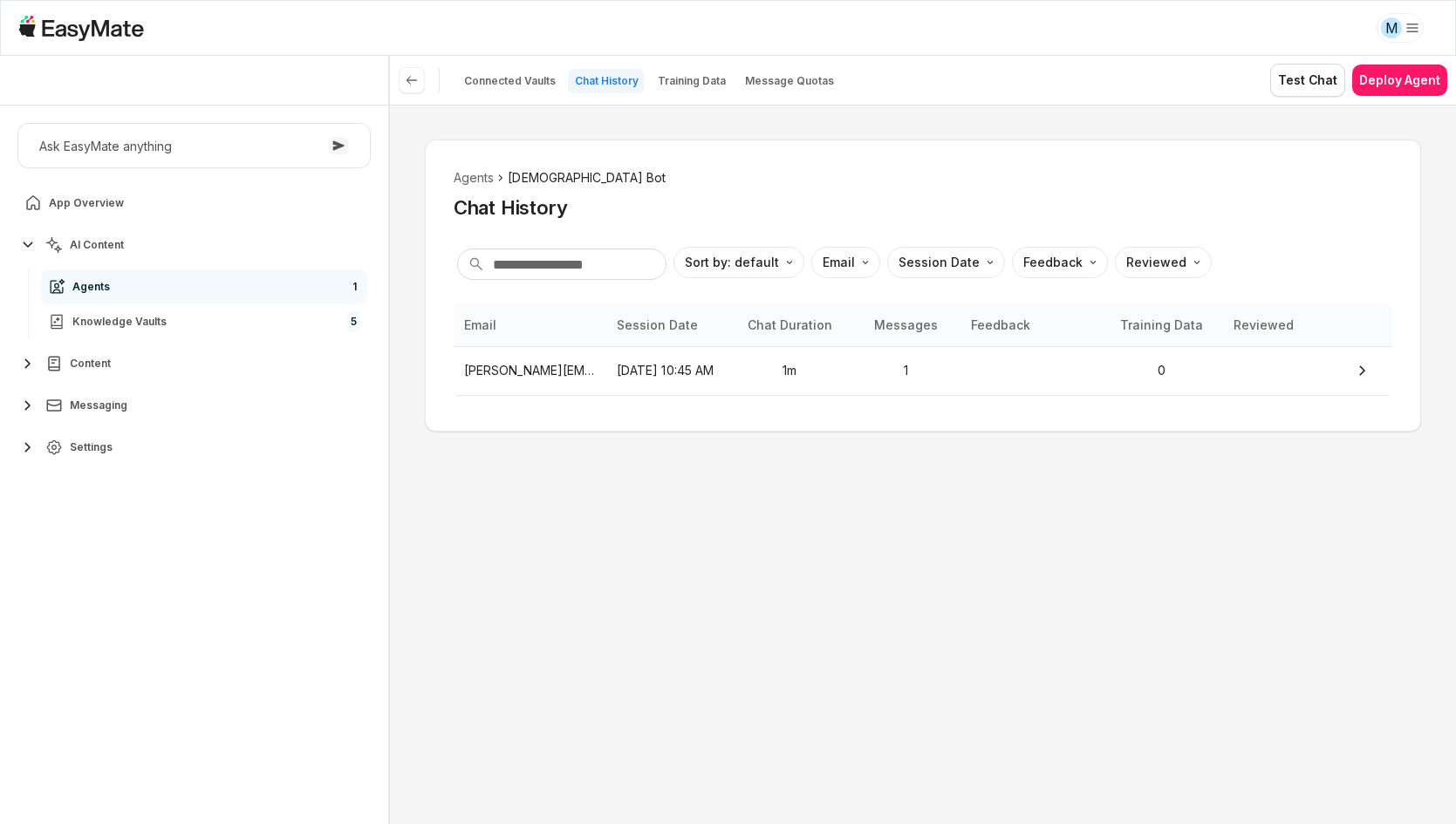 click on "Agents Gospel Bot Chat History Sort by: default Direction Email Session Date Feedback Reviewed Email Session Date Chat Duration Messages Feedback Training Data Reviewed [PERSON_NAME][EMAIL_ADDRESS][PERSON_NAME][DOMAIN_NAME] [DATE] 10:45 AM 1m 1 0" at bounding box center [923, 464] 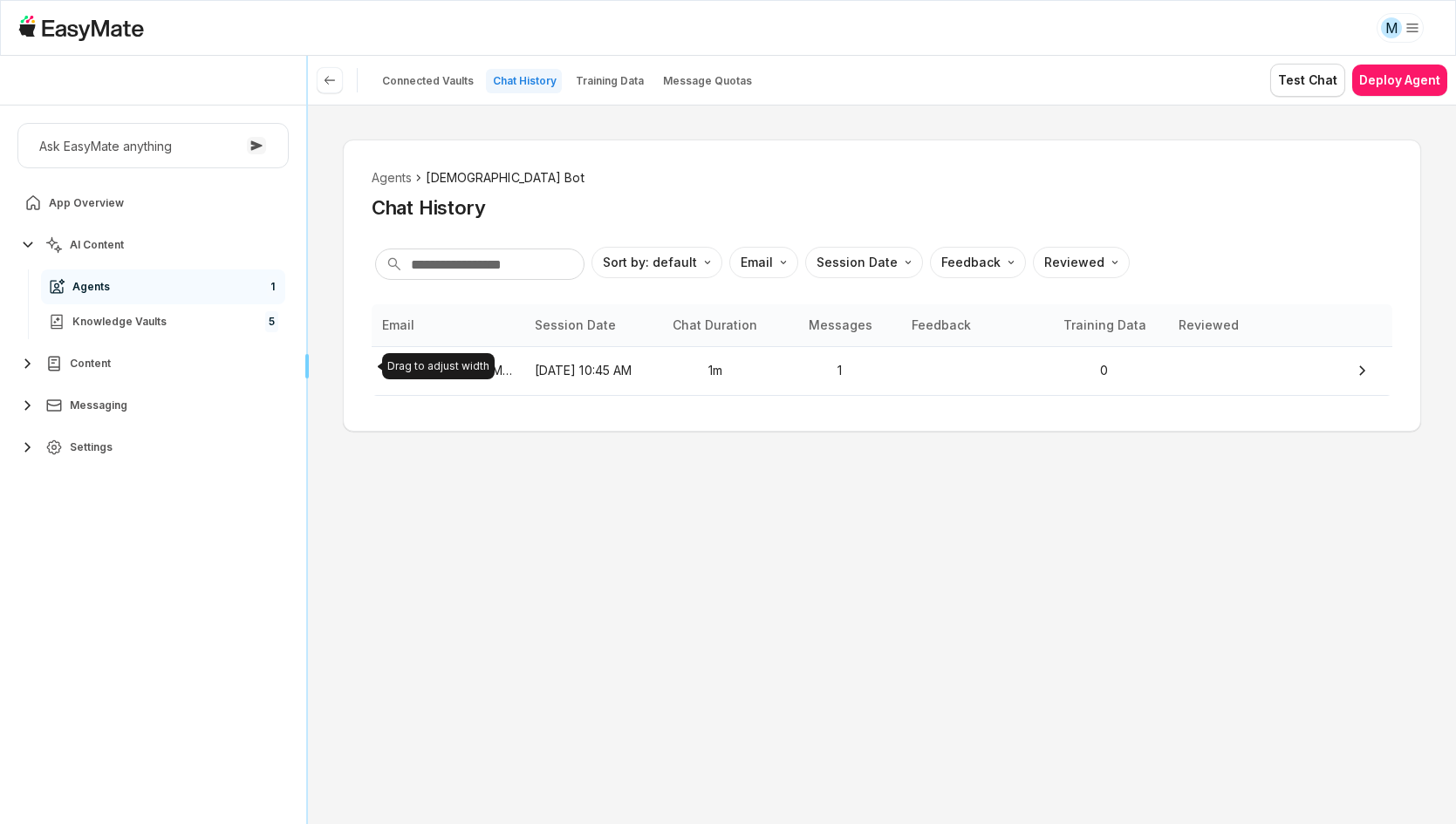 click on "Core of the Heart Ask EasyMate anything App Overview AI Content Agents 1 Knowledge Vaults 5 Content Messaging Settings B How can I help you [DATE]? Scroll to bottom Send Drag to adjust width Drag to adjust width Connected Vaults Chat History Training Data Message Quotas Test Chat Deploy Agent Agents Gospel Bot Chat History Sort by: default Direction Email Session Date Feedback Reviewed Email Session Date Chat Duration Messages Feedback Training Data Reviewed [PERSON_NAME][EMAIL_ADDRESS][PERSON_NAME][DOMAIN_NAME] [DATE] 10:45 AM 1m 1 0" at bounding box center (728, 439) 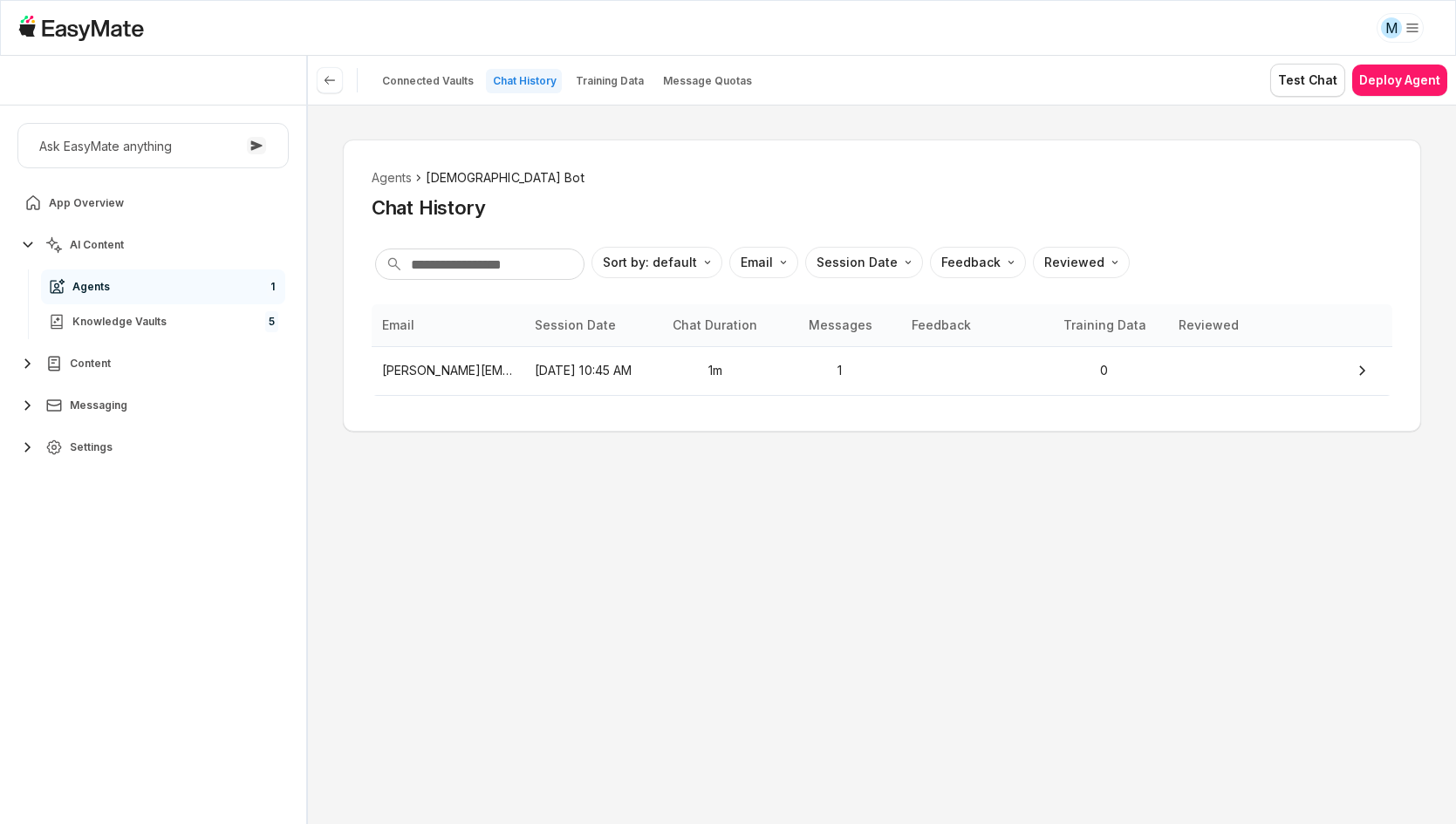 click on "Agents Gospel Bot Chat History Sort by: default Direction Email Session Date Feedback Reviewed Email Session Date Chat Duration Messages Feedback Training Data Reviewed [PERSON_NAME][EMAIL_ADDRESS][PERSON_NAME][DOMAIN_NAME] [DATE] 10:45 AM 1m 1 0" at bounding box center [882, 464] 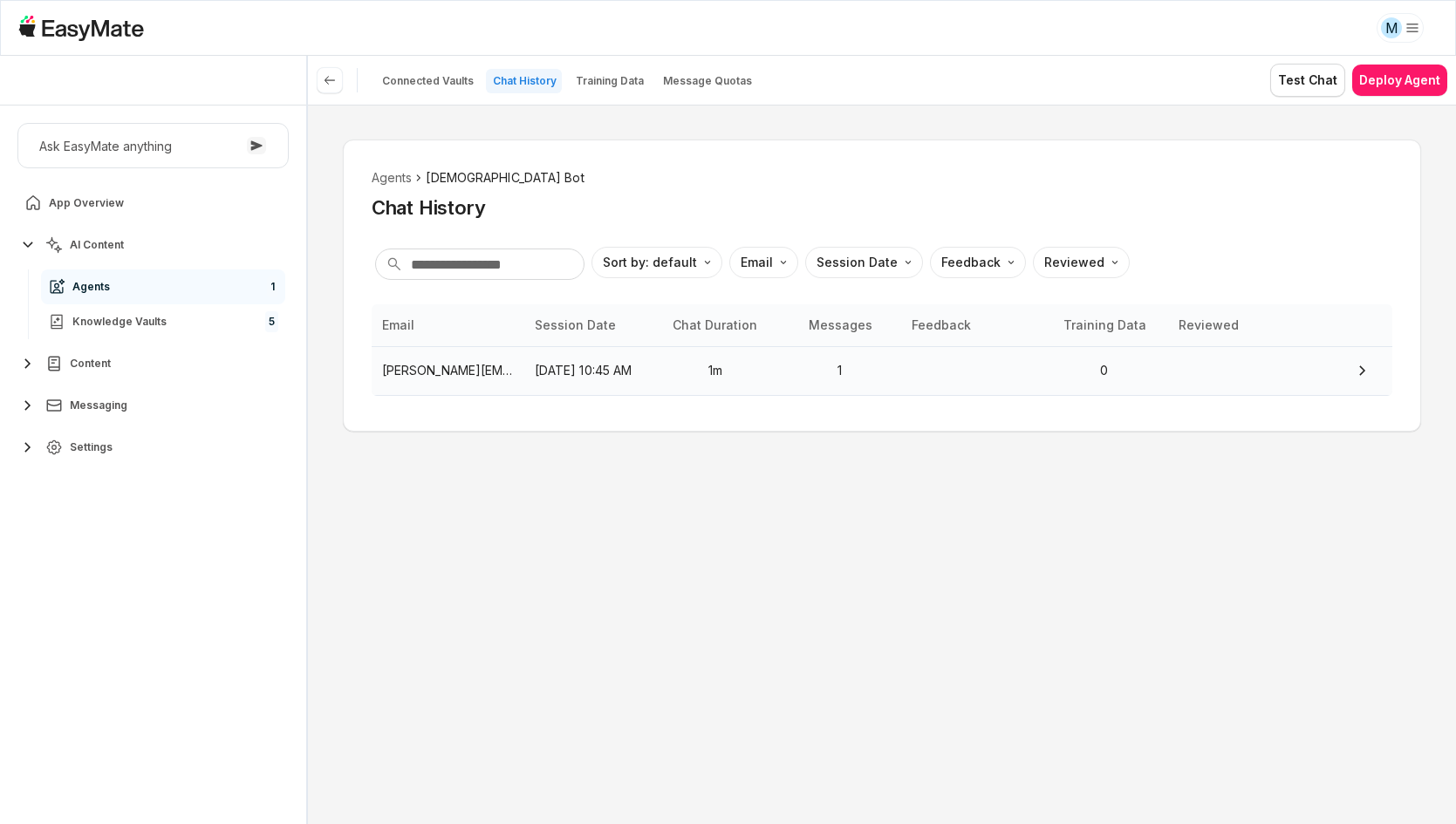 click on "[PERSON_NAME][EMAIL_ADDRESS][PERSON_NAME][DOMAIN_NAME]" at bounding box center (448, 371) 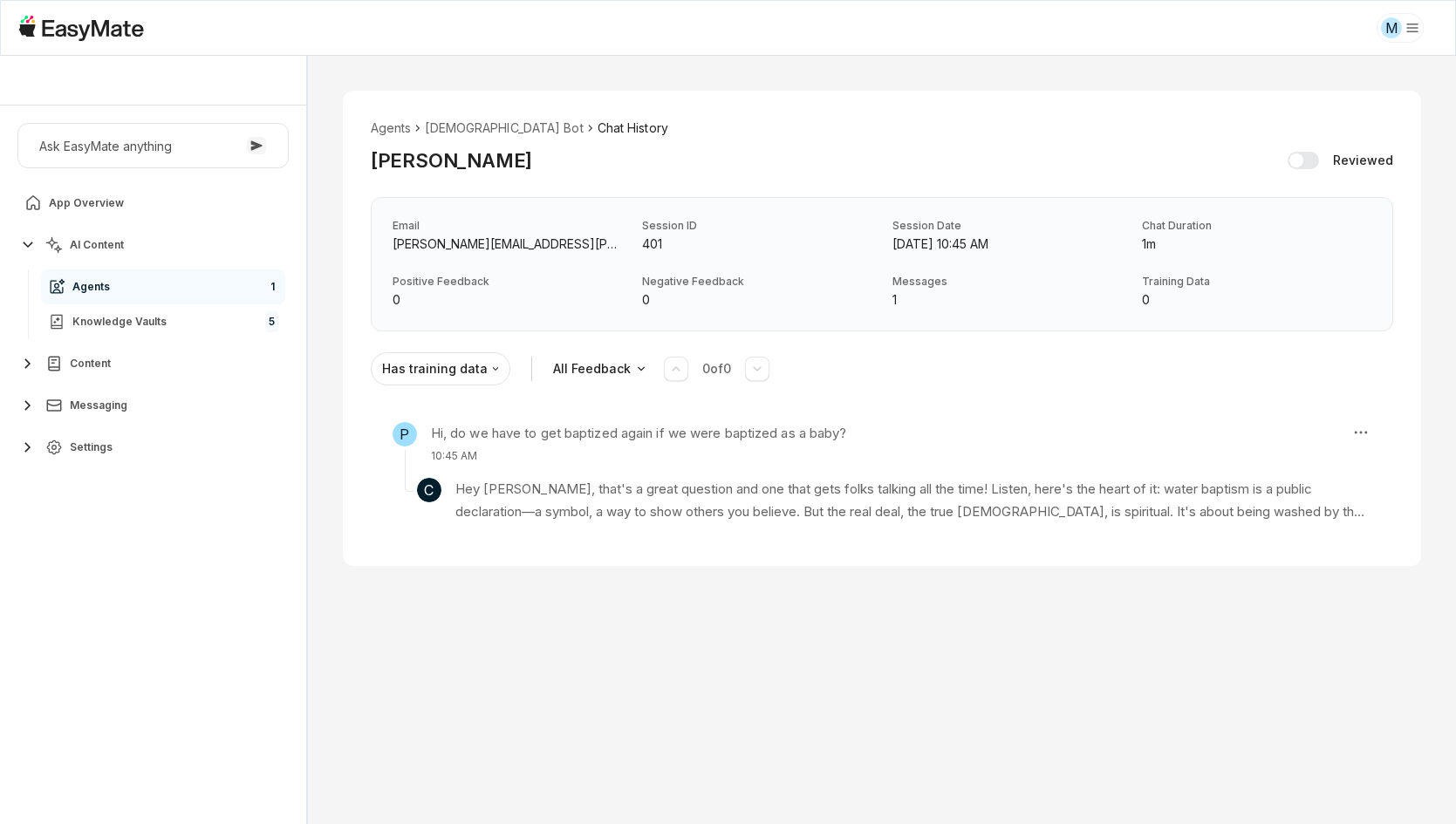 click on "Agents Gospel Bot Chat History [PERSON_NAME]  Reviewed Email [PERSON_NAME][EMAIL_ADDRESS][PERSON_NAME][DOMAIN_NAME] Session ID 401 Session Date [DATE] 10:45 AM Chat Duration 1m Positive Feedback 0 Negative Feedback 0 Messages 1 Training Data 0 Has training data All Feedback 0  of  0 P Hi, do we have to get baptized again if we were baptized as a baby? 10:45 AM C Hey [PERSON_NAME], that's a great question and one that gets folks talking all the time! Listen, here's the heart of it: water baptism is a public declaration—a symbol, a way to show others you believe. But the real deal, the true [DEMOGRAPHIC_DATA], is spiritual. It's about being washed by the blood of [PERSON_NAME], having your heart transformed, and being made new by faith in Him. That spiritual [DEMOGRAPHIC_DATA] is what saves you, not the ritual or the water itself.
So, if you want to get baptized again as a sign of your faith, go for it! But don't let anyone tell you that your salvation depends on it. It's all about your heart and your faith in [DEMOGRAPHIC_DATA]. [MEDICAL_DATA]! Knowledge Entries:" at bounding box center (882, 328) 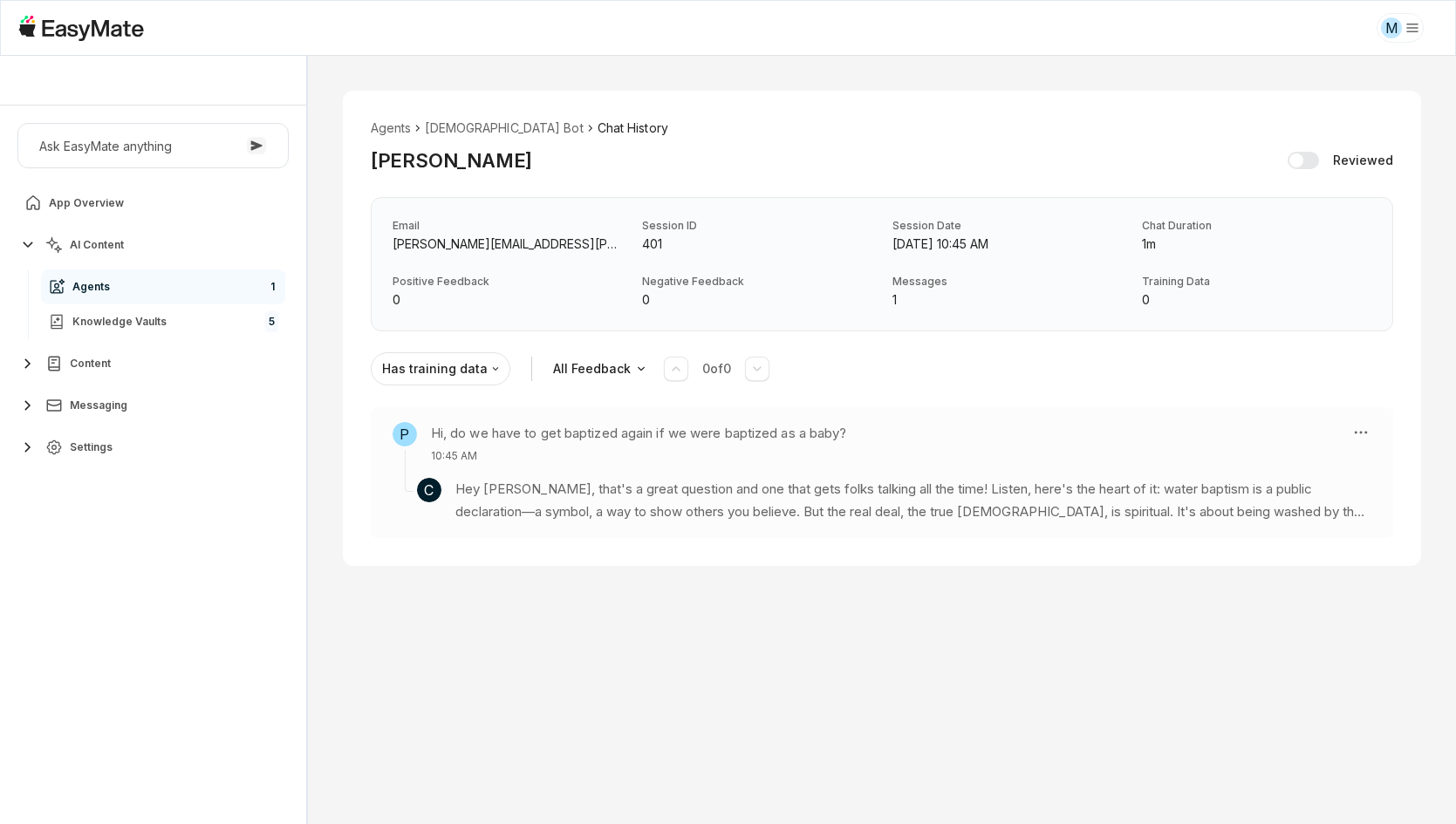 click on "Hey [PERSON_NAME], that's a great question and one that gets folks talking all the time! Listen, here's the heart of it: water baptism is a public declaration—a symbol, a way to show others you believe. But the real deal, the true [DEMOGRAPHIC_DATA], is spiritual. It's about being washed by the blood of [PERSON_NAME], having your heart transformed, and being made new by faith in Him. That spiritual [DEMOGRAPHIC_DATA] is what saves you, not the ritual or the water itself." at bounding box center [913, 501] 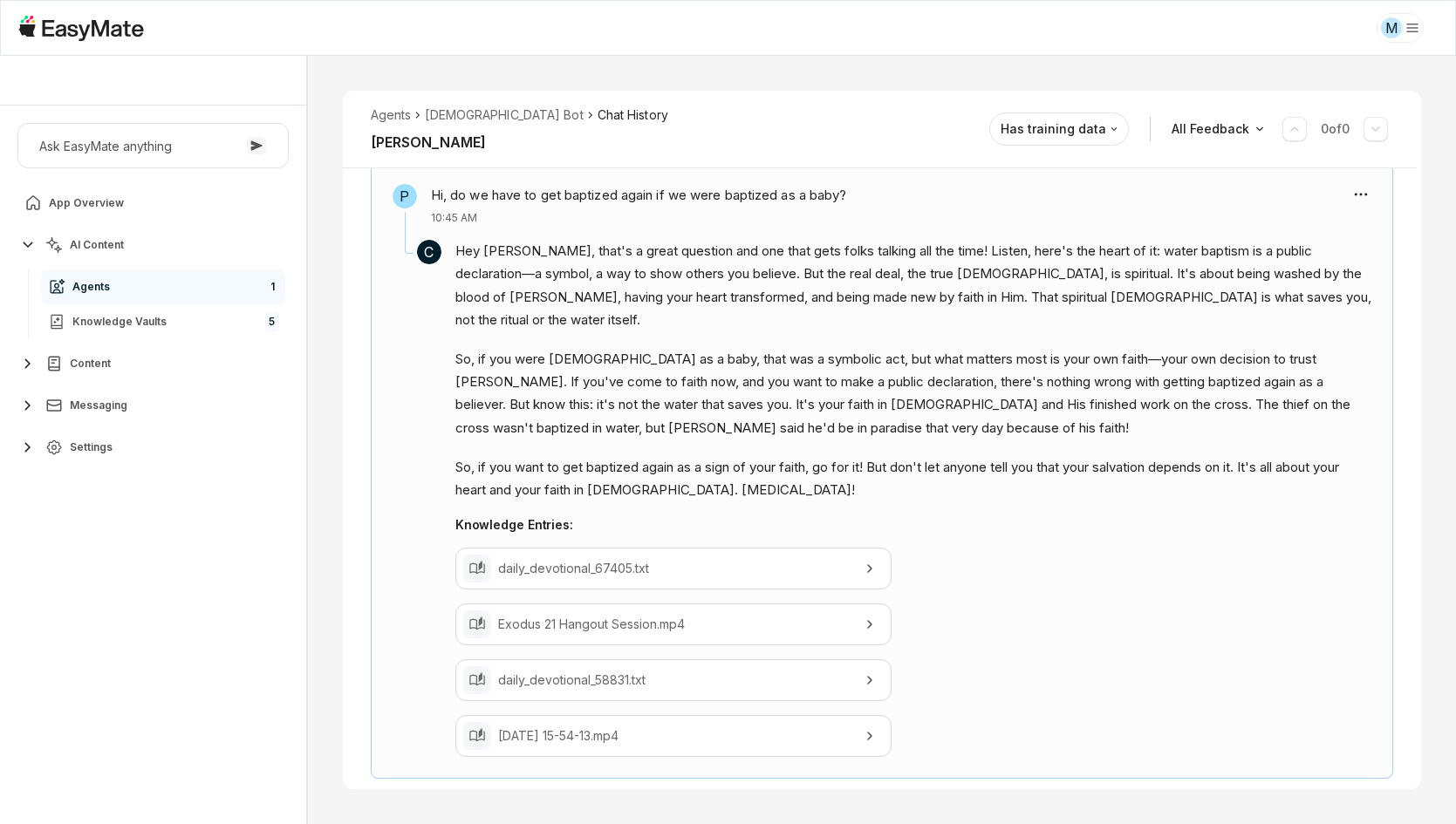 scroll, scrollTop: 278, scrollLeft: 0, axis: vertical 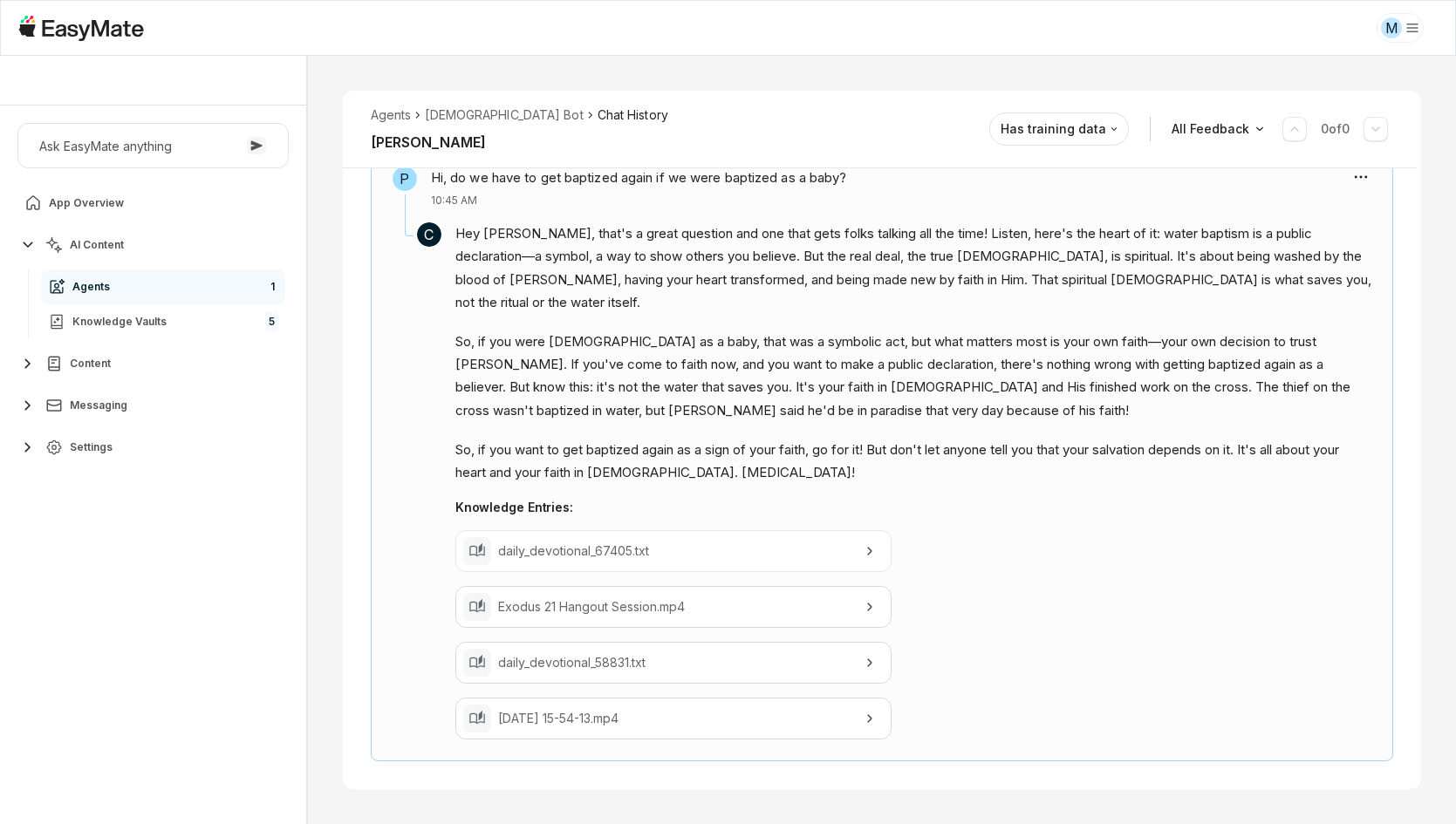 click on "daily_devotional_67405.txt" at bounding box center [673, 551] 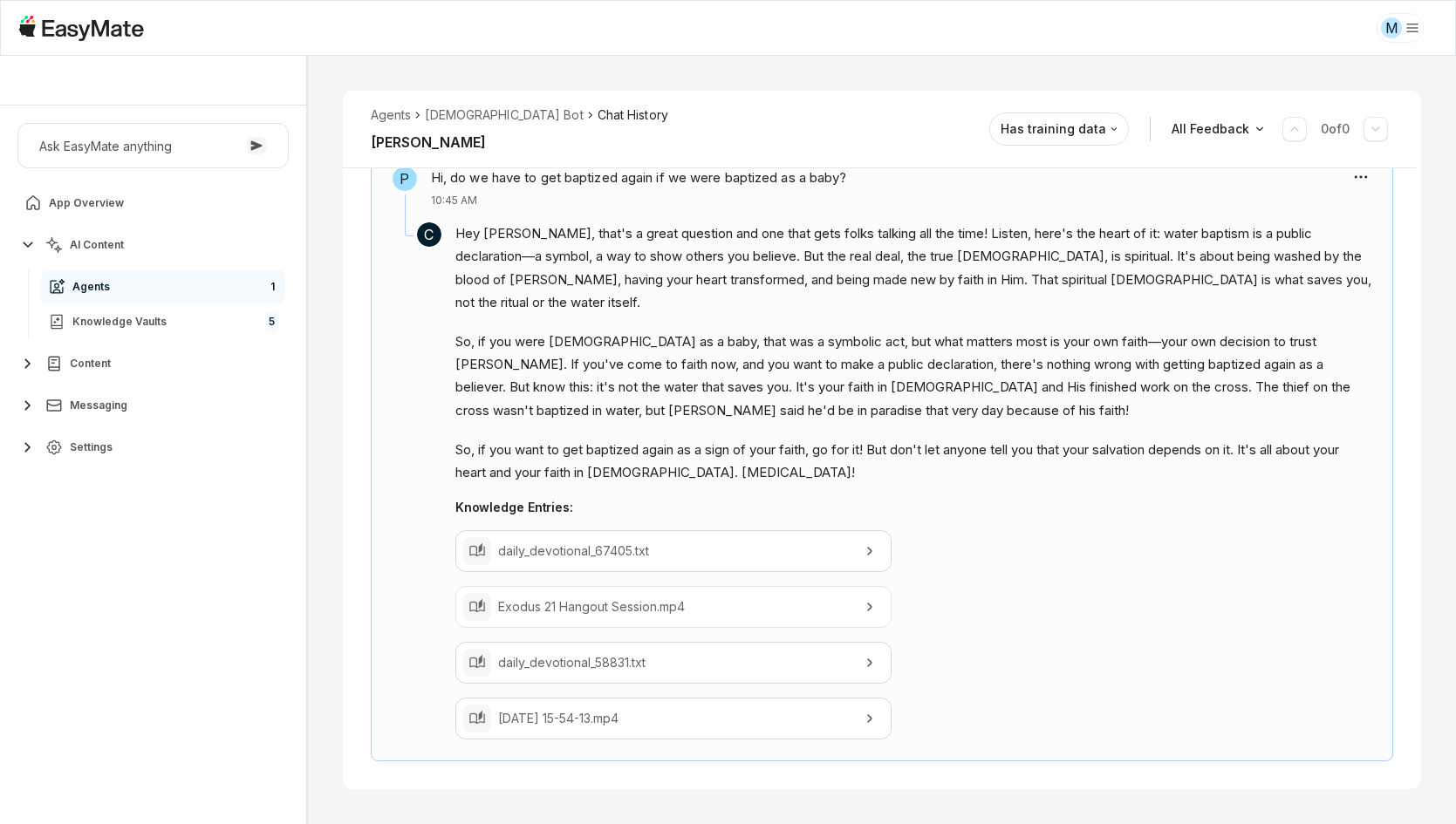 click on "Exodus 21 Hangout Session.mp4" at bounding box center [673, 607] 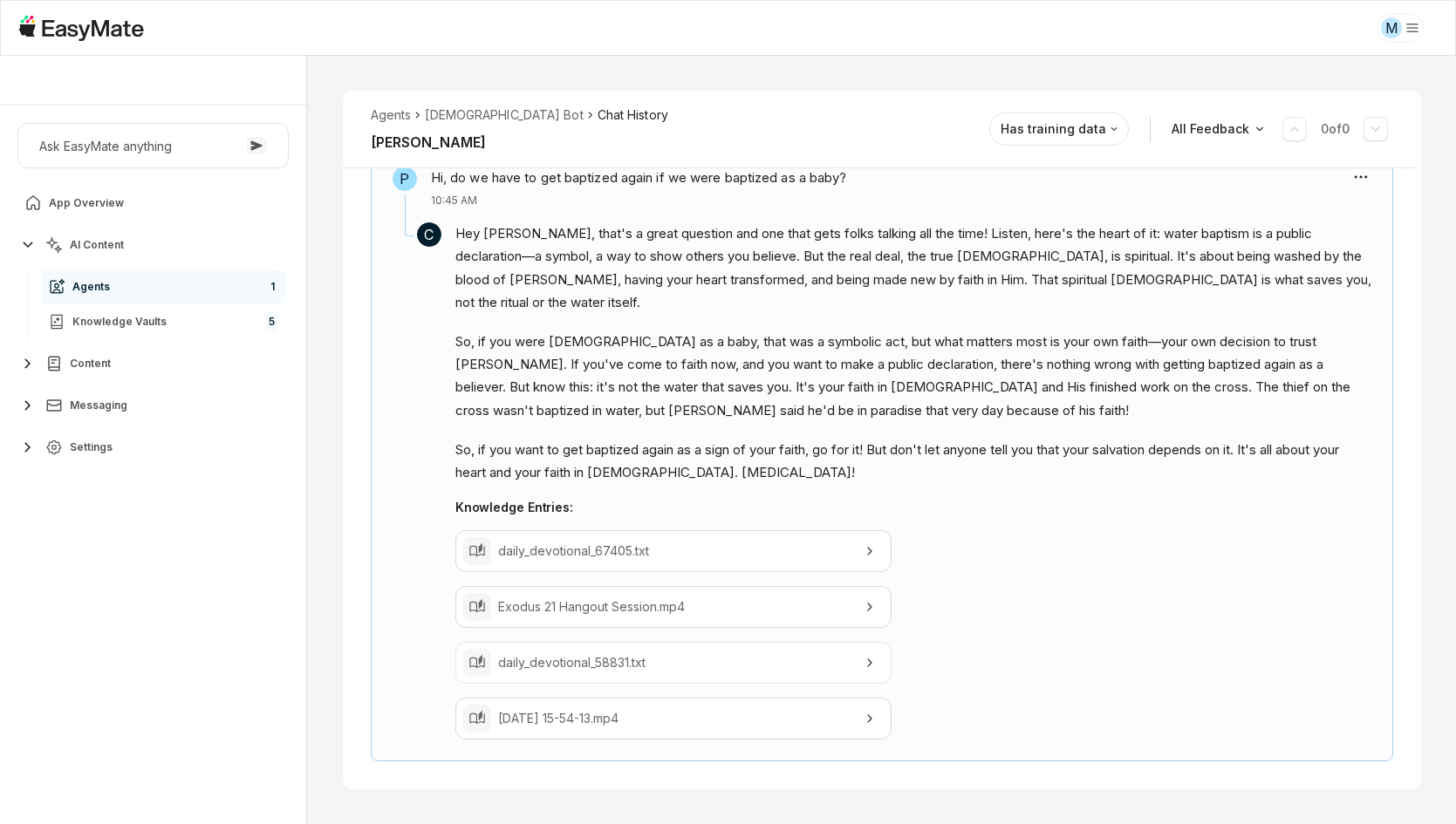 click on "daily_devotional_58831.txt" at bounding box center [673, 663] 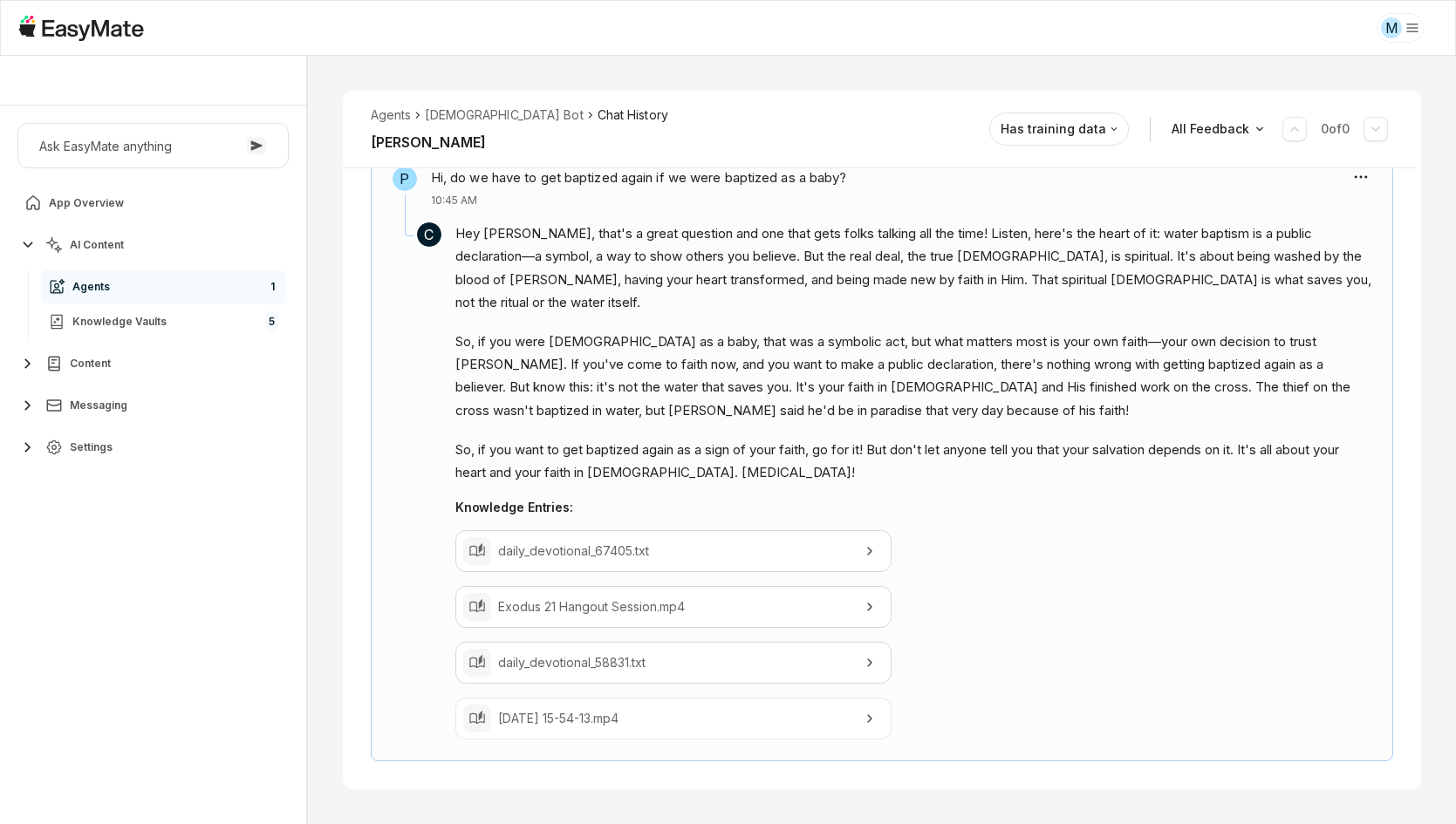 click on "[DATE] 15-54-13.mp4" at bounding box center (673, 718) 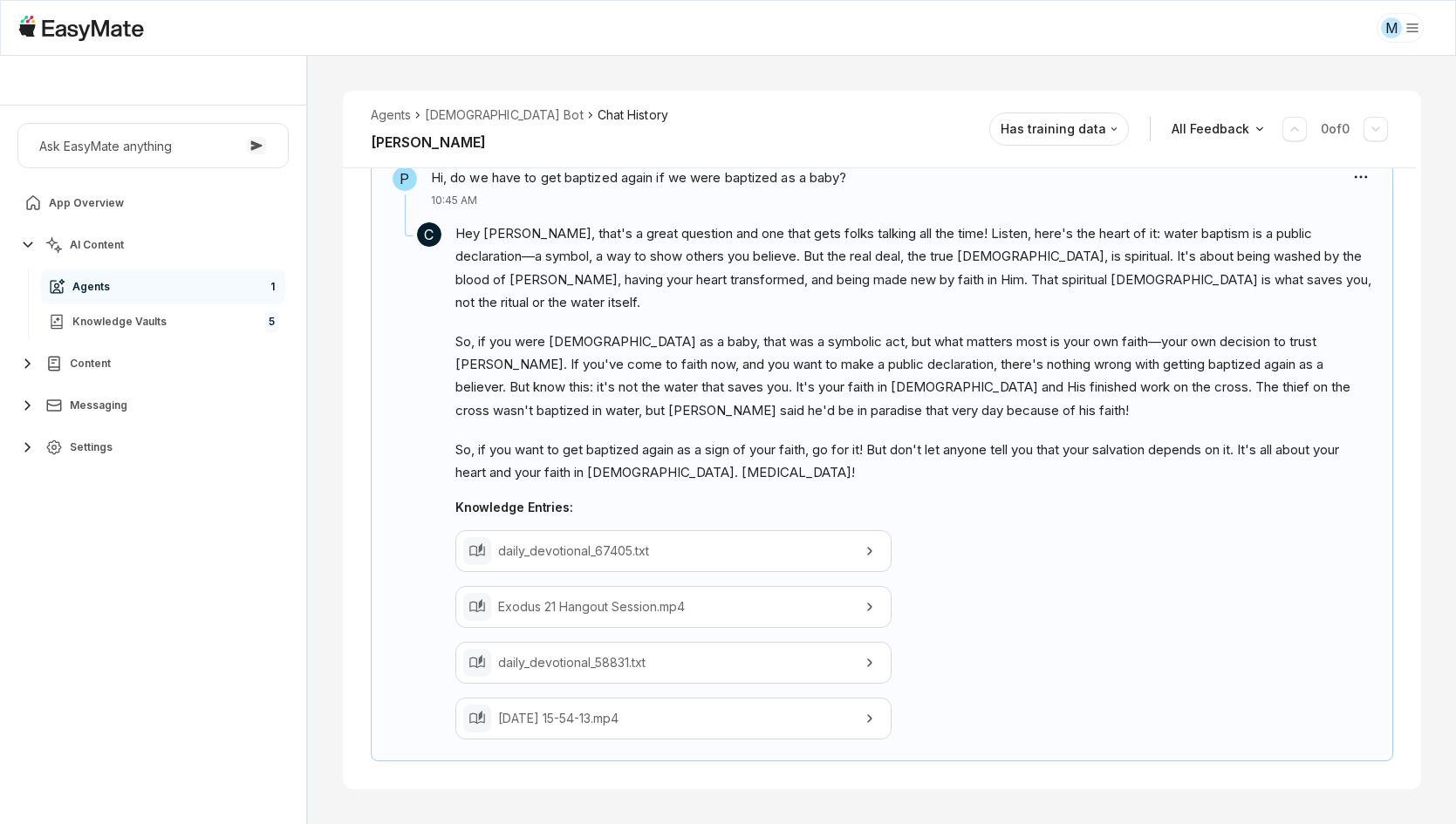 type on "*" 